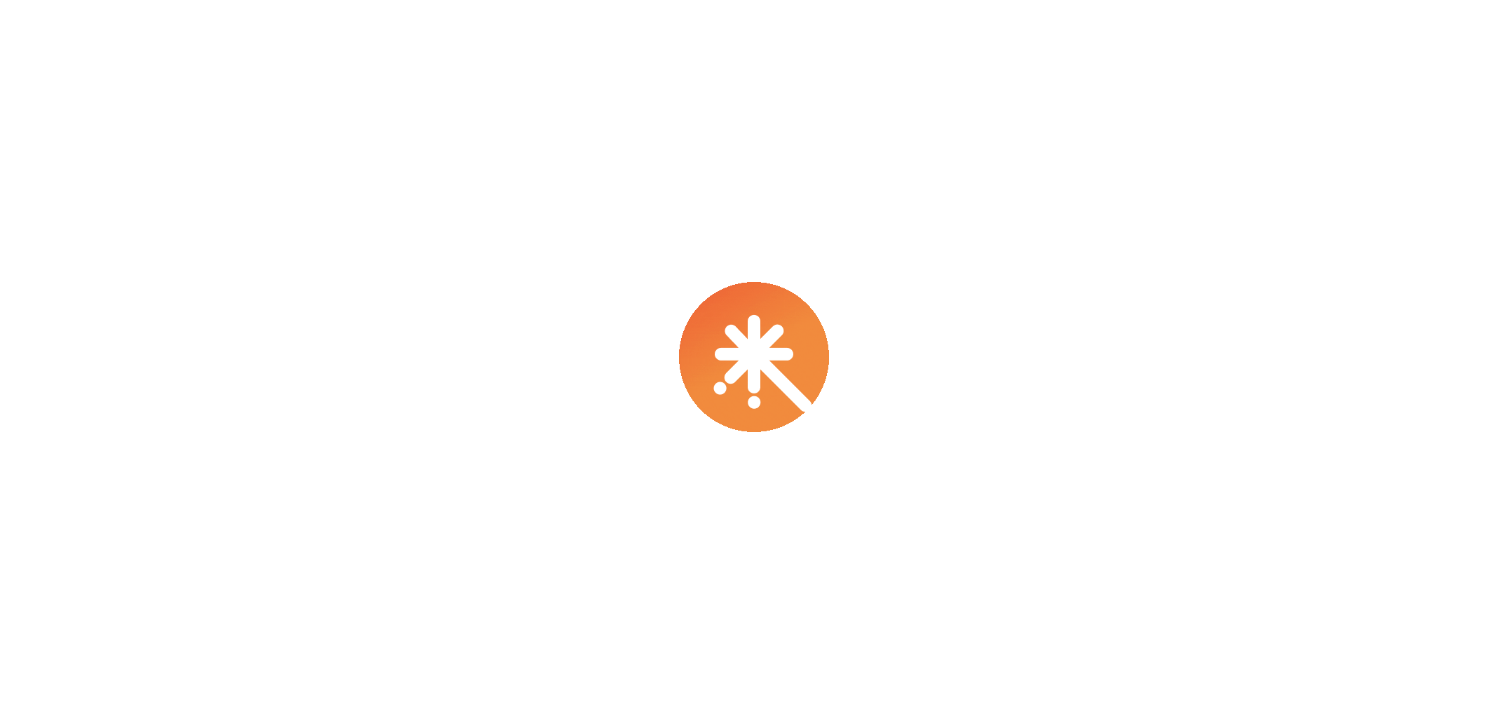 scroll, scrollTop: 0, scrollLeft: 0, axis: both 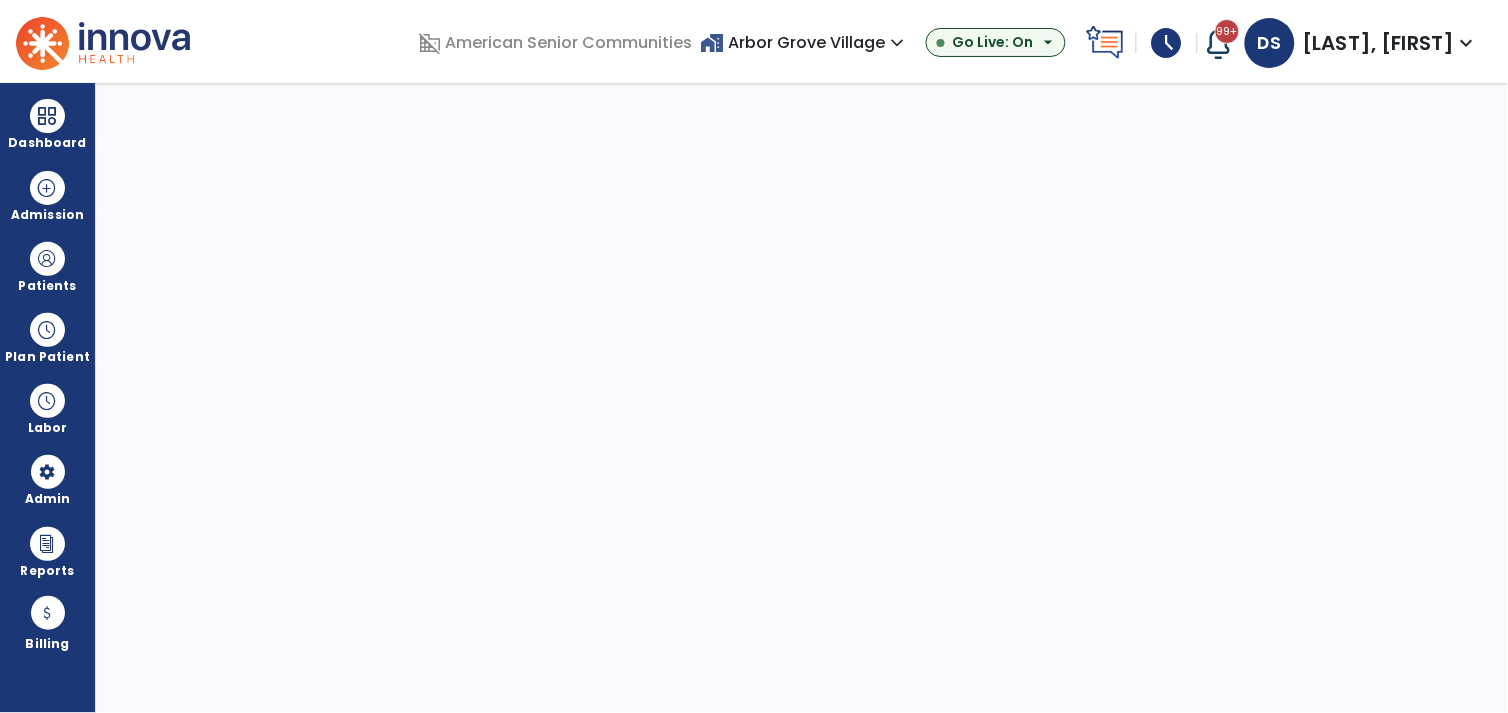 select on "***" 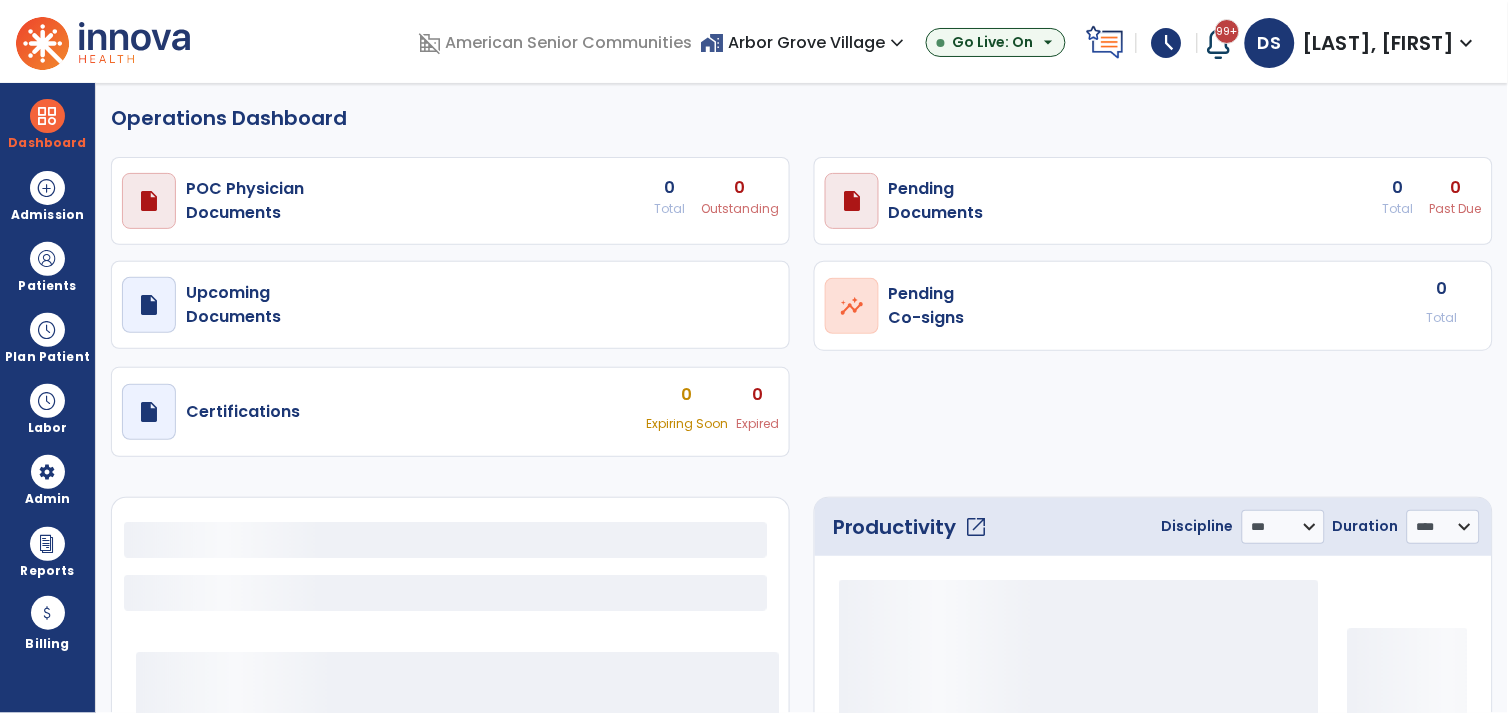 select on "***" 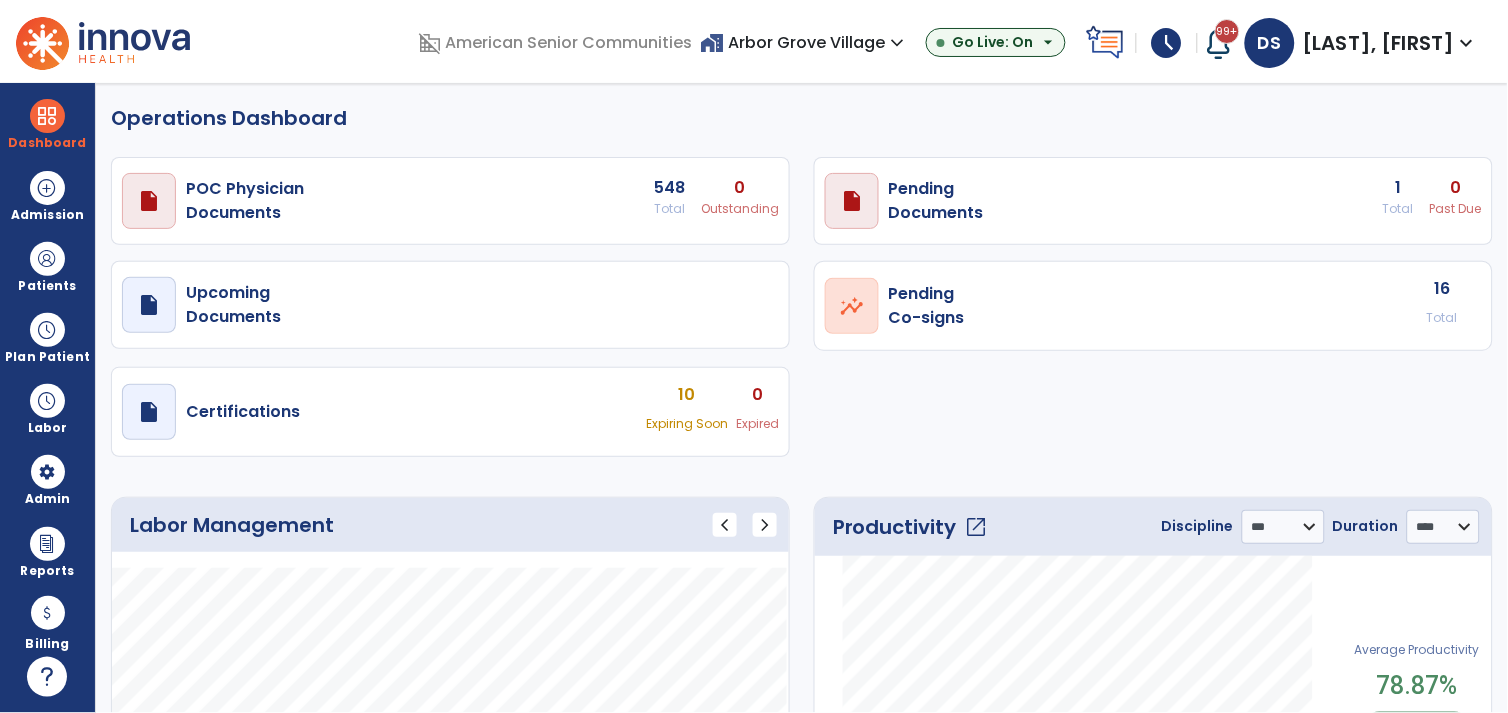 click on "[LAST], [FIRST]" at bounding box center (1379, 43) 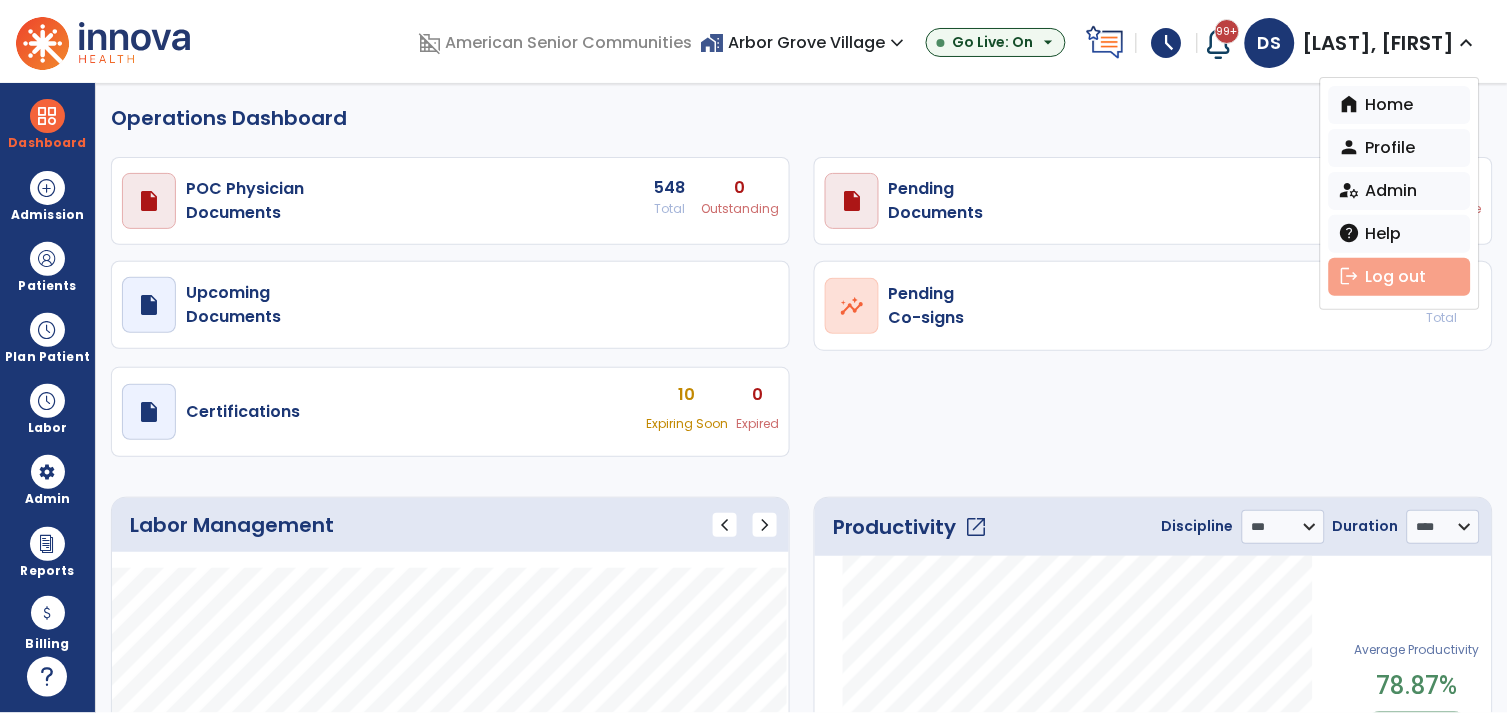 click on "logout   Log out" at bounding box center (1400, 277) 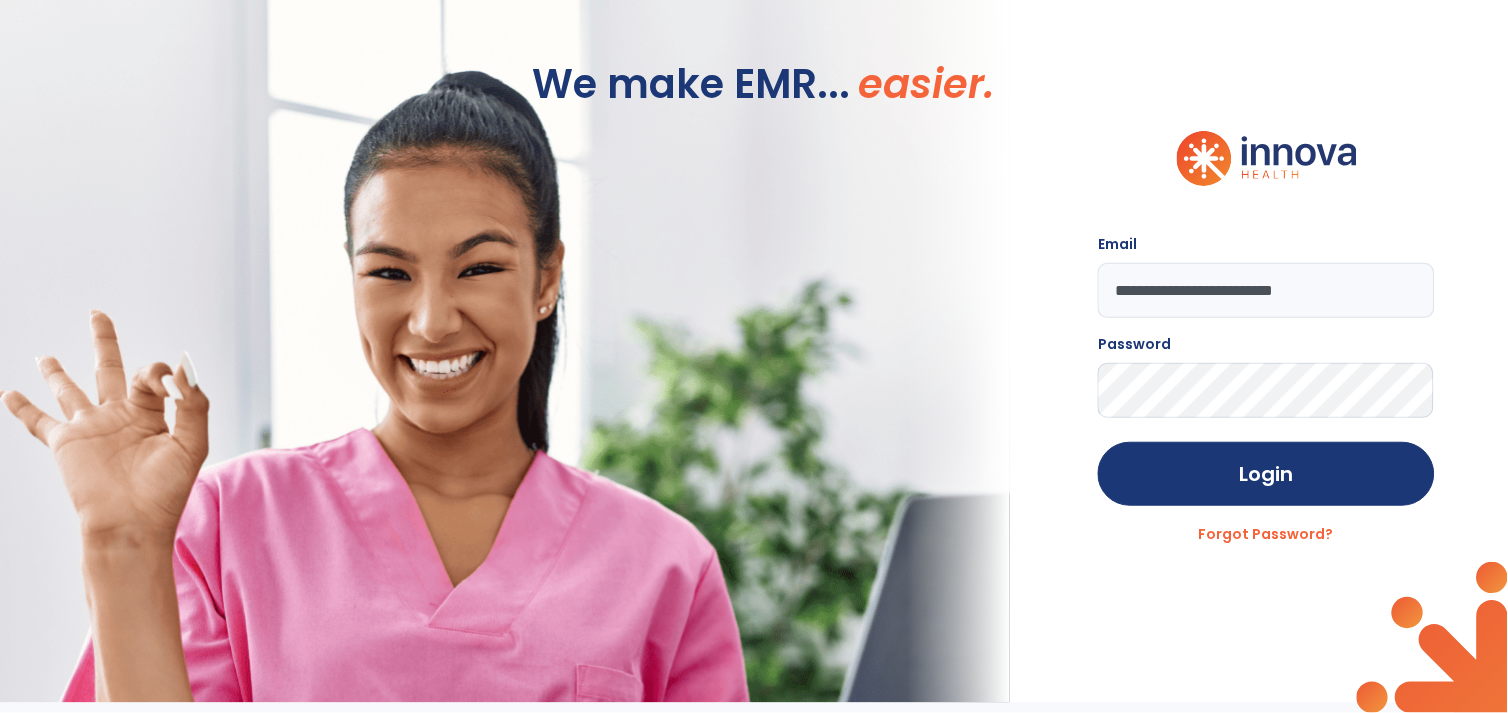 click on "**********" 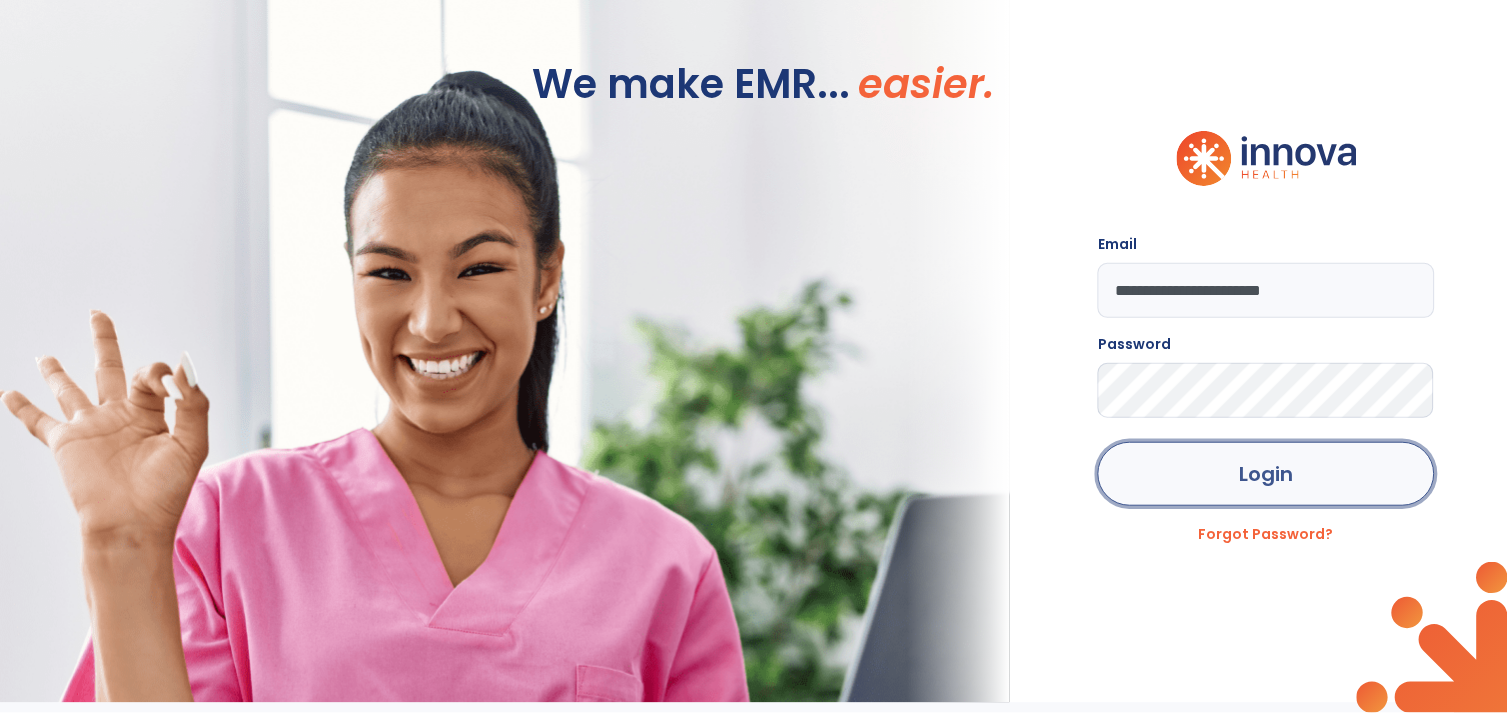 click on "Login" 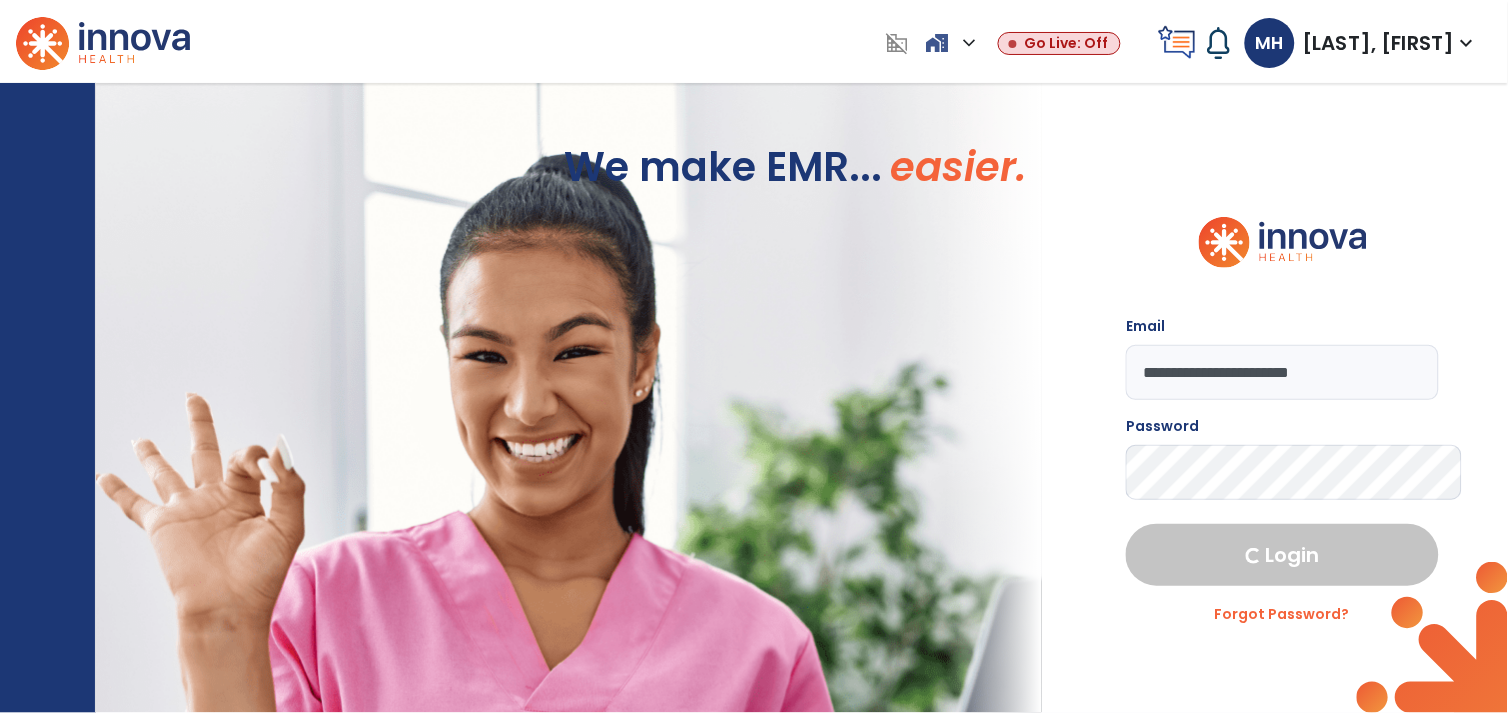 select on "****" 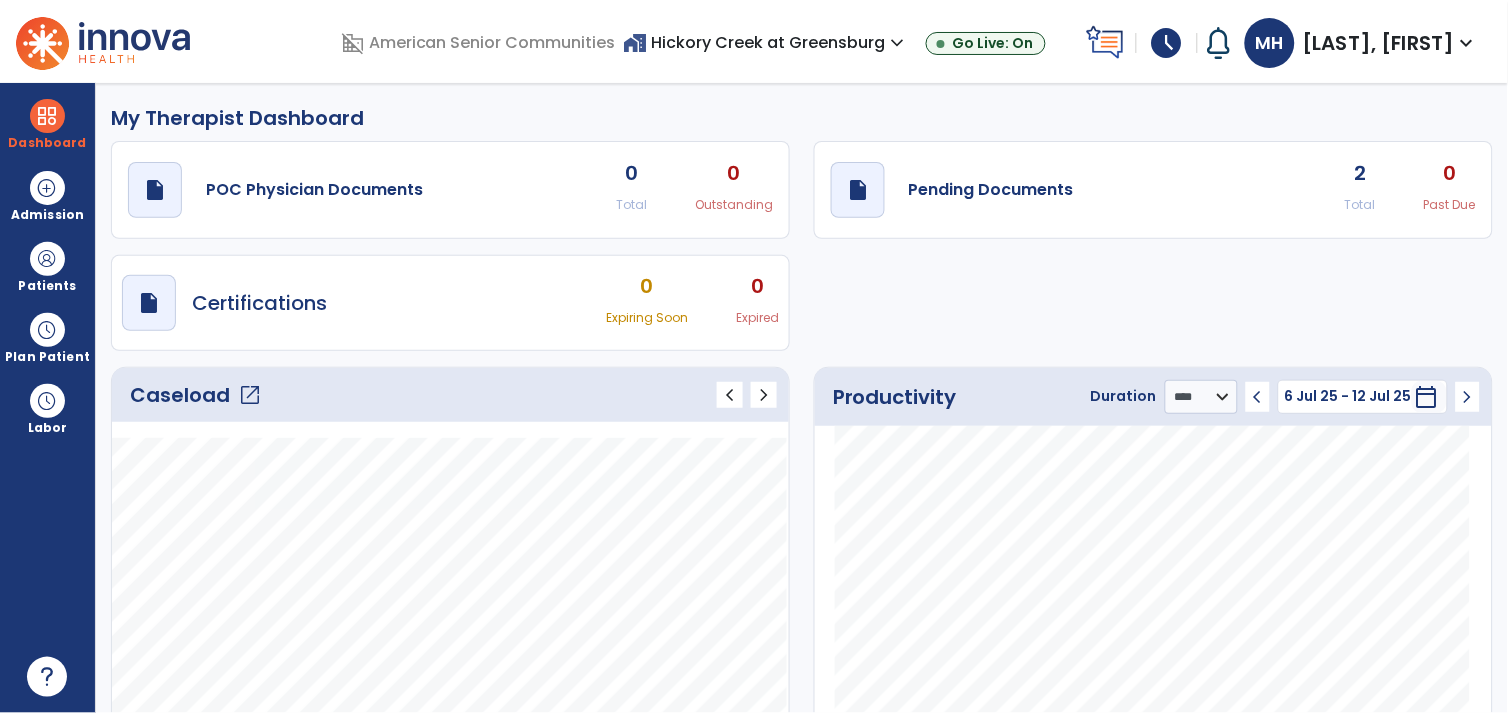 click on "open_in_new" 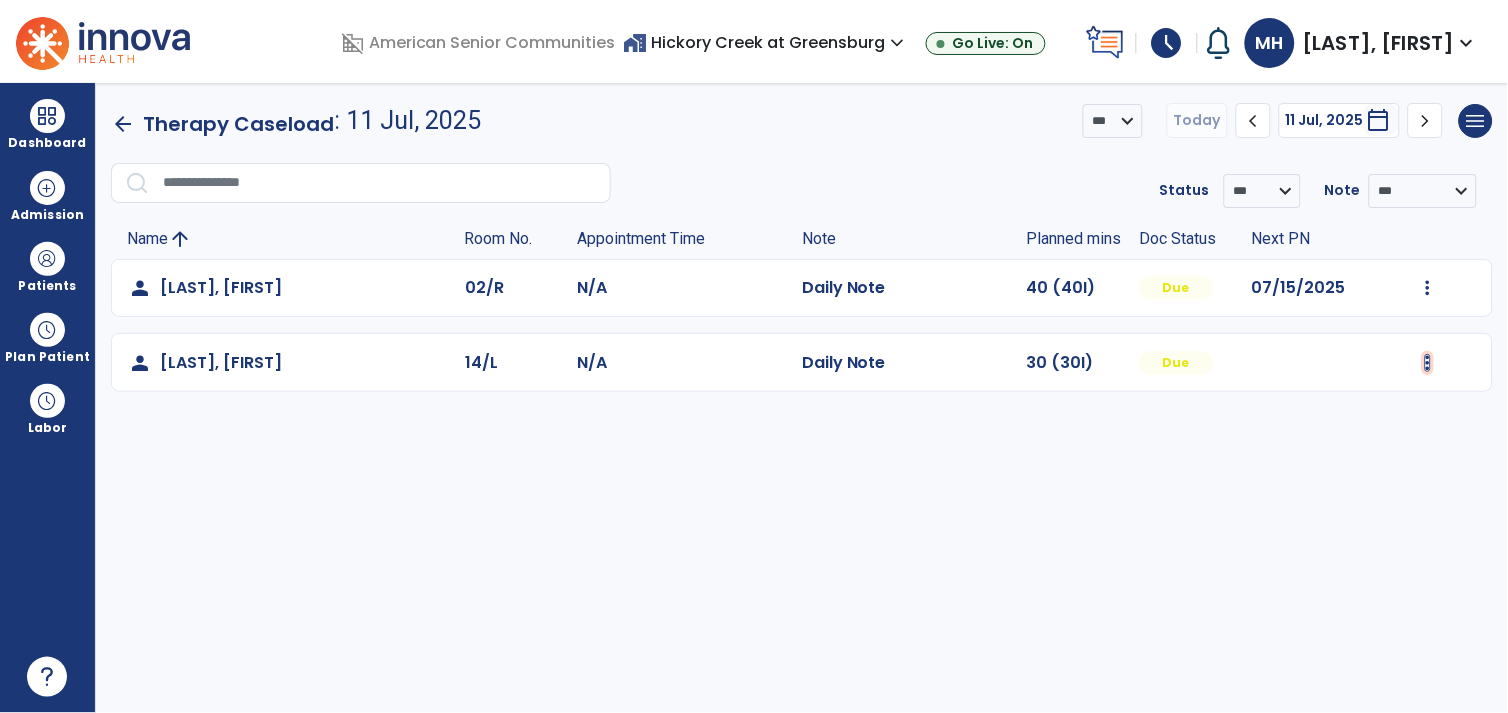 click at bounding box center (1428, 288) 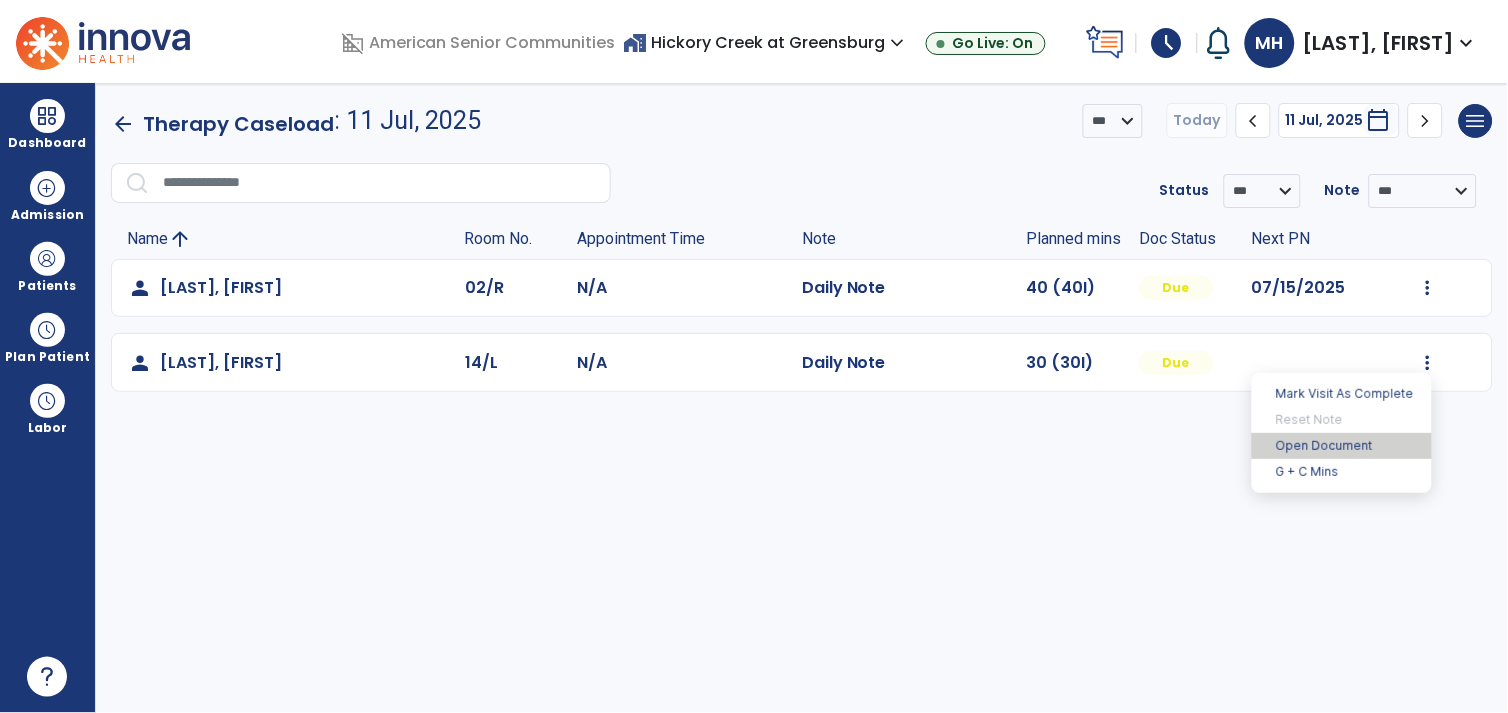 click on "Open Document" at bounding box center [1342, 446] 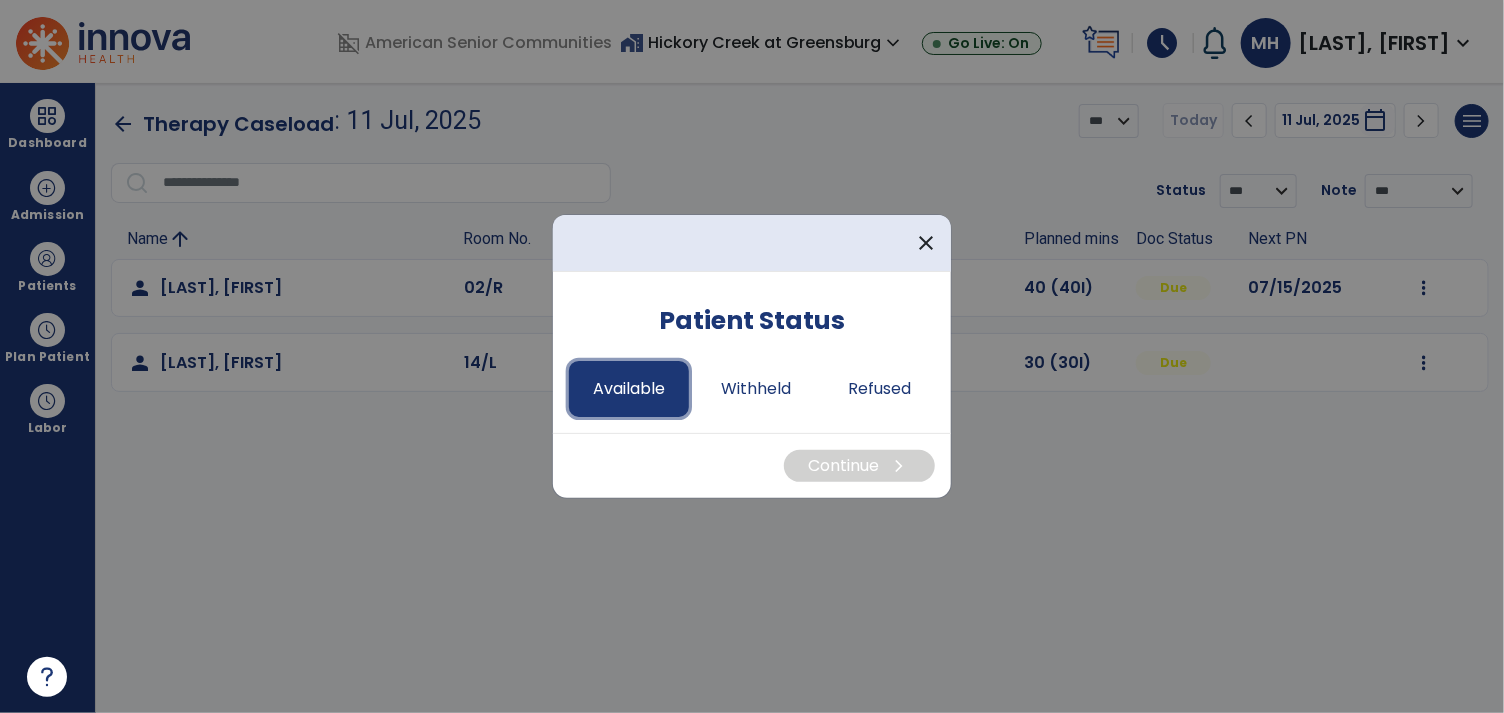 click on "Available" at bounding box center [629, 389] 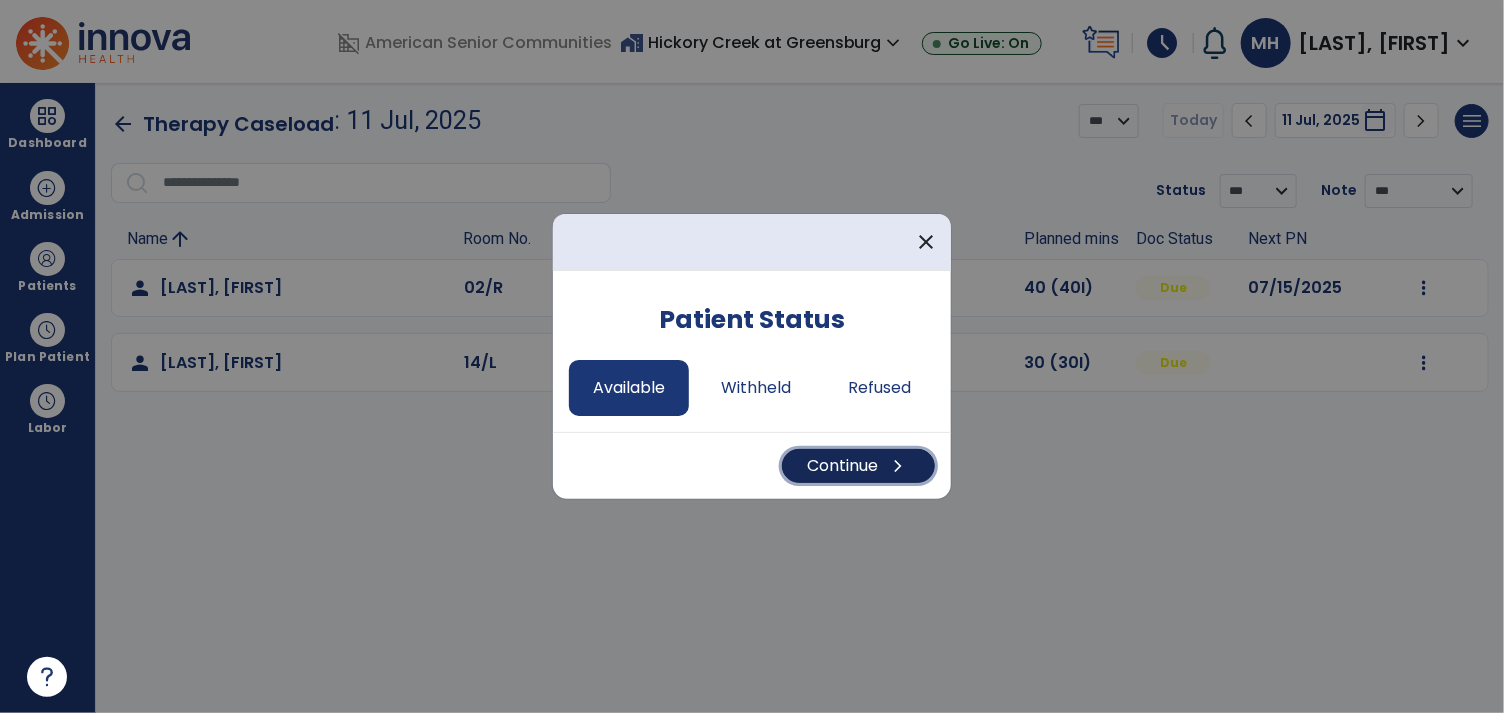 click on "Continue   chevron_right" at bounding box center (858, 466) 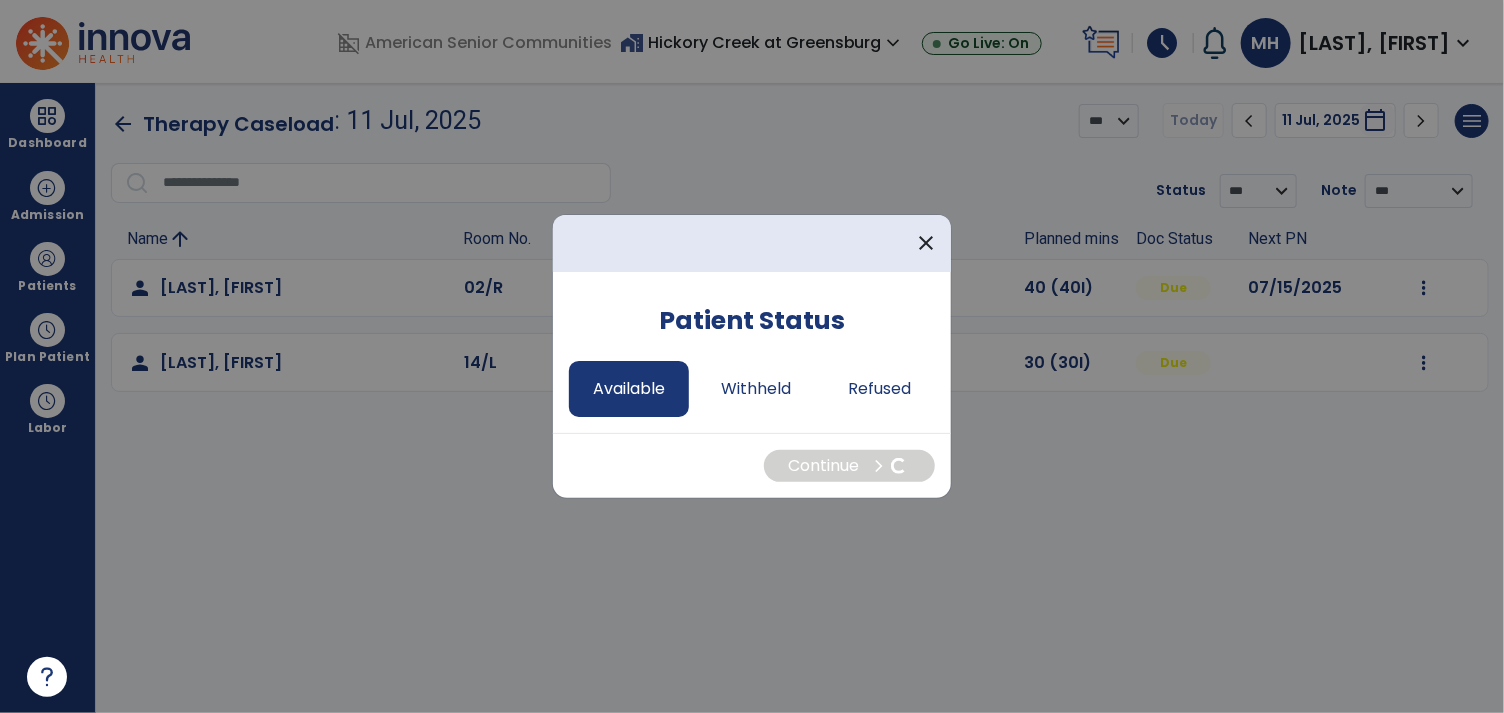 select on "*" 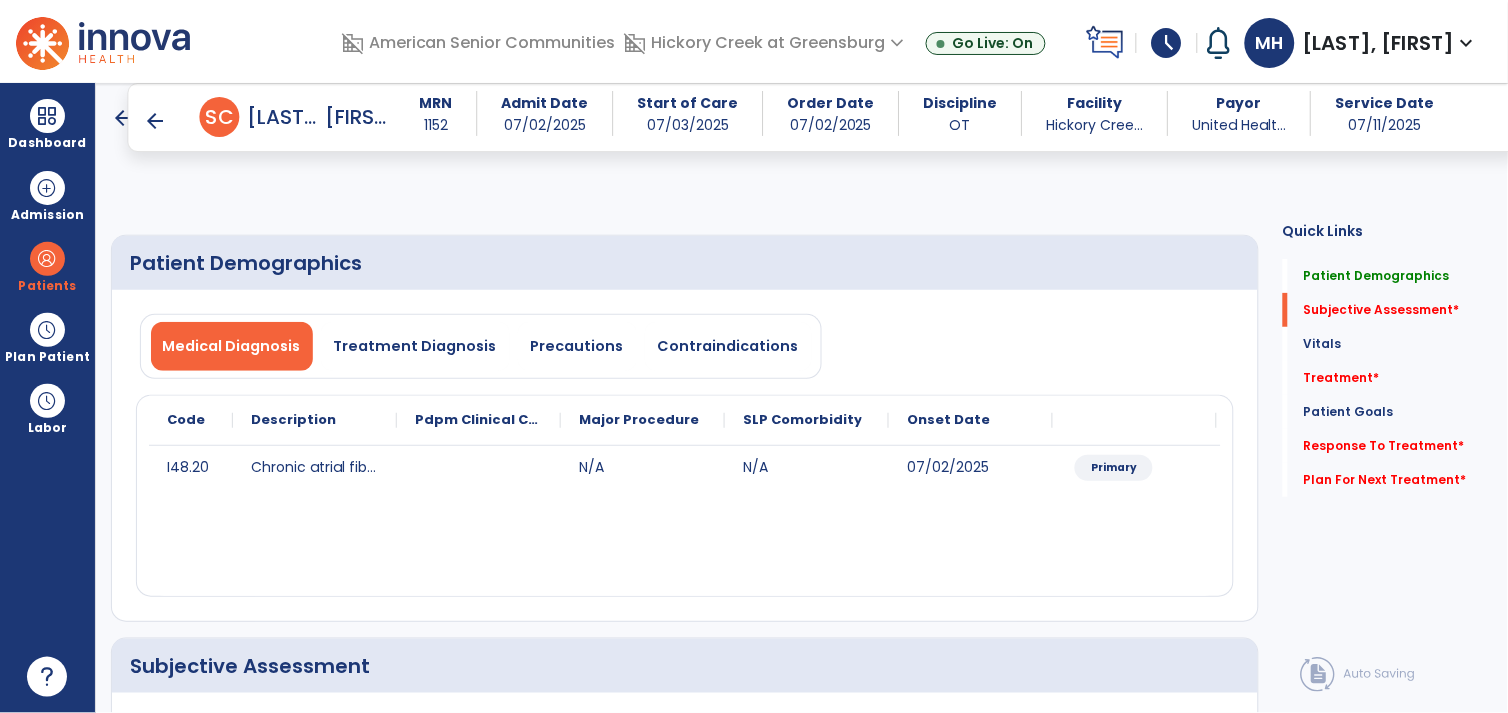scroll, scrollTop: 301, scrollLeft: 0, axis: vertical 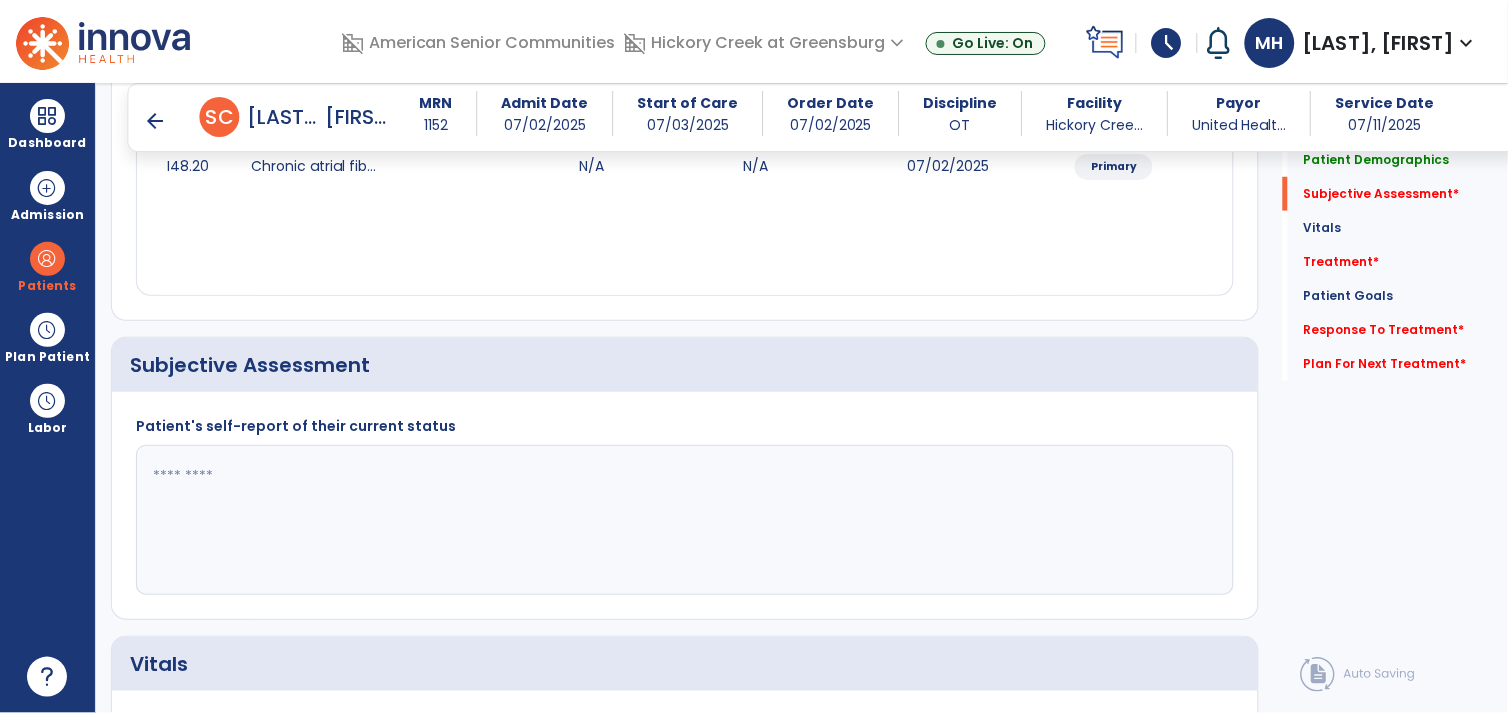 click 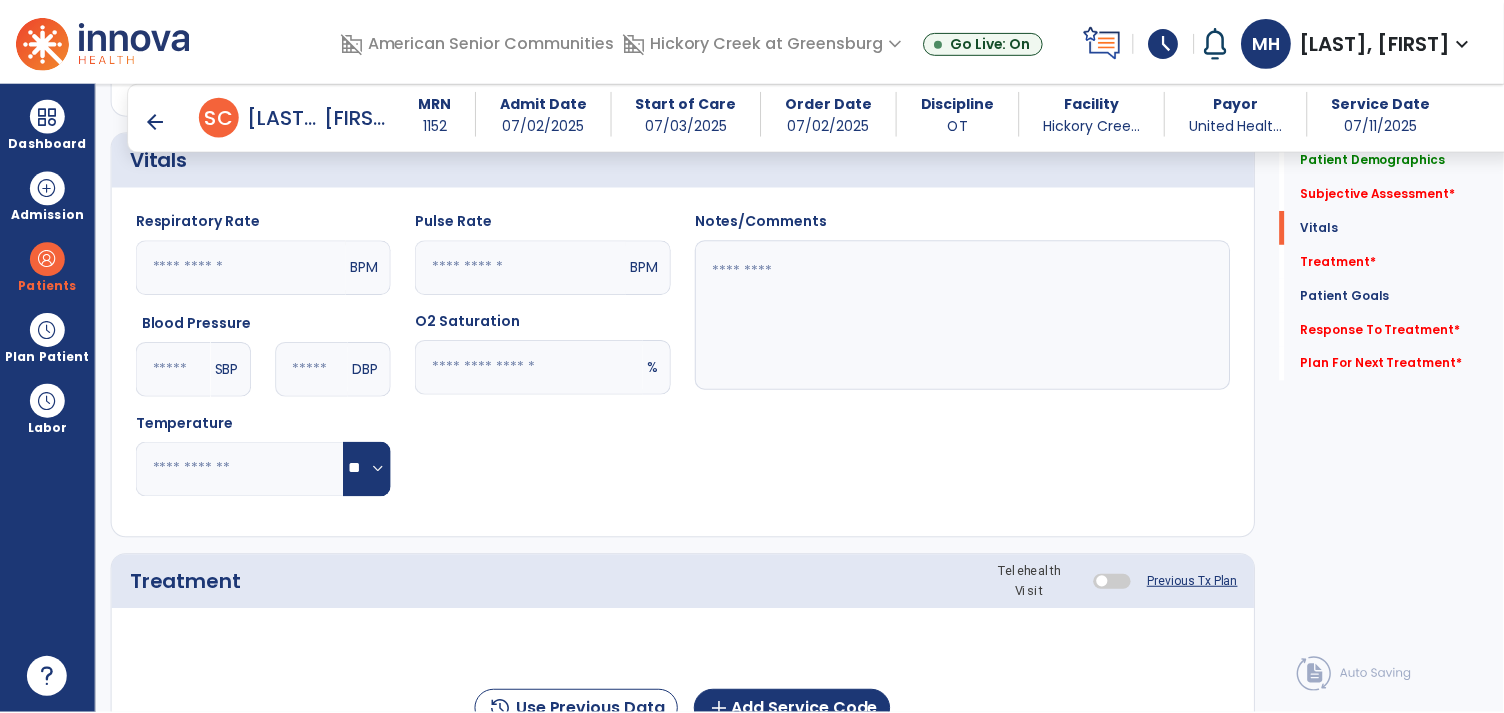 scroll, scrollTop: 1016, scrollLeft: 0, axis: vertical 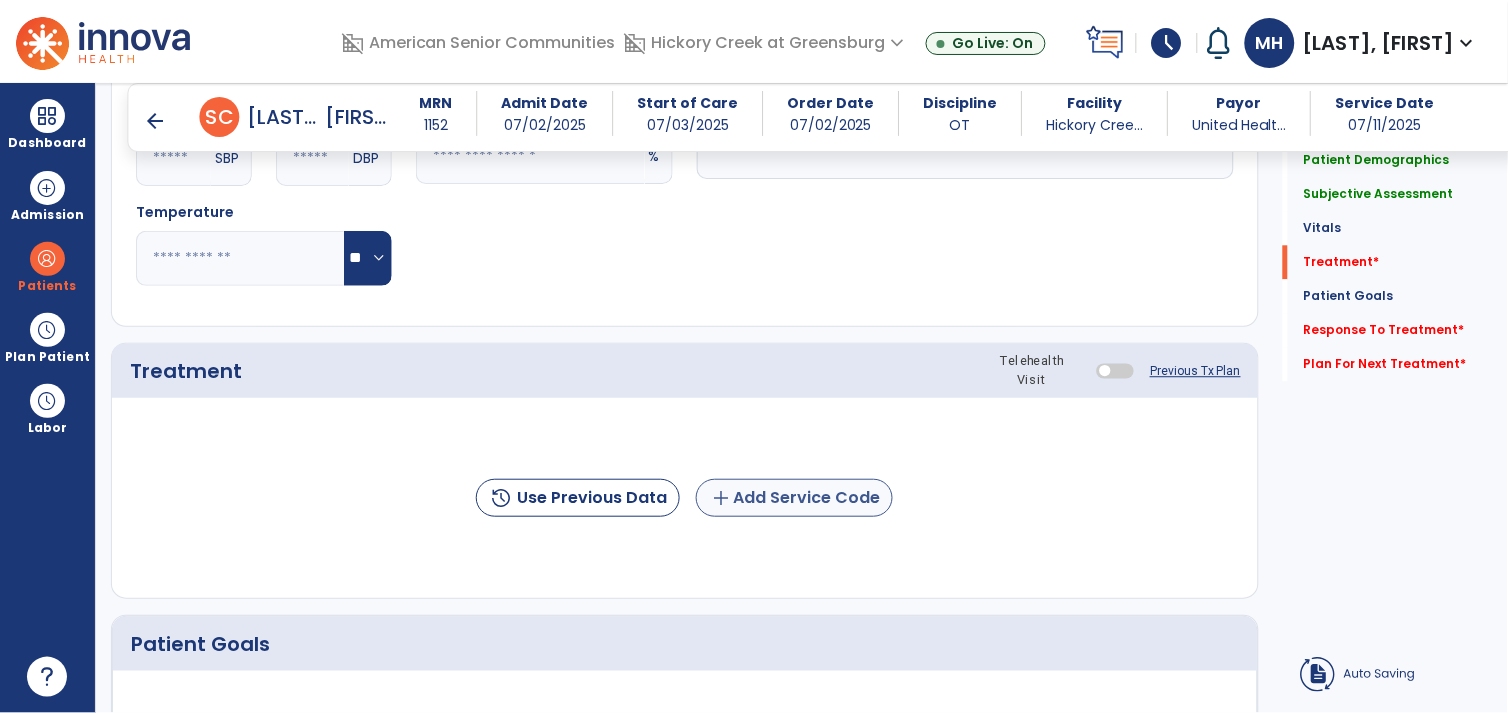 type on "**********" 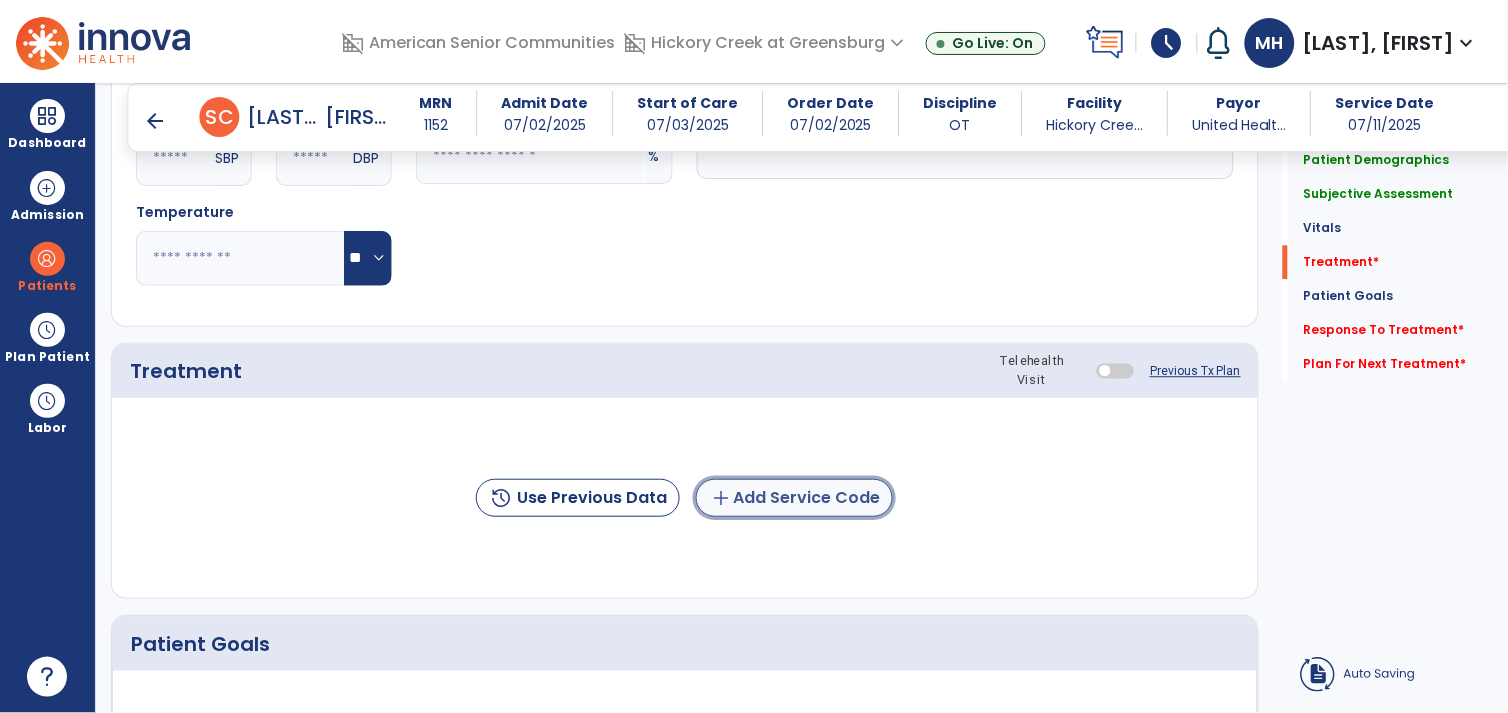 click on "add  Add Service Code" 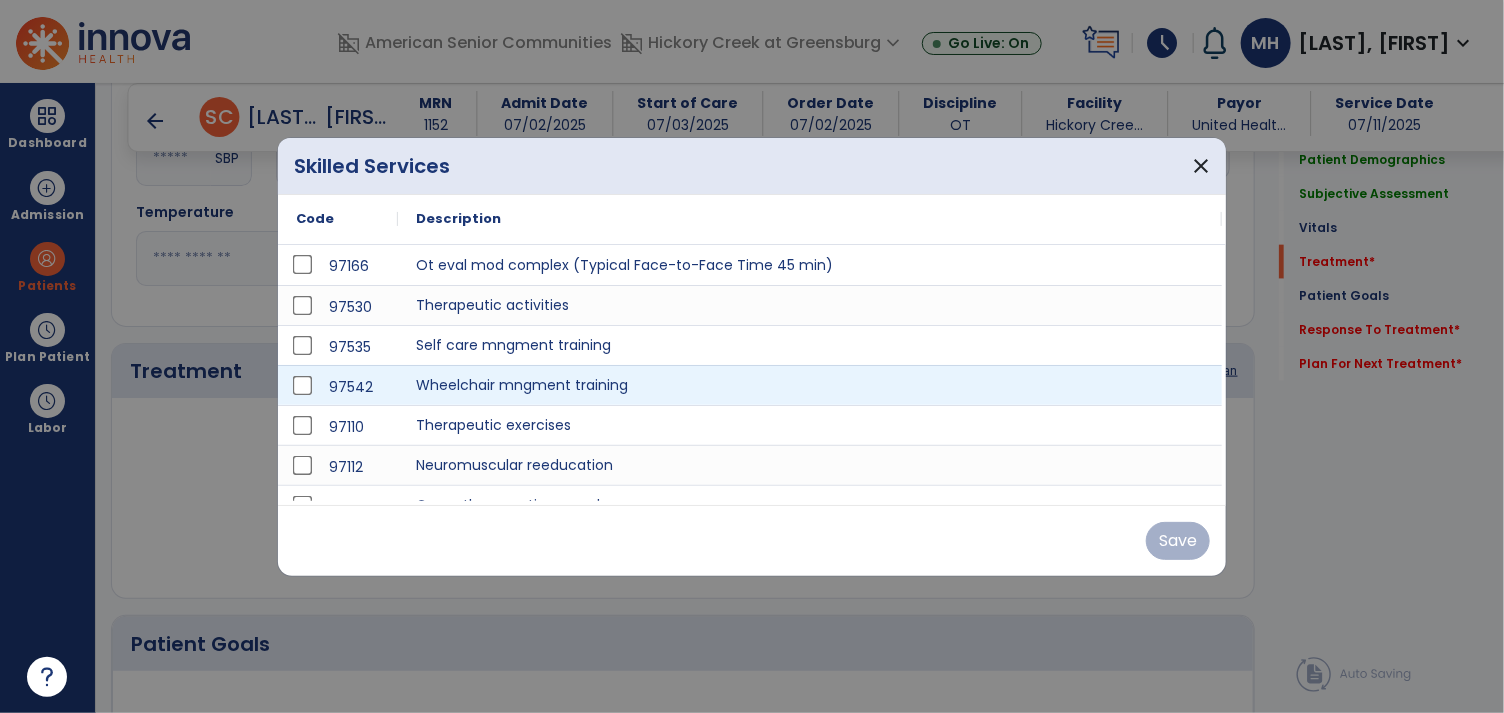 scroll, scrollTop: 1016, scrollLeft: 0, axis: vertical 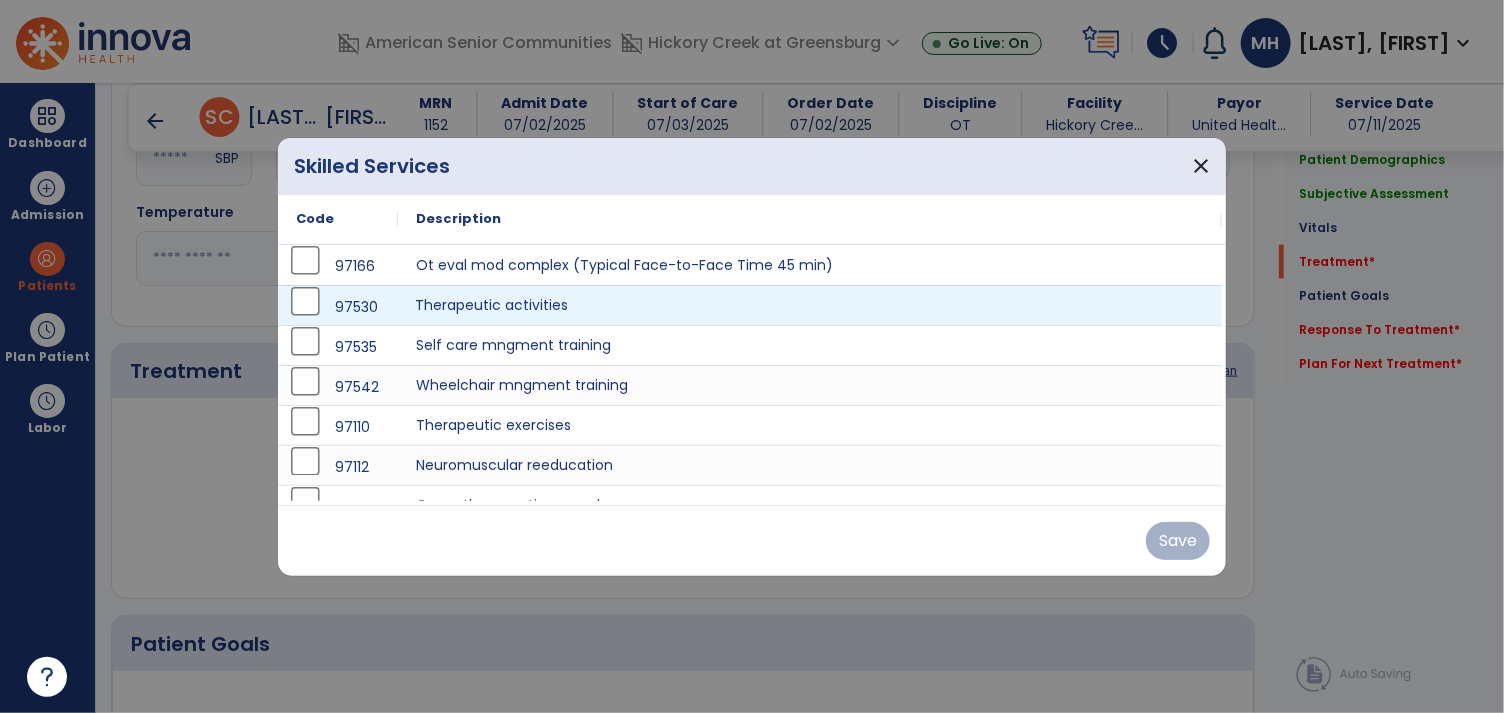 click on "Therapeutic activities" at bounding box center (810, 305) 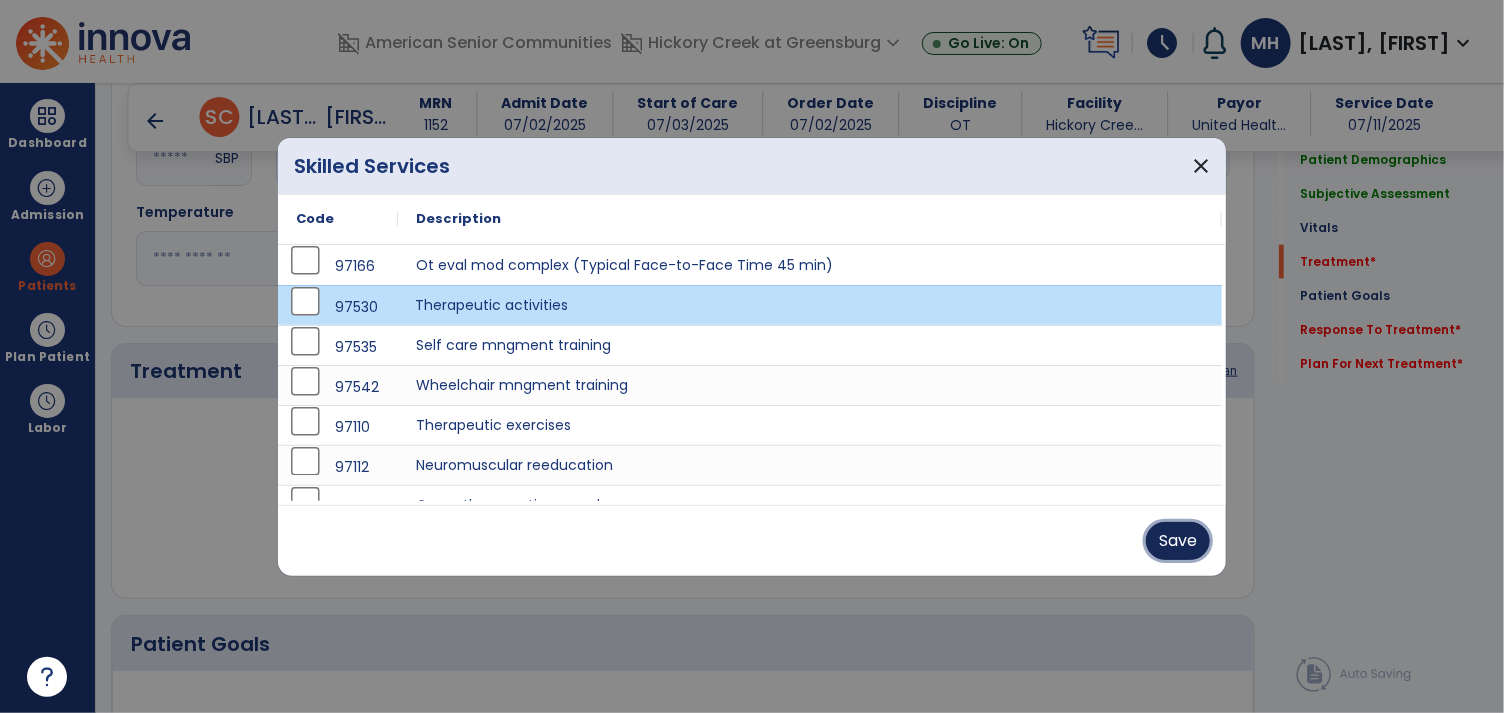 click on "Save" at bounding box center [1178, 541] 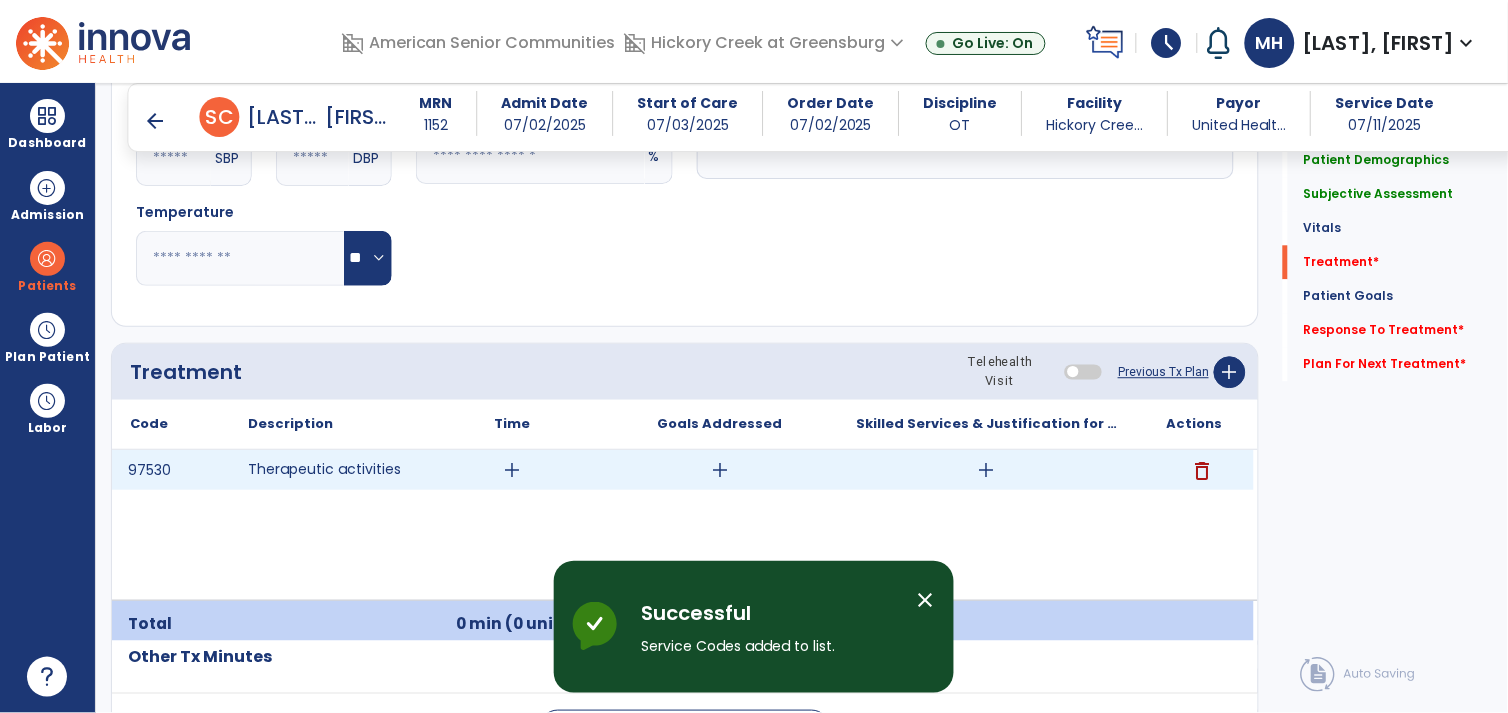 click on "add" at bounding box center [987, 470] 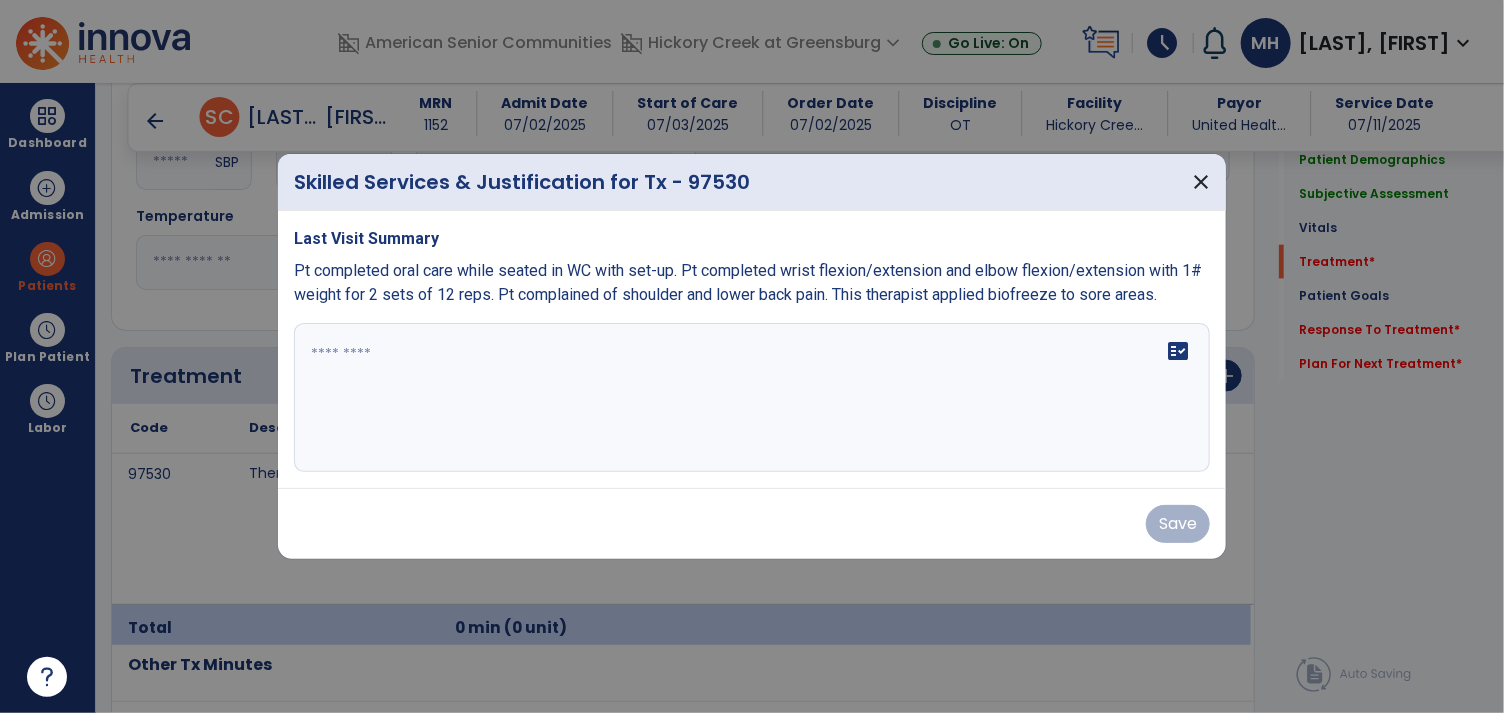 scroll, scrollTop: 1016, scrollLeft: 0, axis: vertical 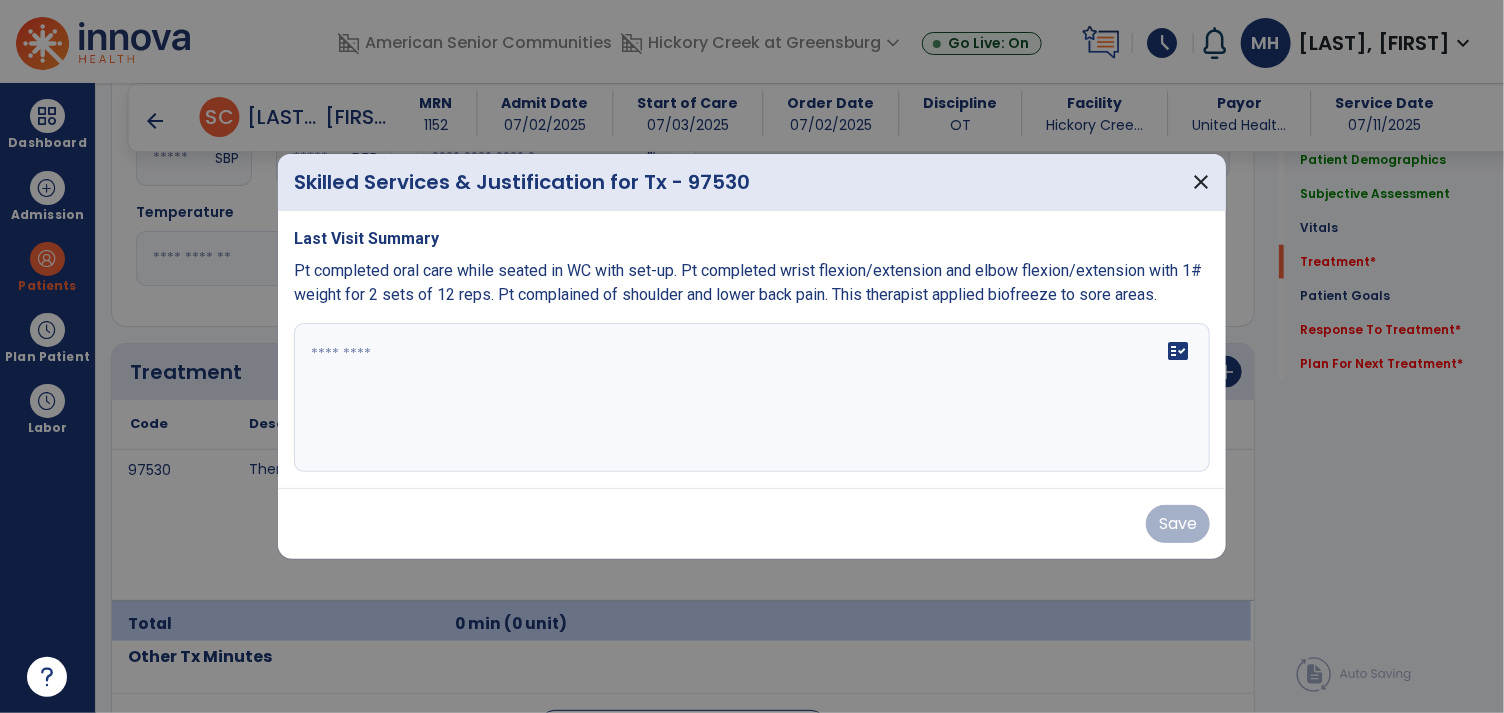 click on "fact_check" at bounding box center (752, 398) 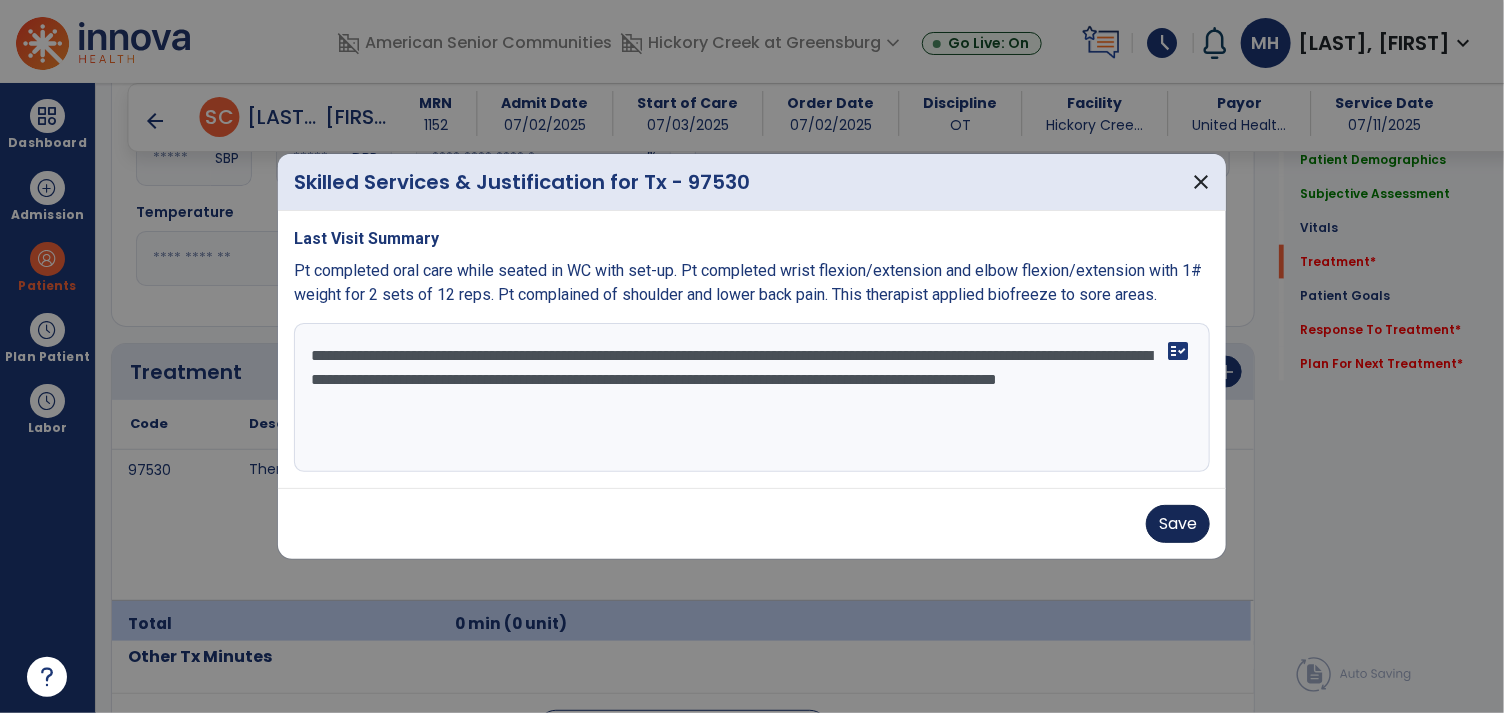 type on "**********" 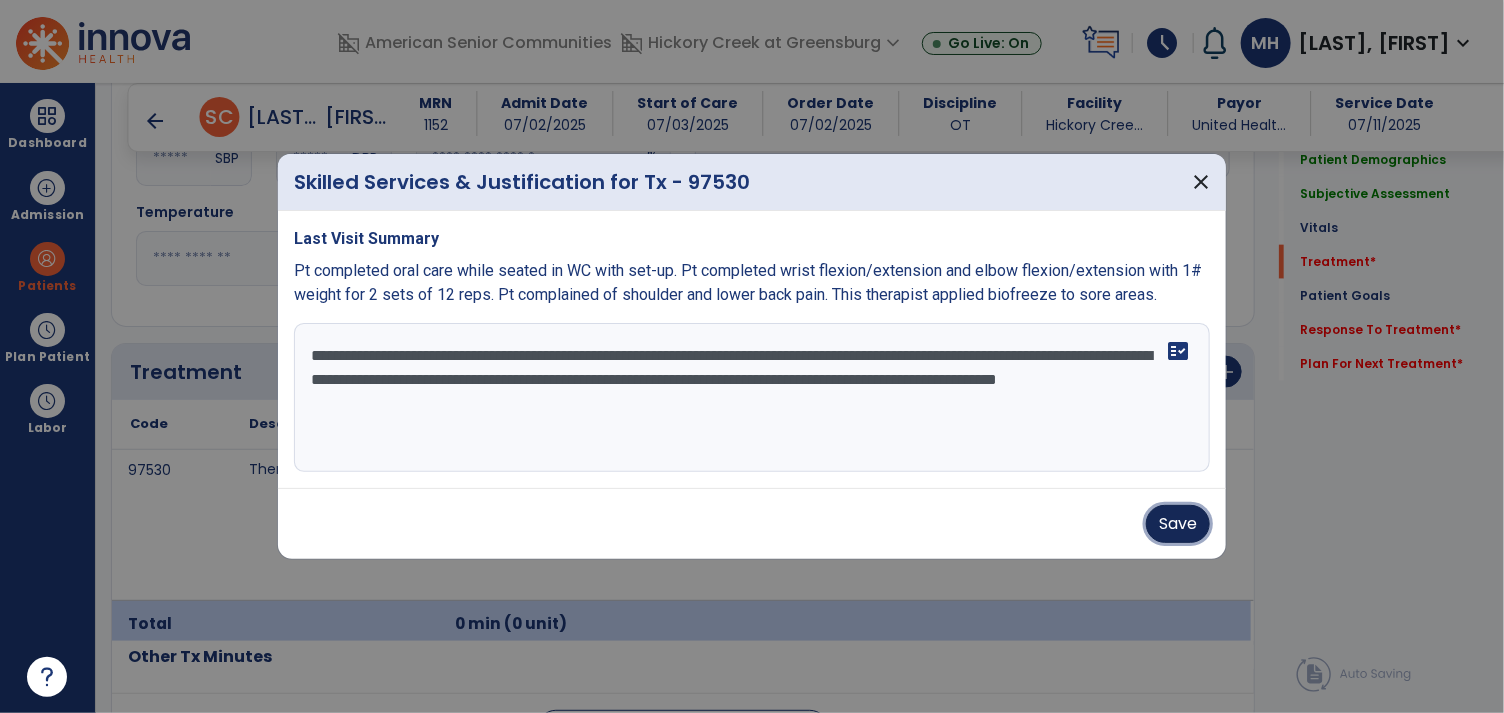 click on "Save" at bounding box center [1178, 524] 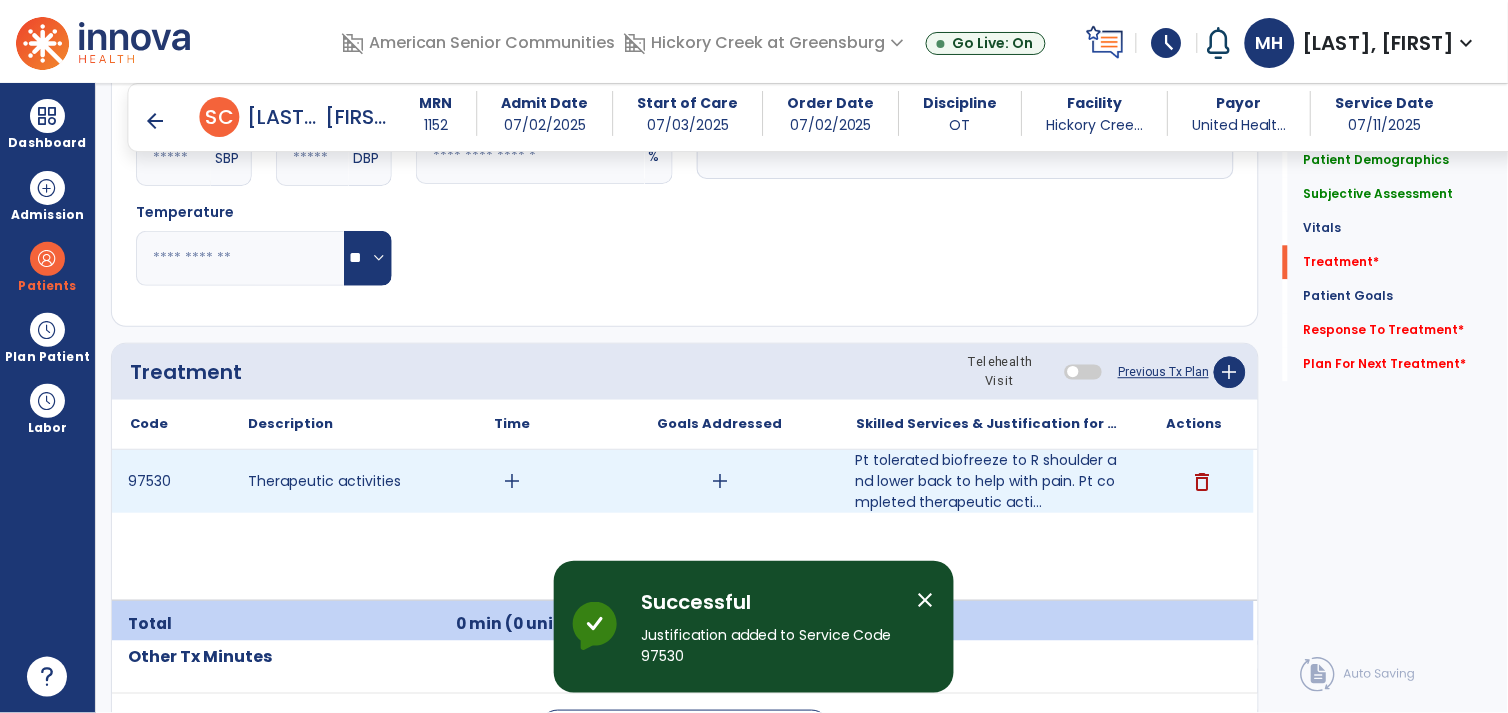 click on "add" at bounding box center [720, 481] 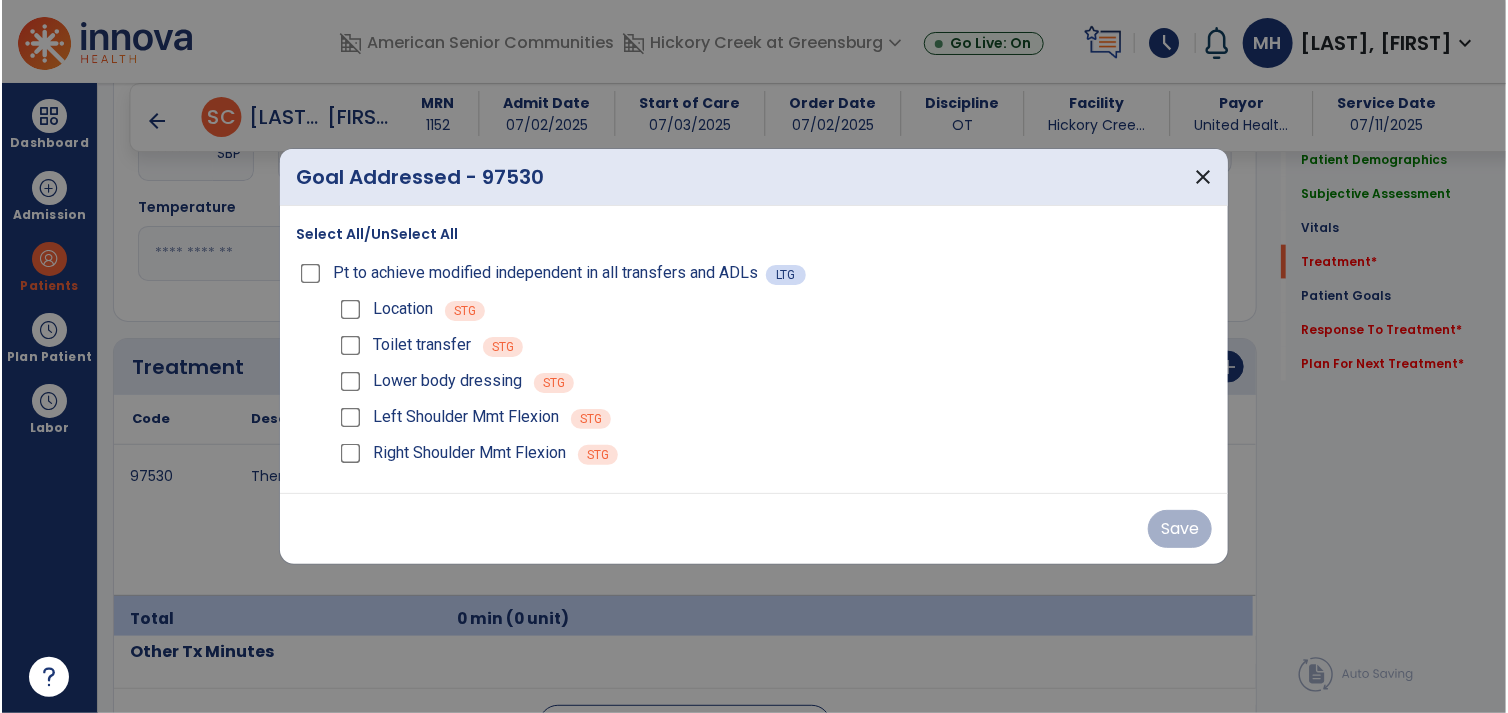 scroll, scrollTop: 1016, scrollLeft: 0, axis: vertical 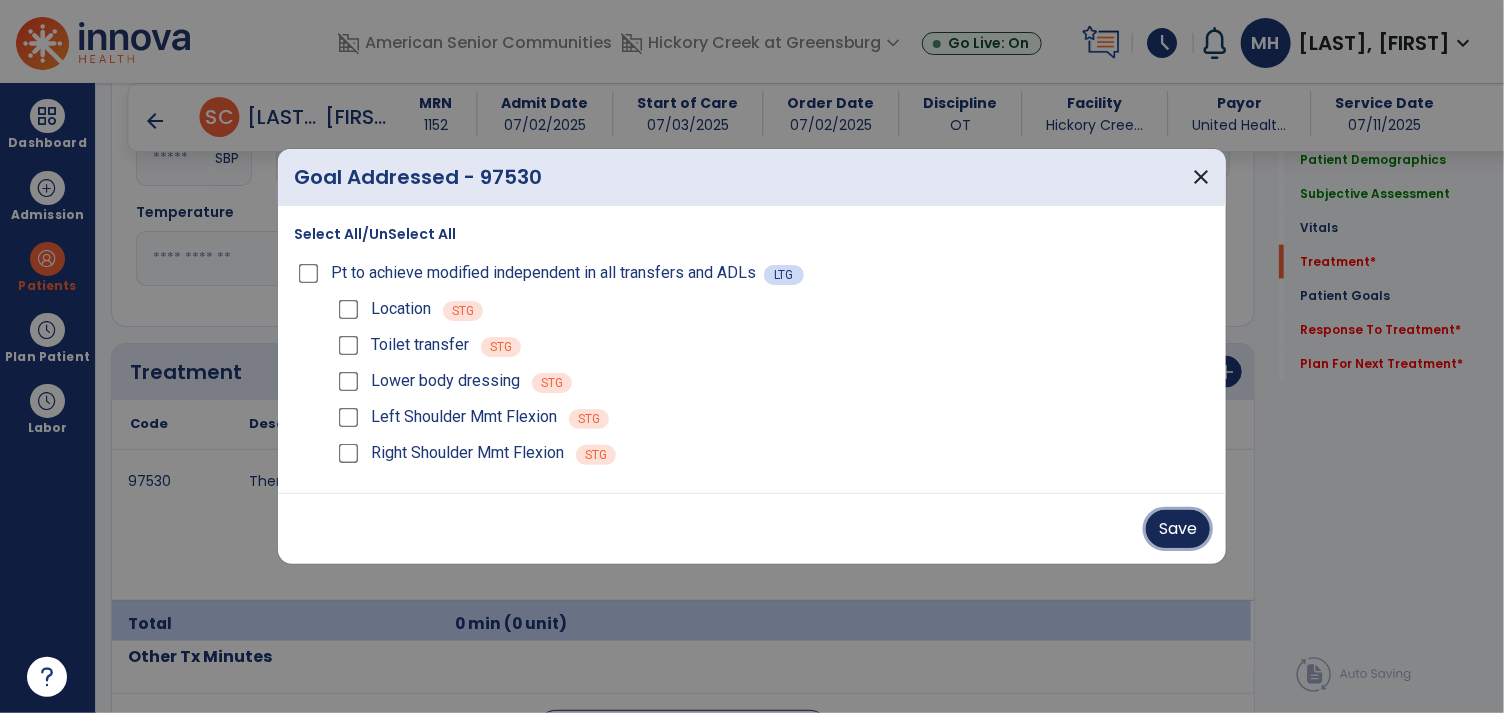 click on "Save" at bounding box center (1178, 529) 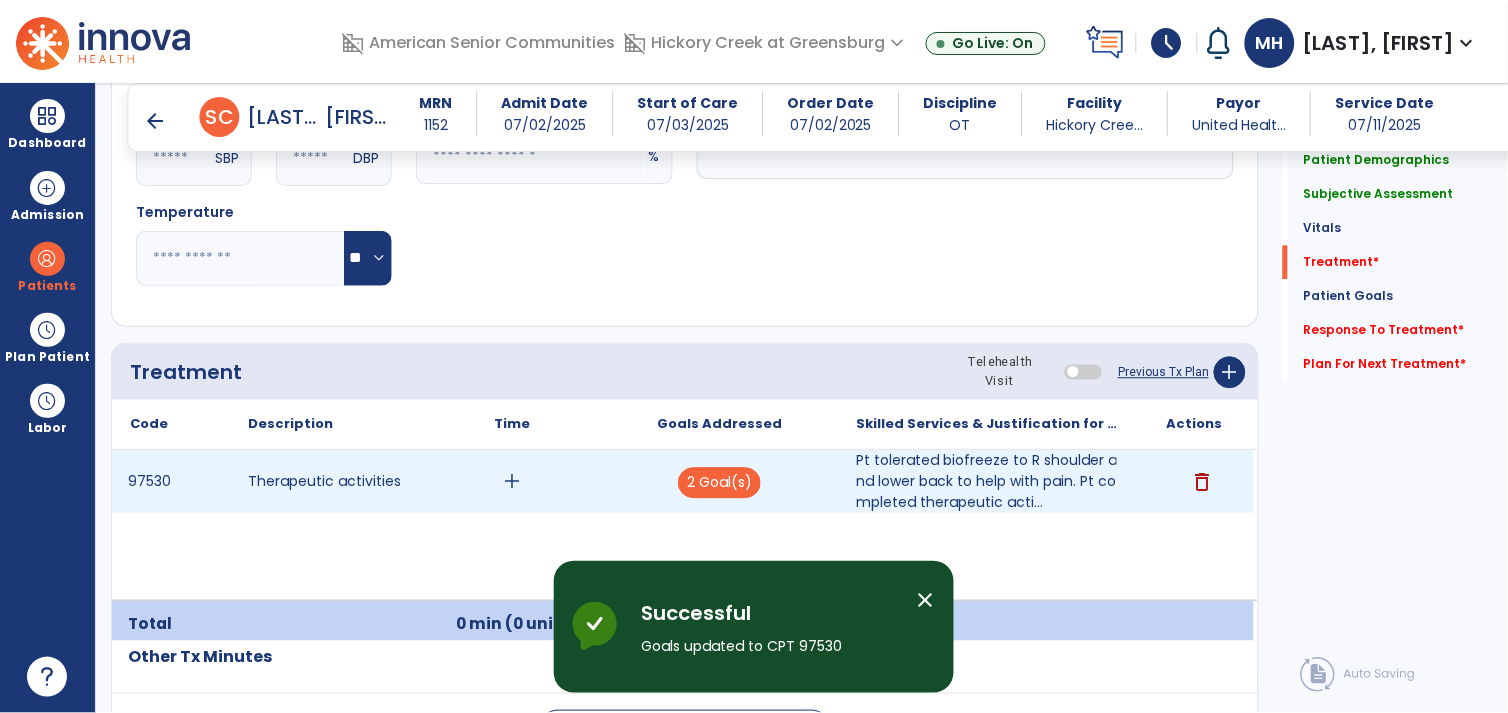 click on "add" at bounding box center [512, 481] 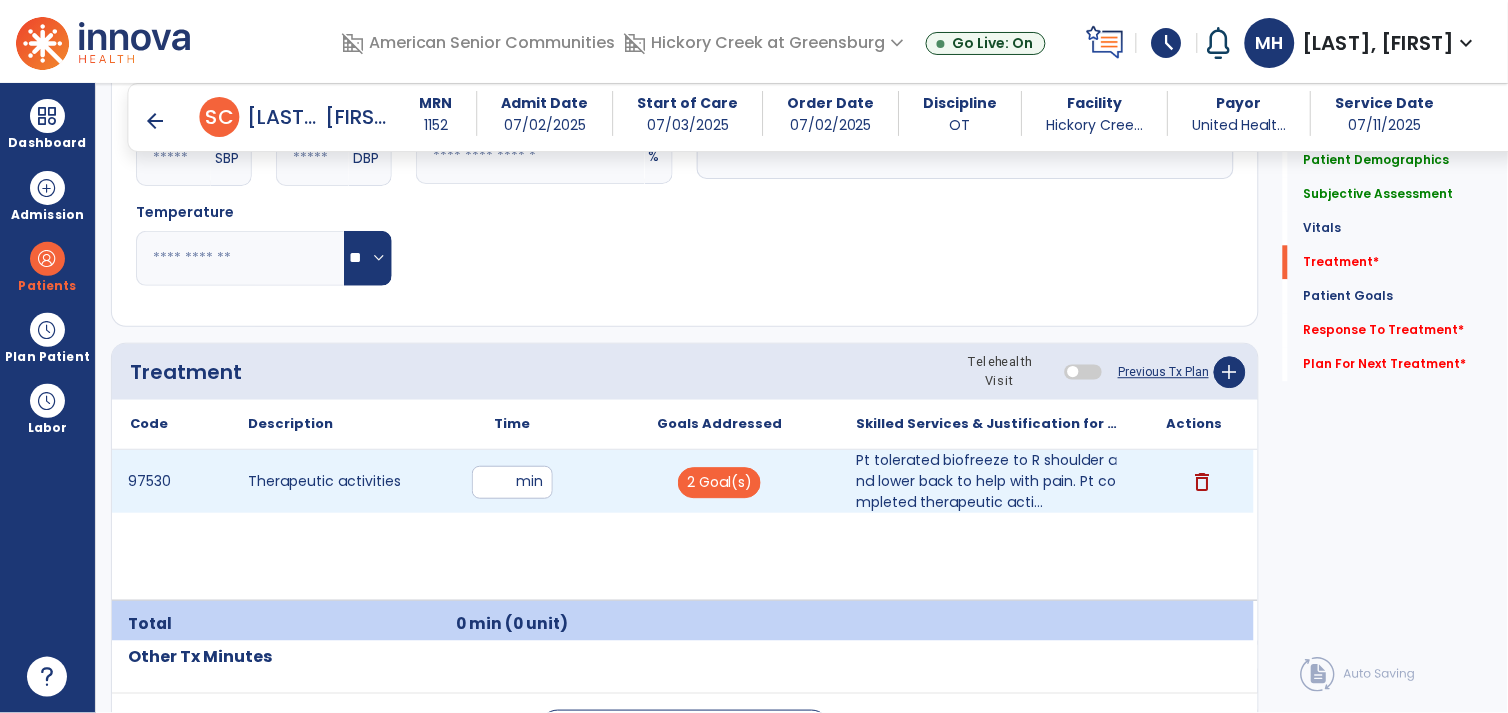 type on "**" 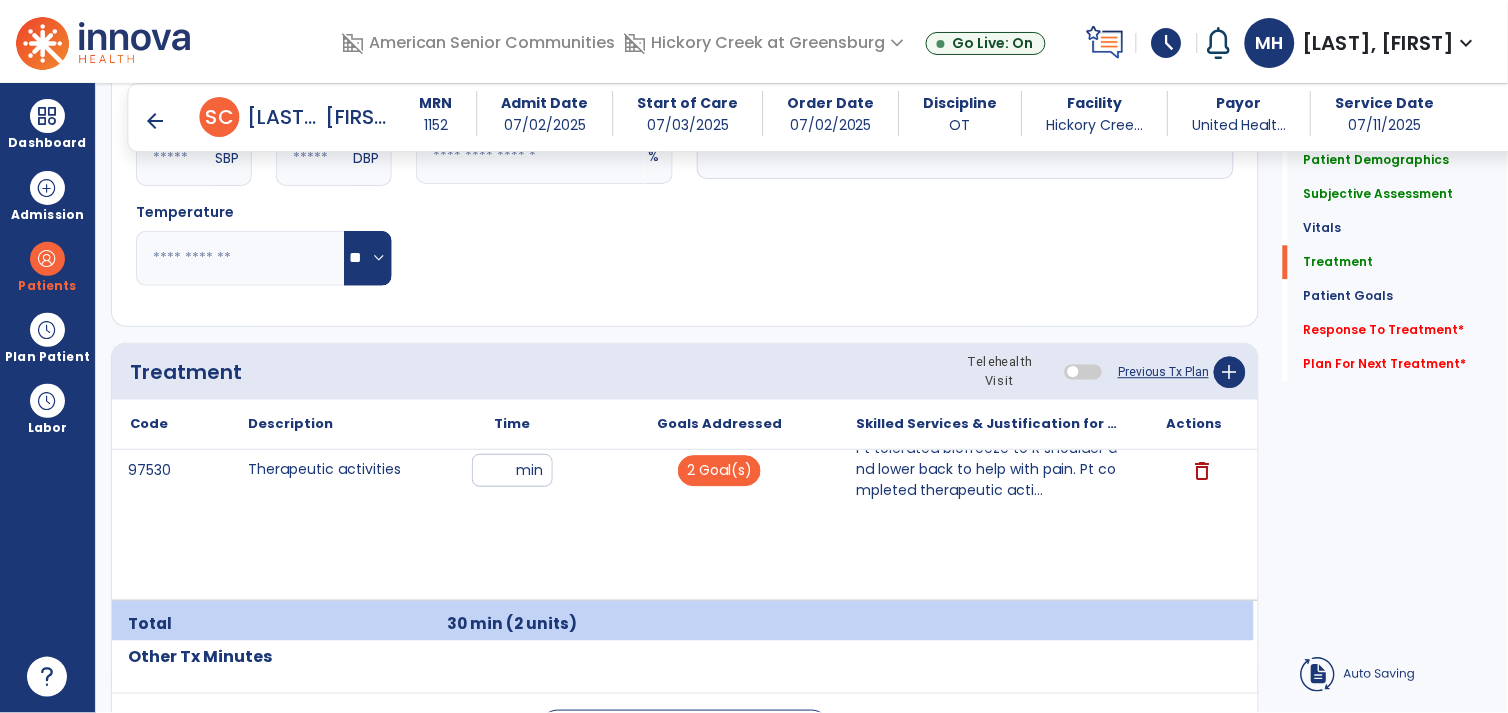 click on "Notes/Comments" 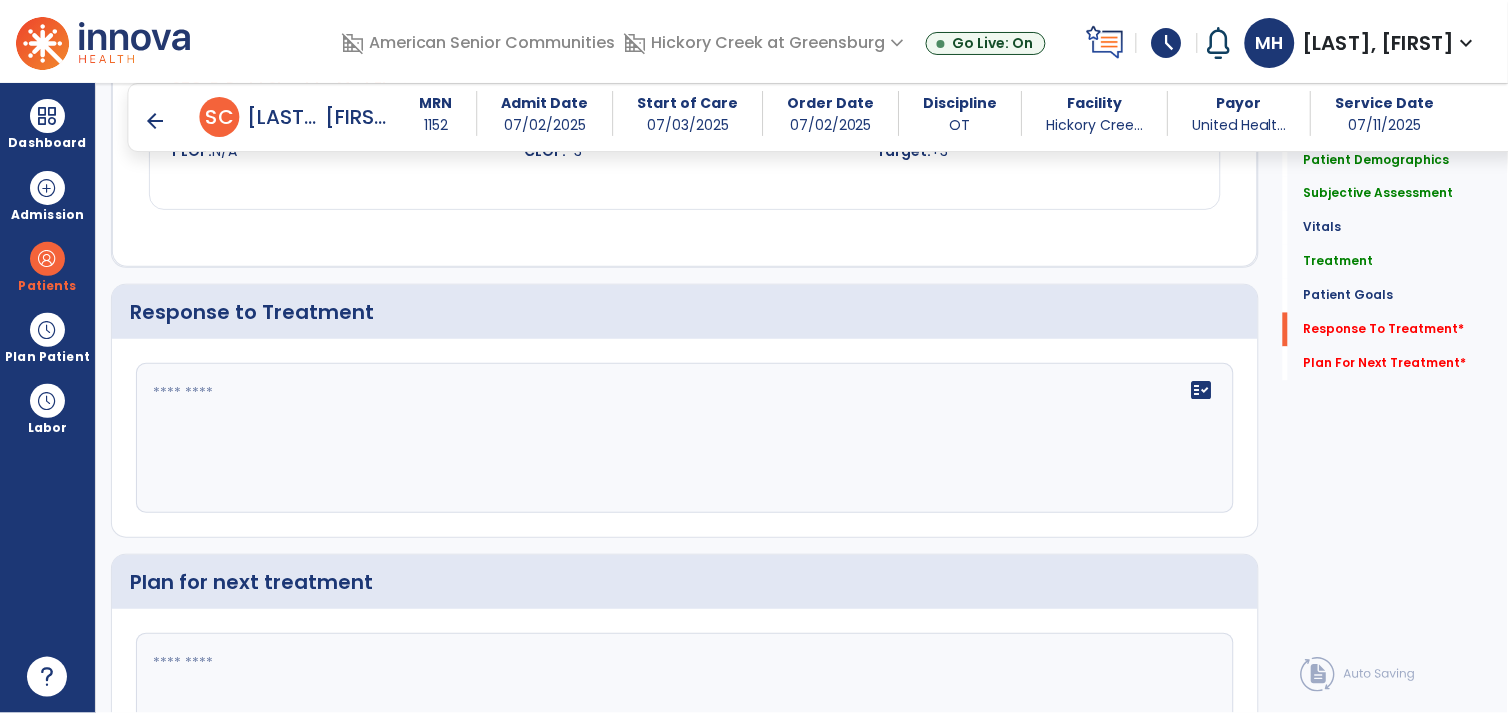 scroll, scrollTop: 2458, scrollLeft: 0, axis: vertical 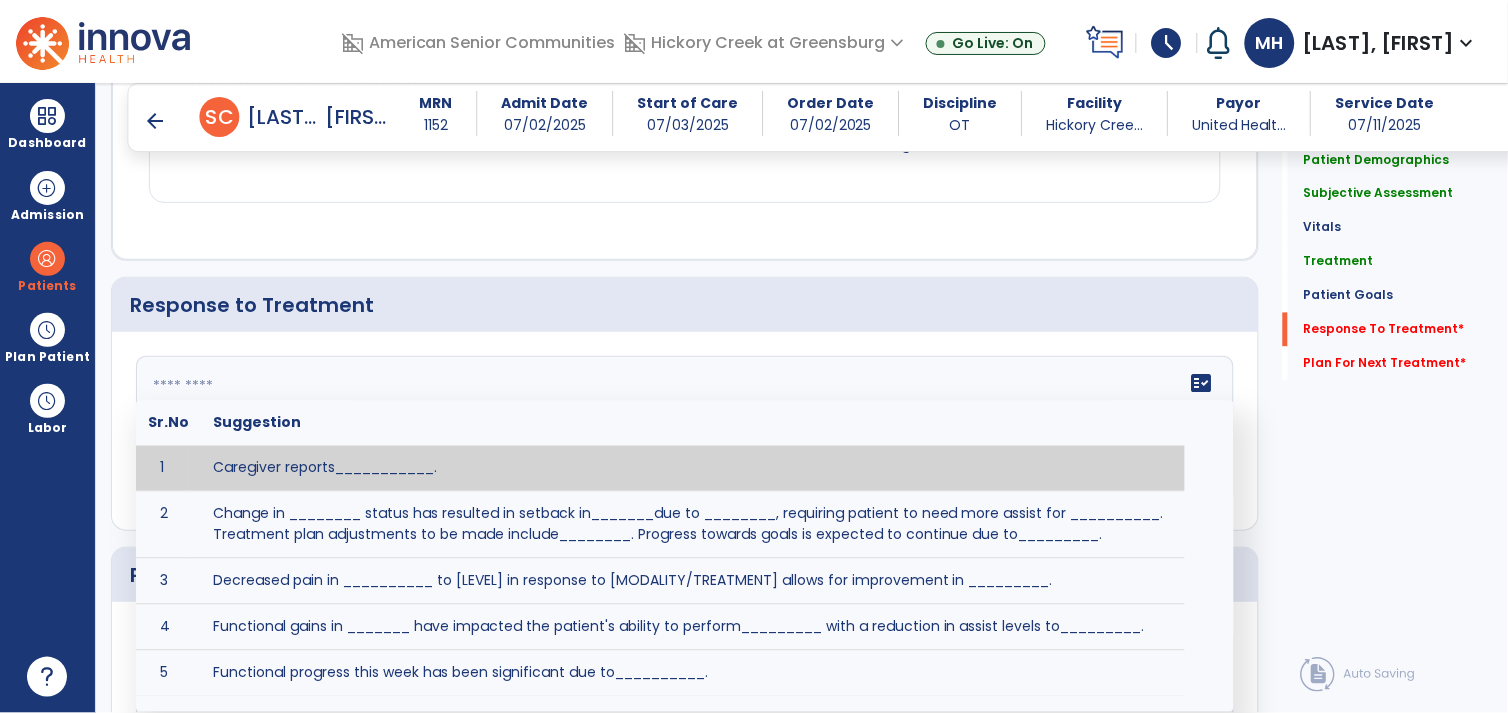 click on "fact_check  Sr.No Suggestion 1 Caregiver reports___________. 2 Change in ________ status has resulted in setback in_______due to ________, requiring patient to need more assist for __________.   Treatment plan adjustments to be made include________.  Progress towards goals is expected to continue due to_________. 3 Decreased pain in __________ to [LEVEL] in response to [MODALITY/TREATMENT] allows for improvement in _________. 4 Functional gains in _______ have impacted the patient's ability to perform_________ with a reduction in assist levels to_________. 5 Functional progress this week has been significant due to__________. 6 Gains in ________ have improved the patient's ability to perform ______with decreased levels of assist to___________. 7 Improvement in ________allows patient to tolerate higher levels of challenges in_________. 8 Pain in [AREA] has decreased to [LEVEL] in response to [TREATMENT/MODALITY], allowing fore ease in completing__________. 9 10 11 12 13 14 15 16 17 18 19 20 21" 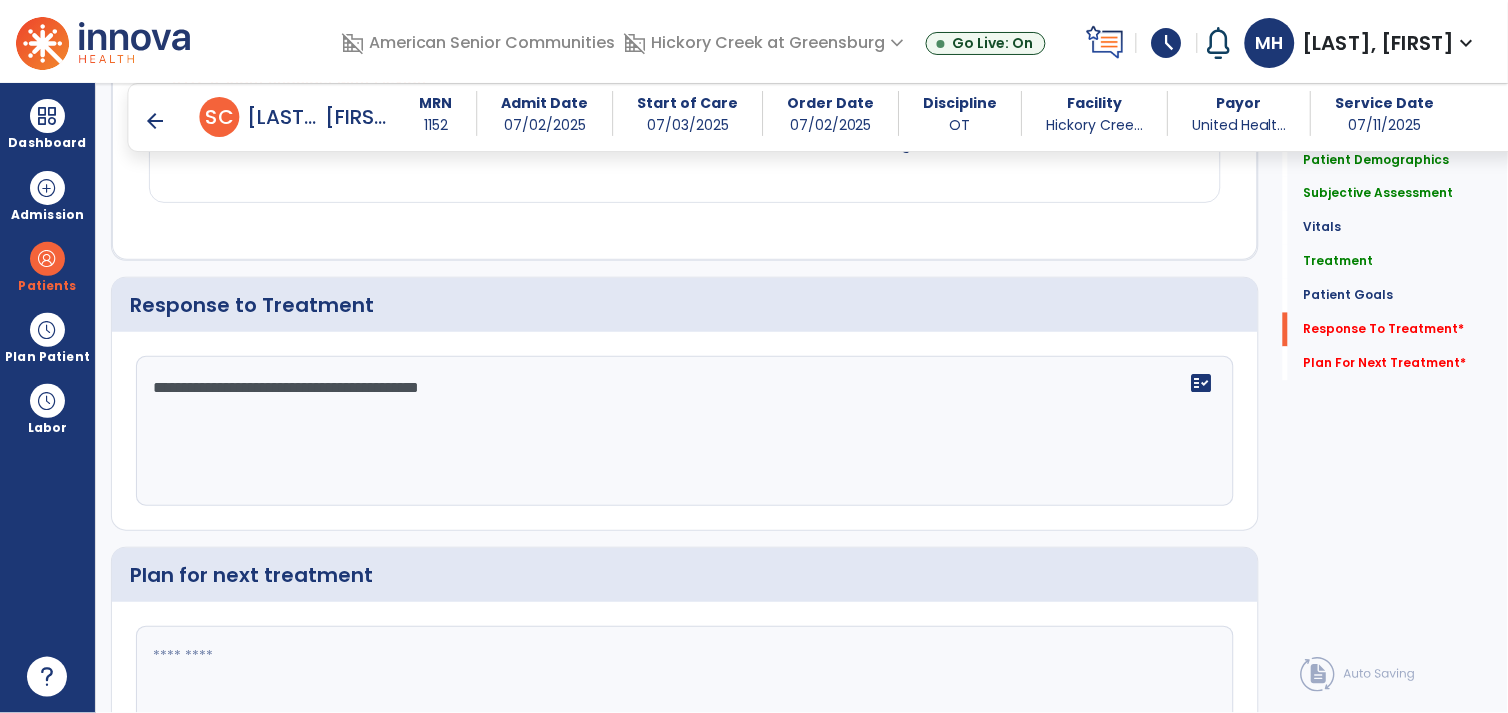 type on "**********" 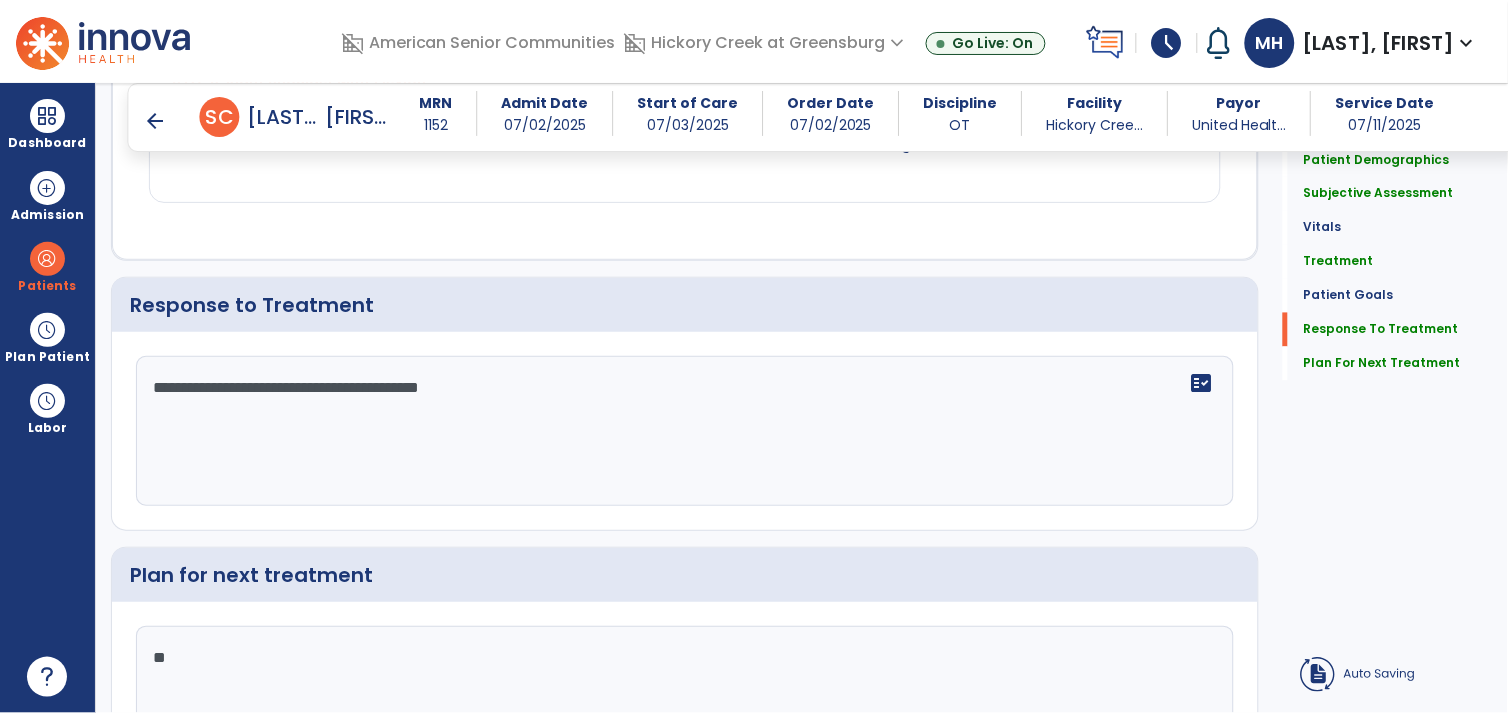 type on "*" 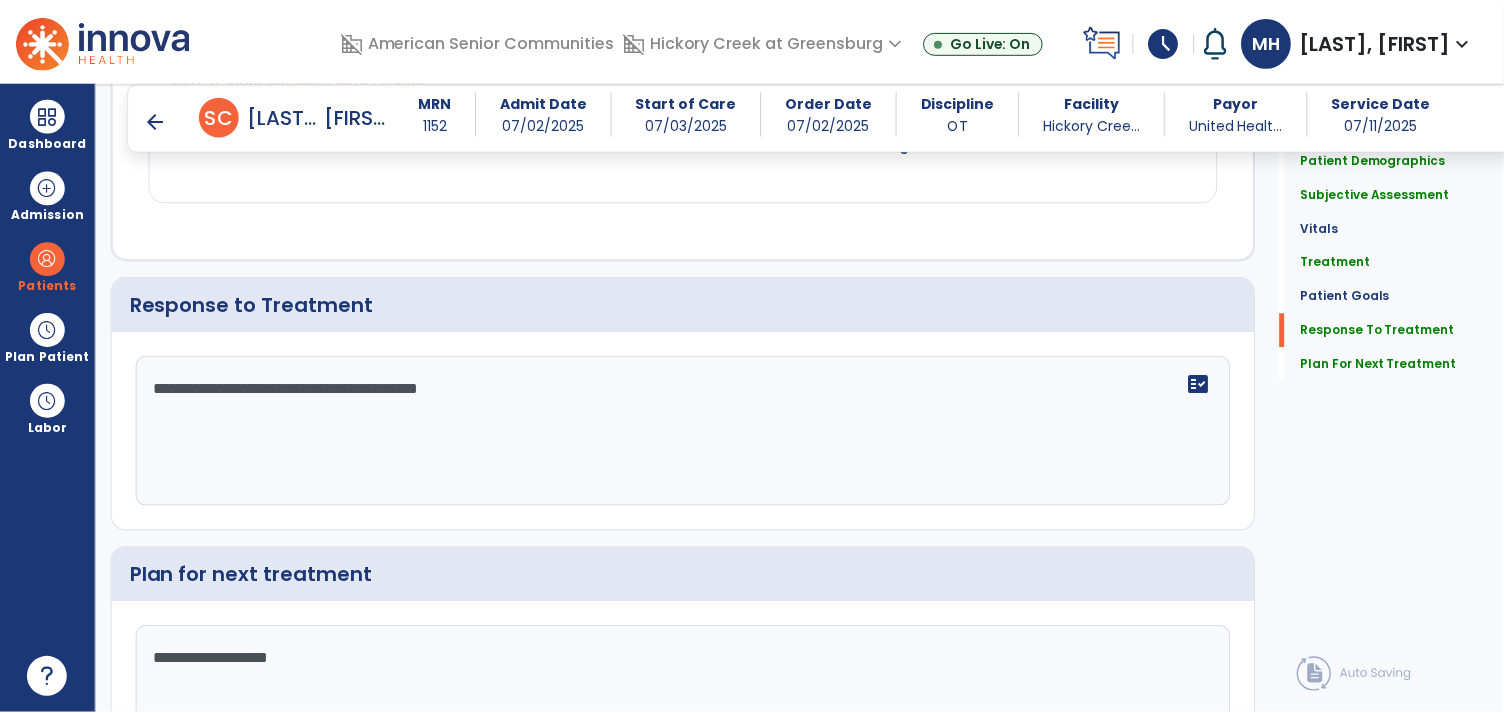 scroll, scrollTop: 2615, scrollLeft: 0, axis: vertical 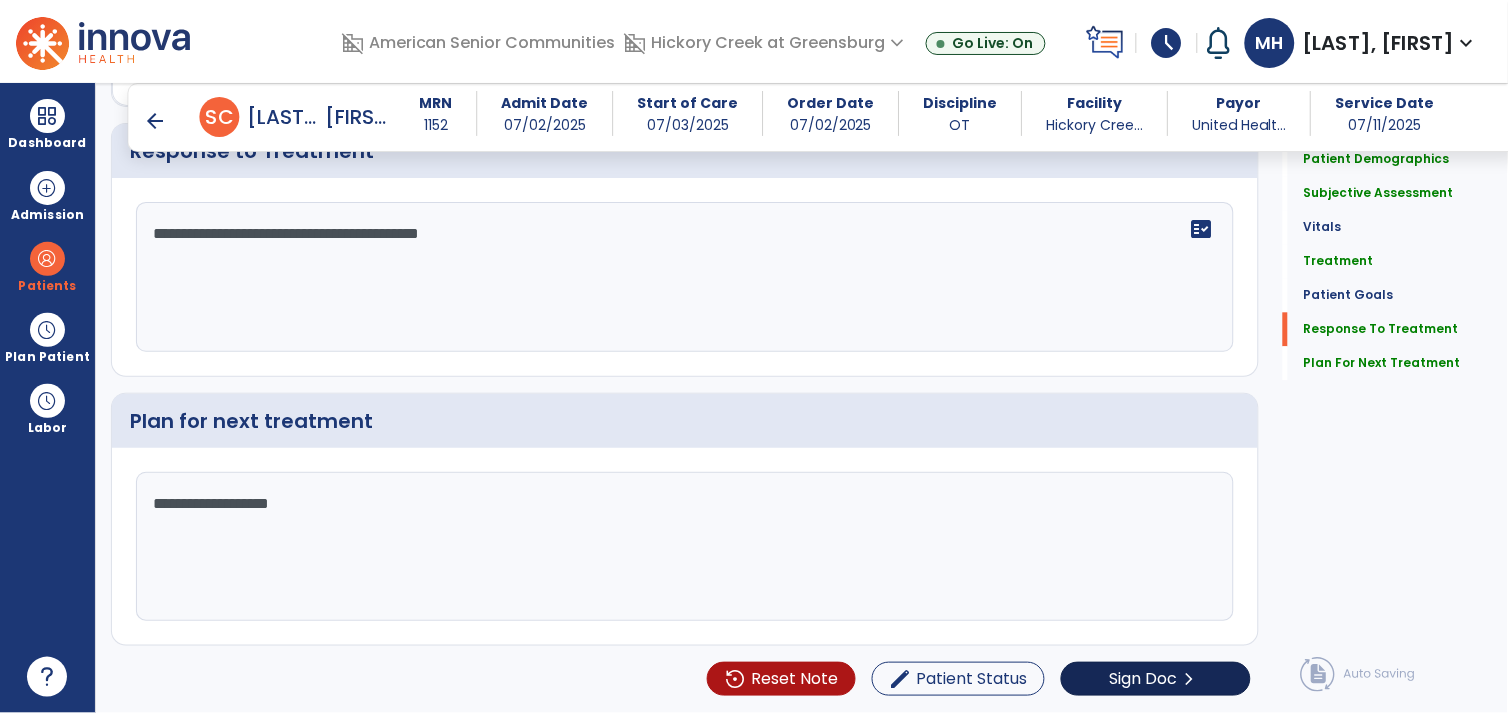 type on "**********" 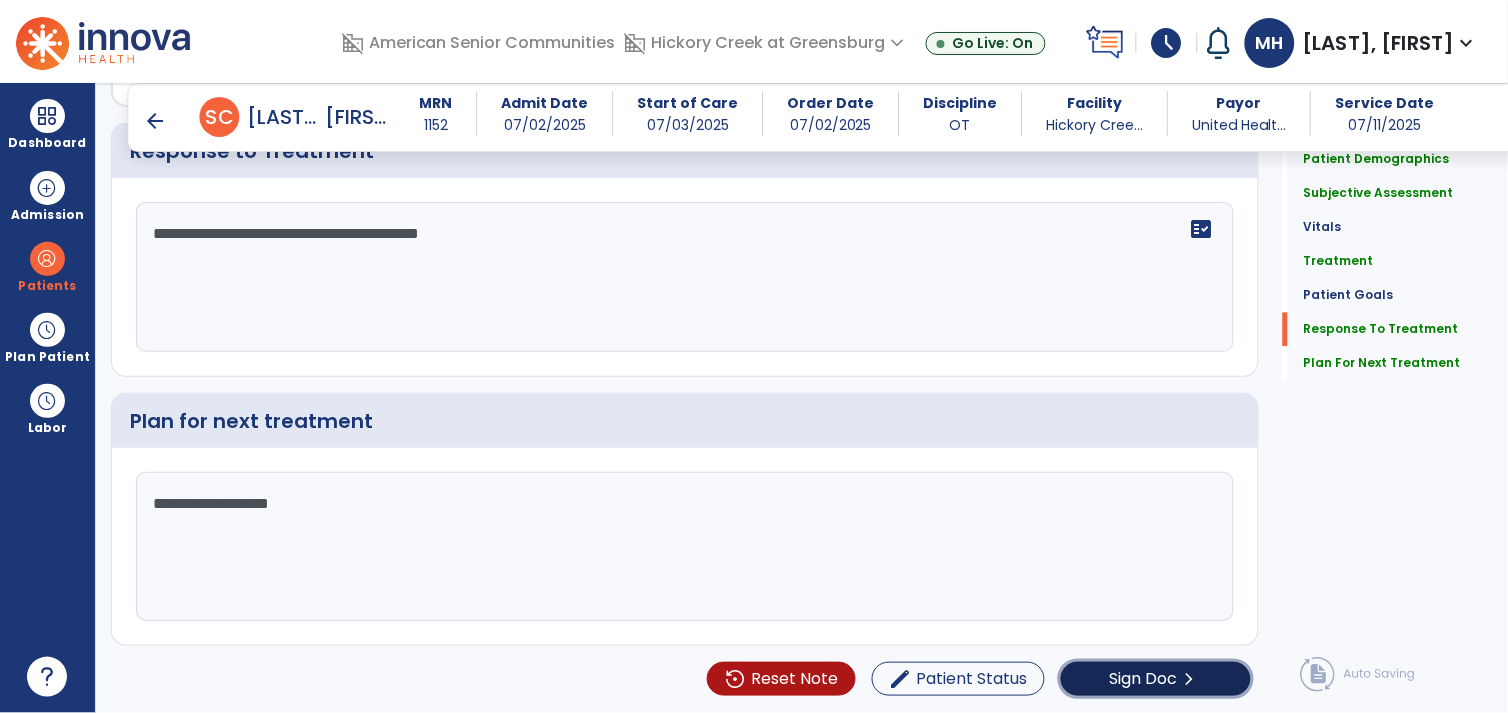 click on "Sign Doc" 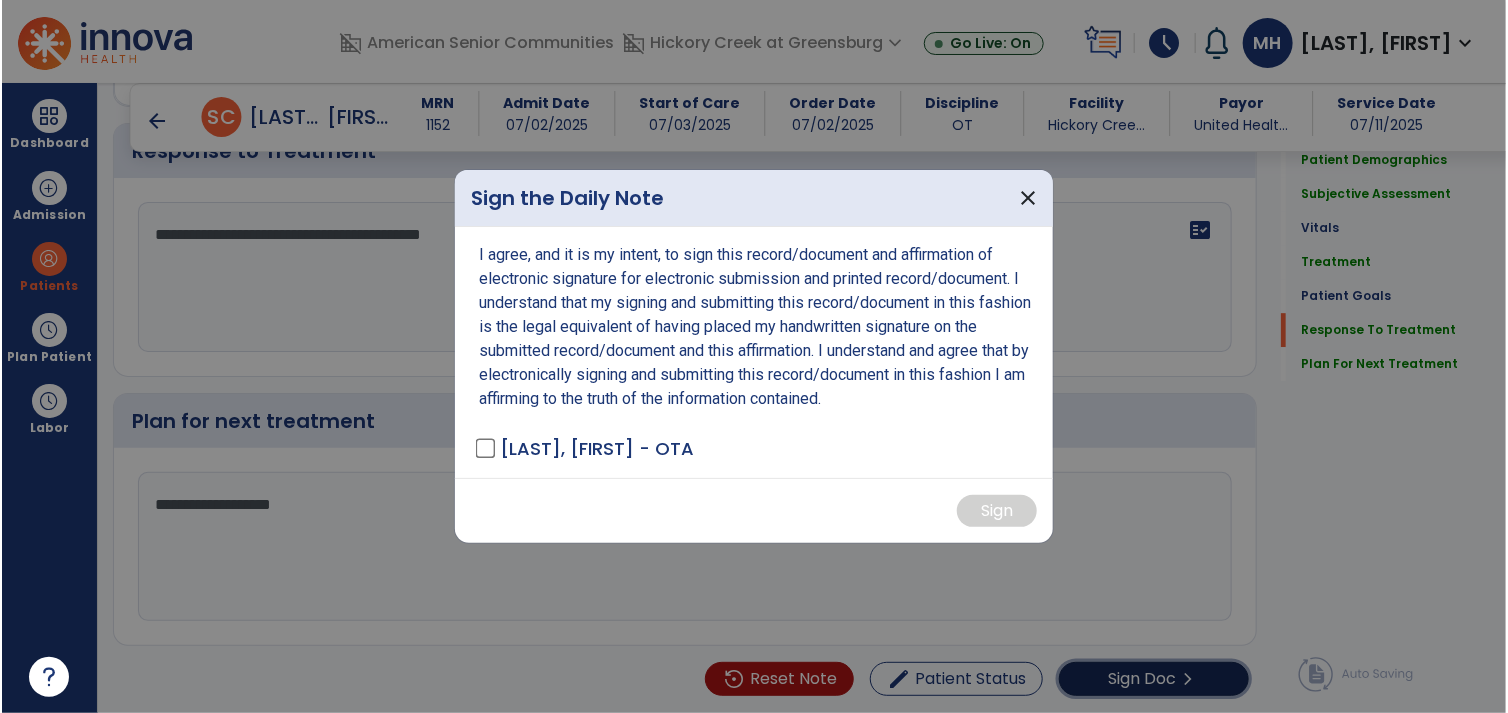 scroll, scrollTop: 2615, scrollLeft: 0, axis: vertical 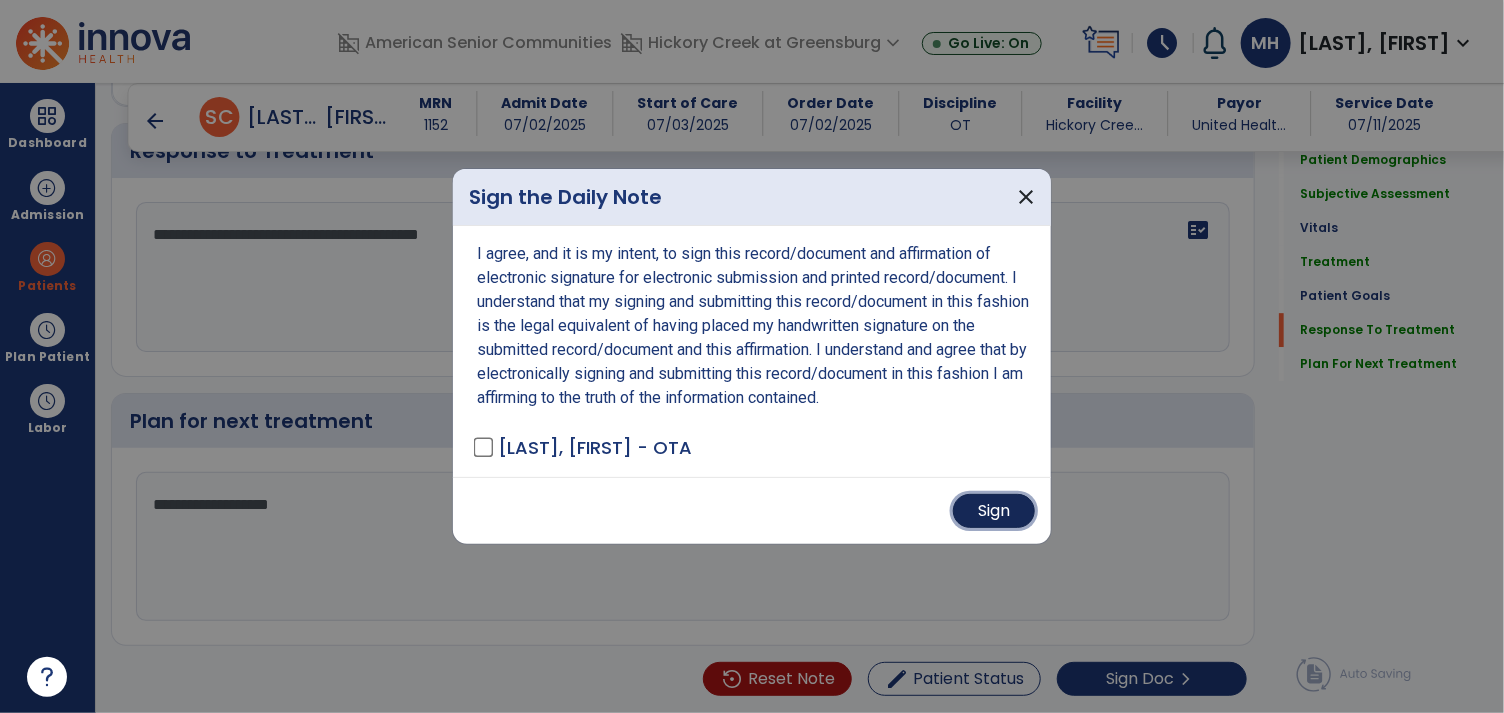 click on "Sign" at bounding box center (994, 511) 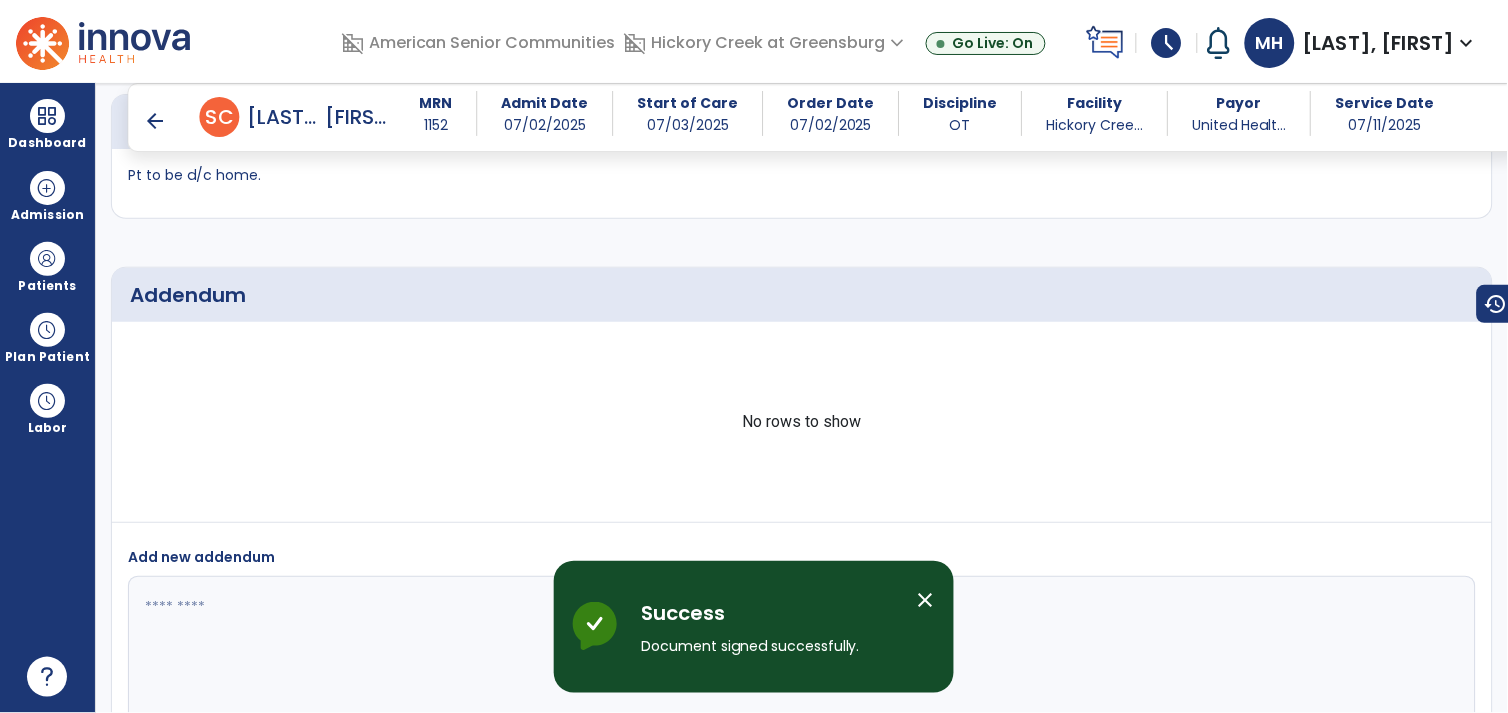 scroll, scrollTop: 3368, scrollLeft: 0, axis: vertical 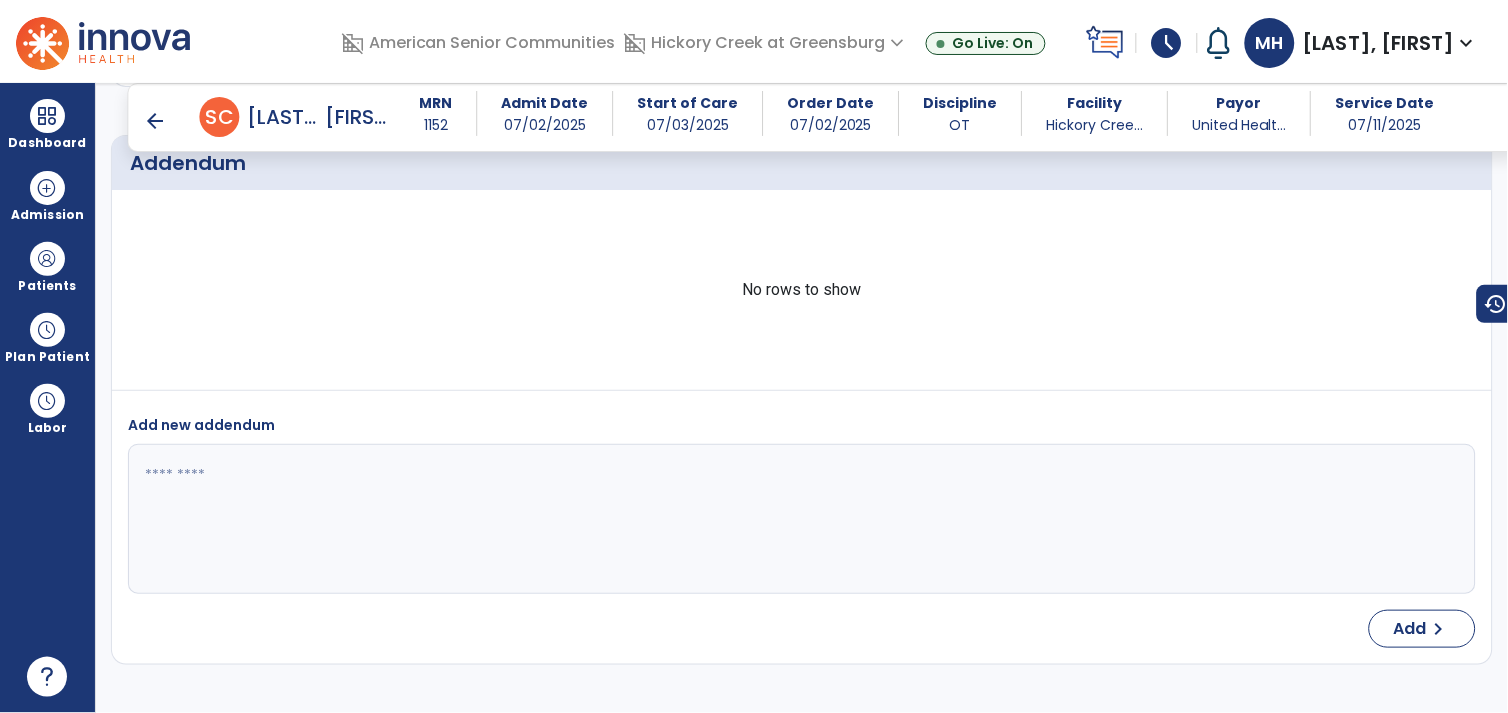 click on "arrow_back" at bounding box center [156, 121] 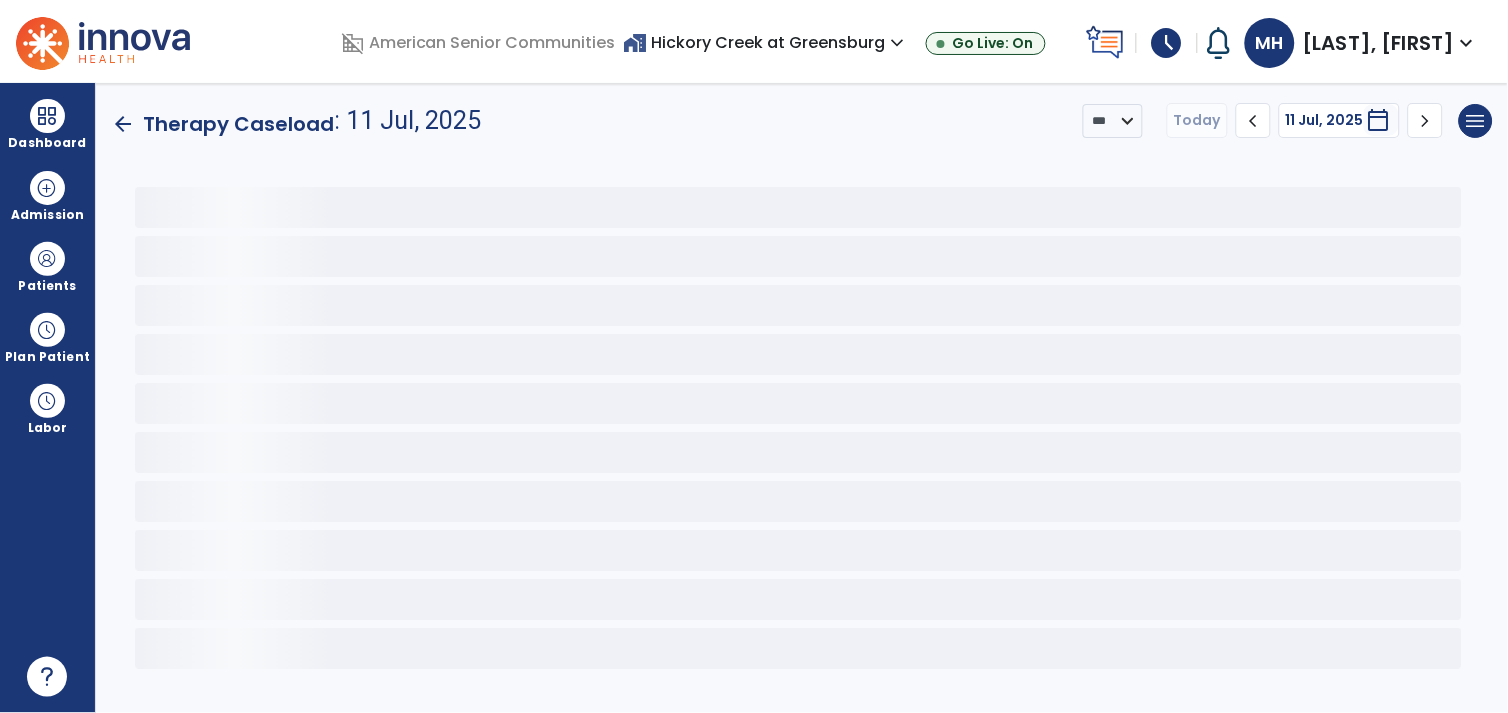 scroll, scrollTop: 0, scrollLeft: 0, axis: both 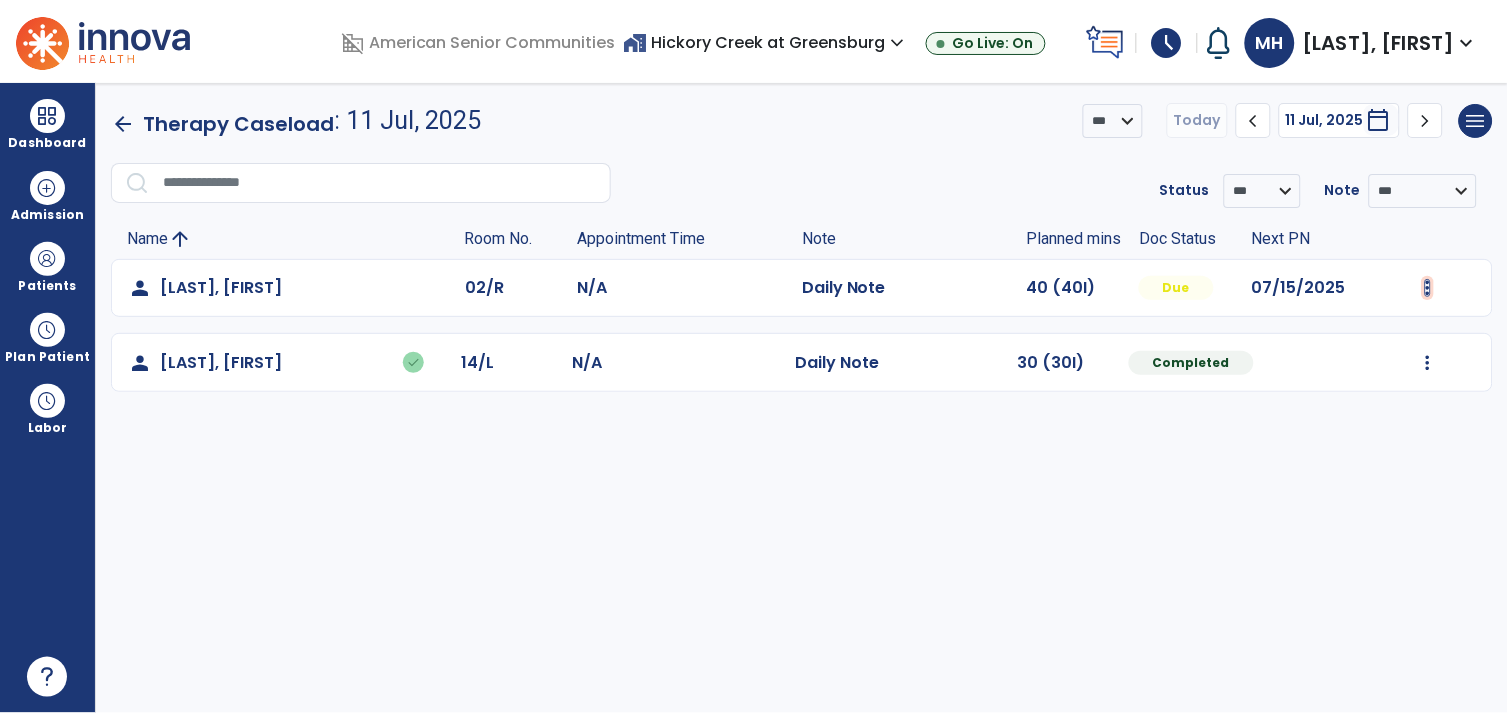 click at bounding box center [1428, 288] 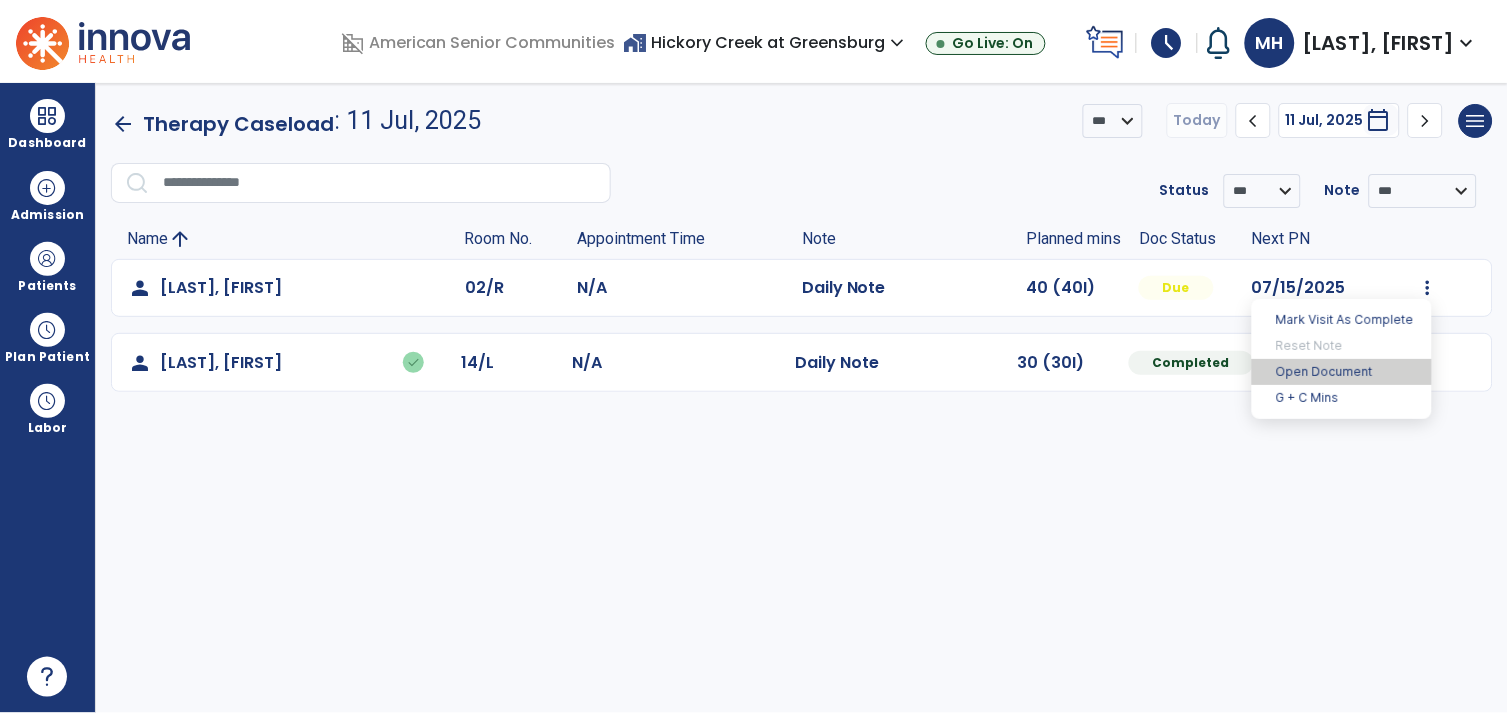 click on "Open Document" at bounding box center (1342, 372) 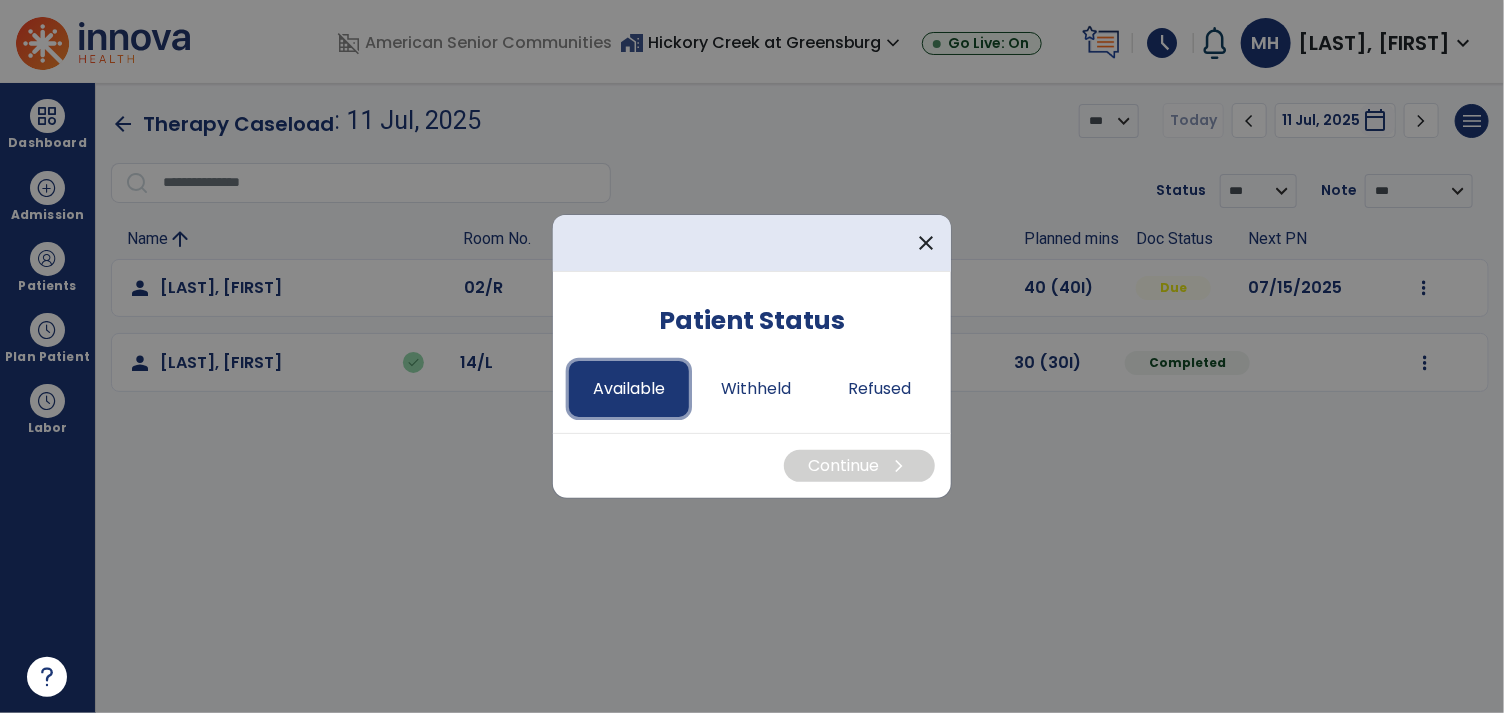 click on "Available" at bounding box center [629, 389] 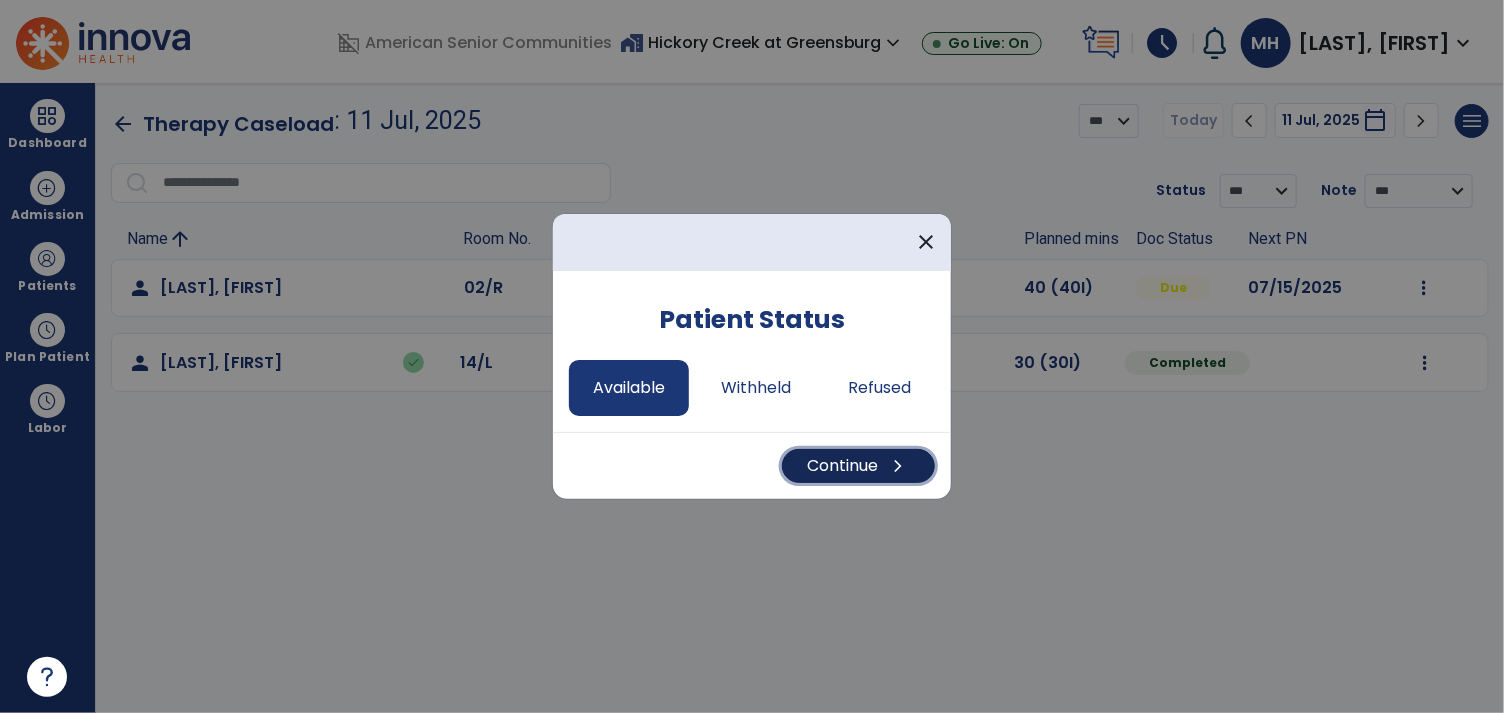 click on "Continue   chevron_right" at bounding box center [858, 466] 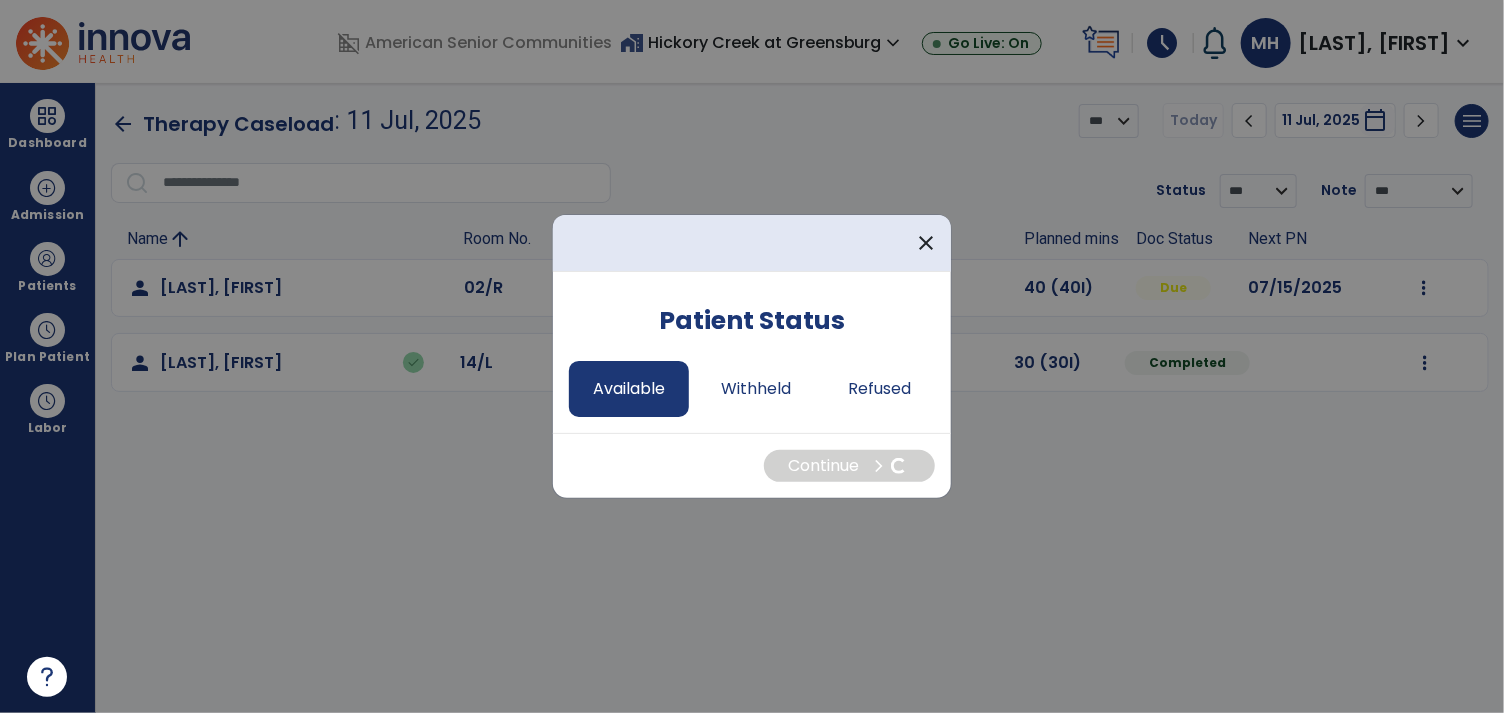 select on "*" 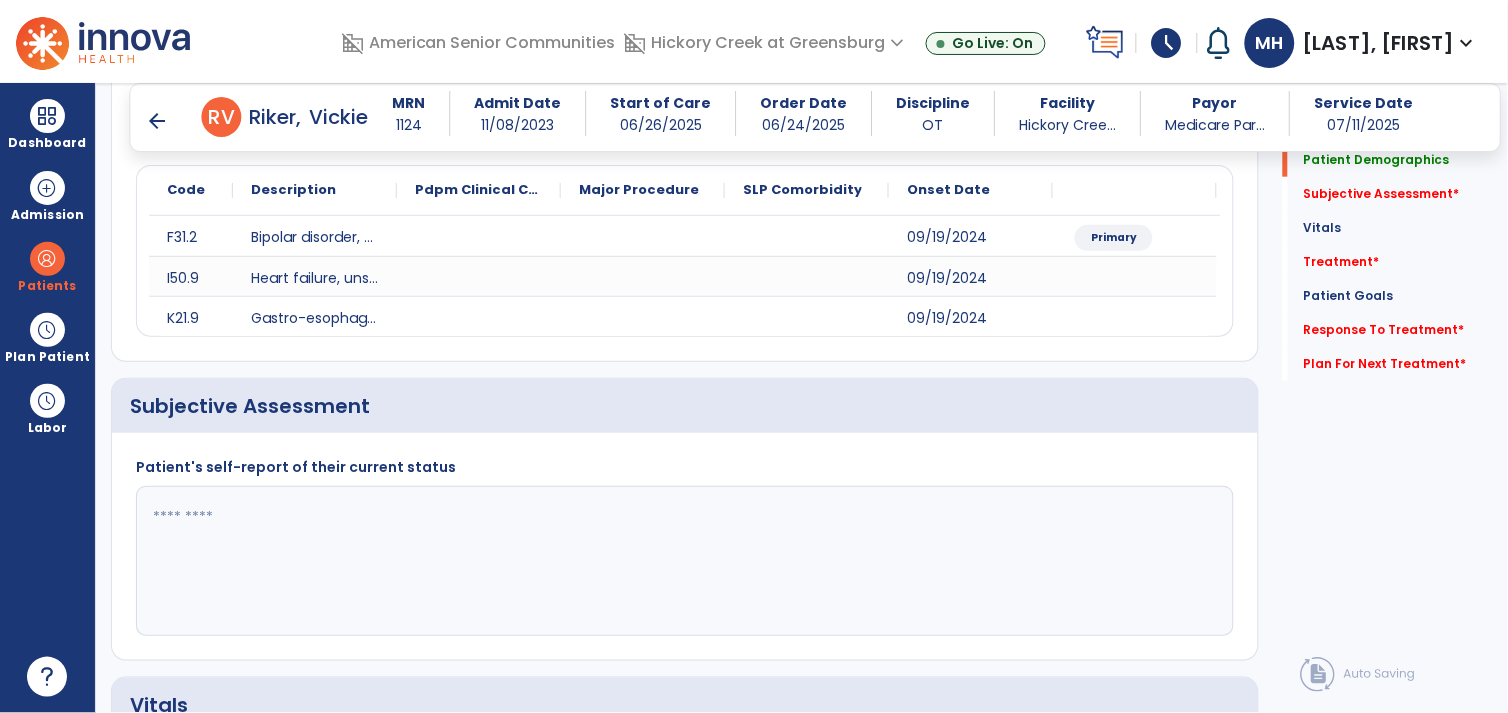 scroll, scrollTop: 242, scrollLeft: 0, axis: vertical 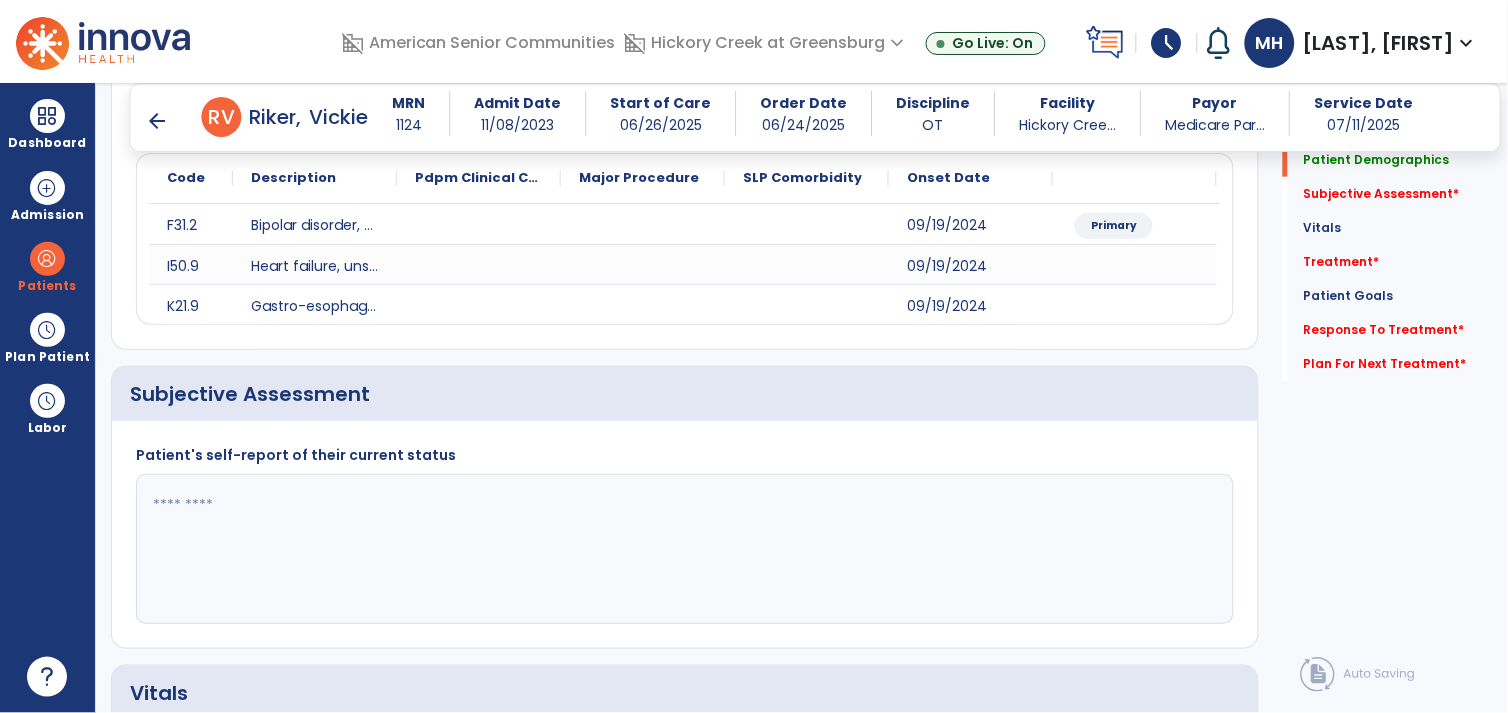 click 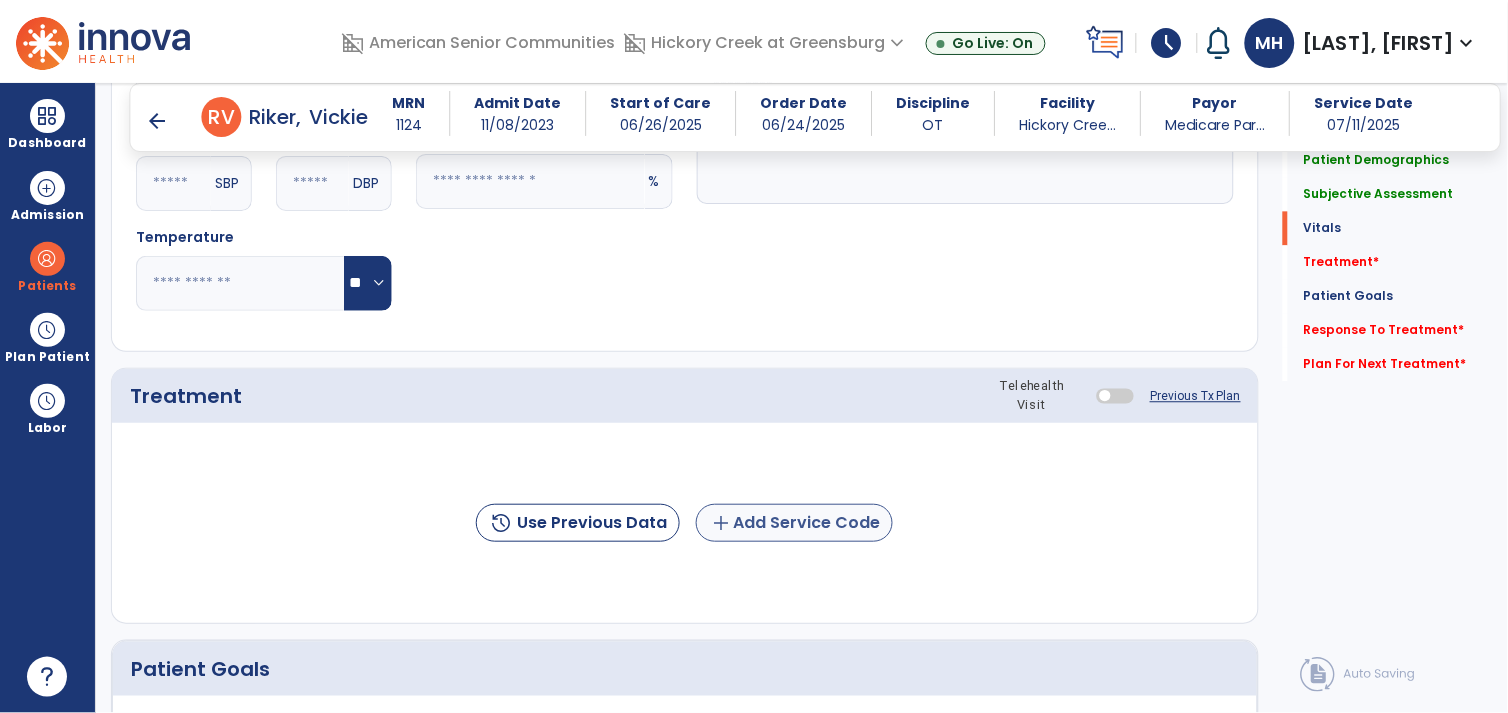 type on "**********" 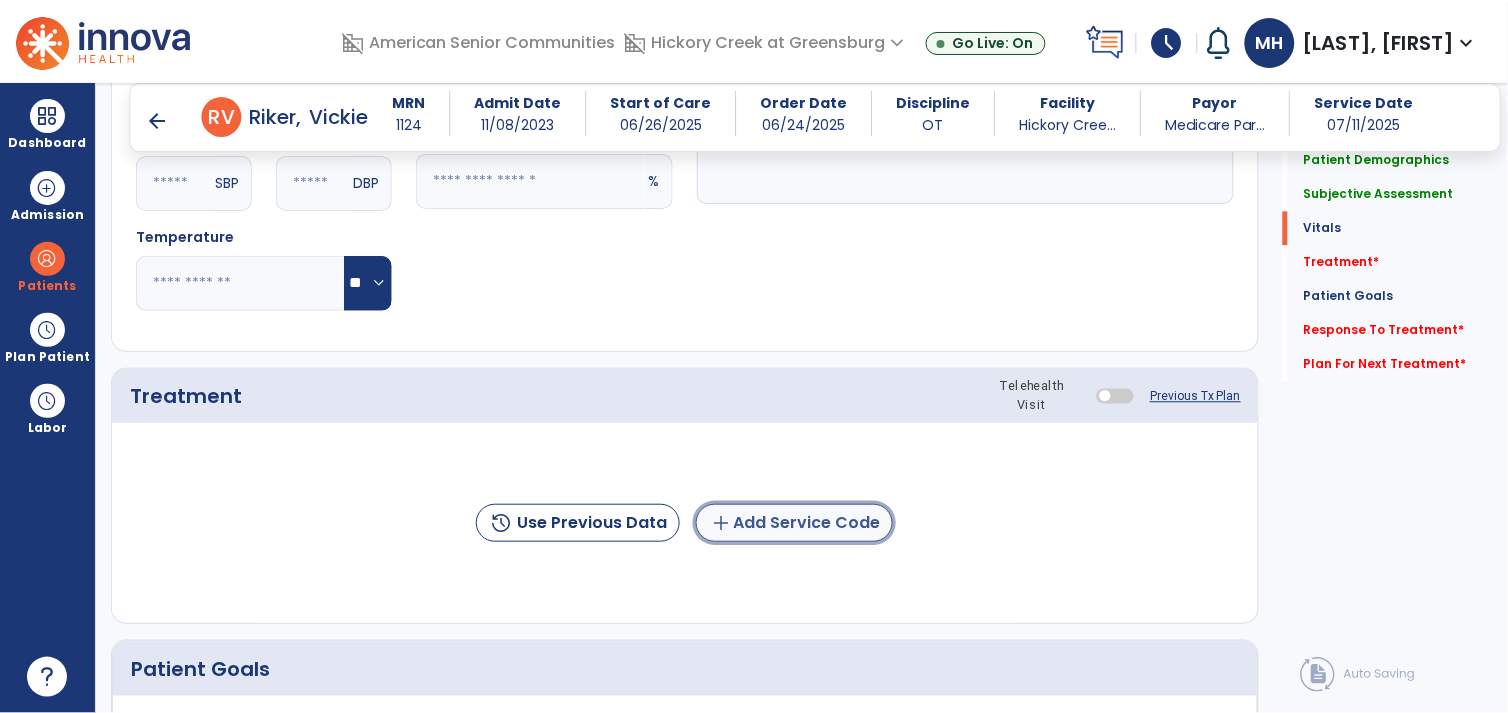 click on "add  Add Service Code" 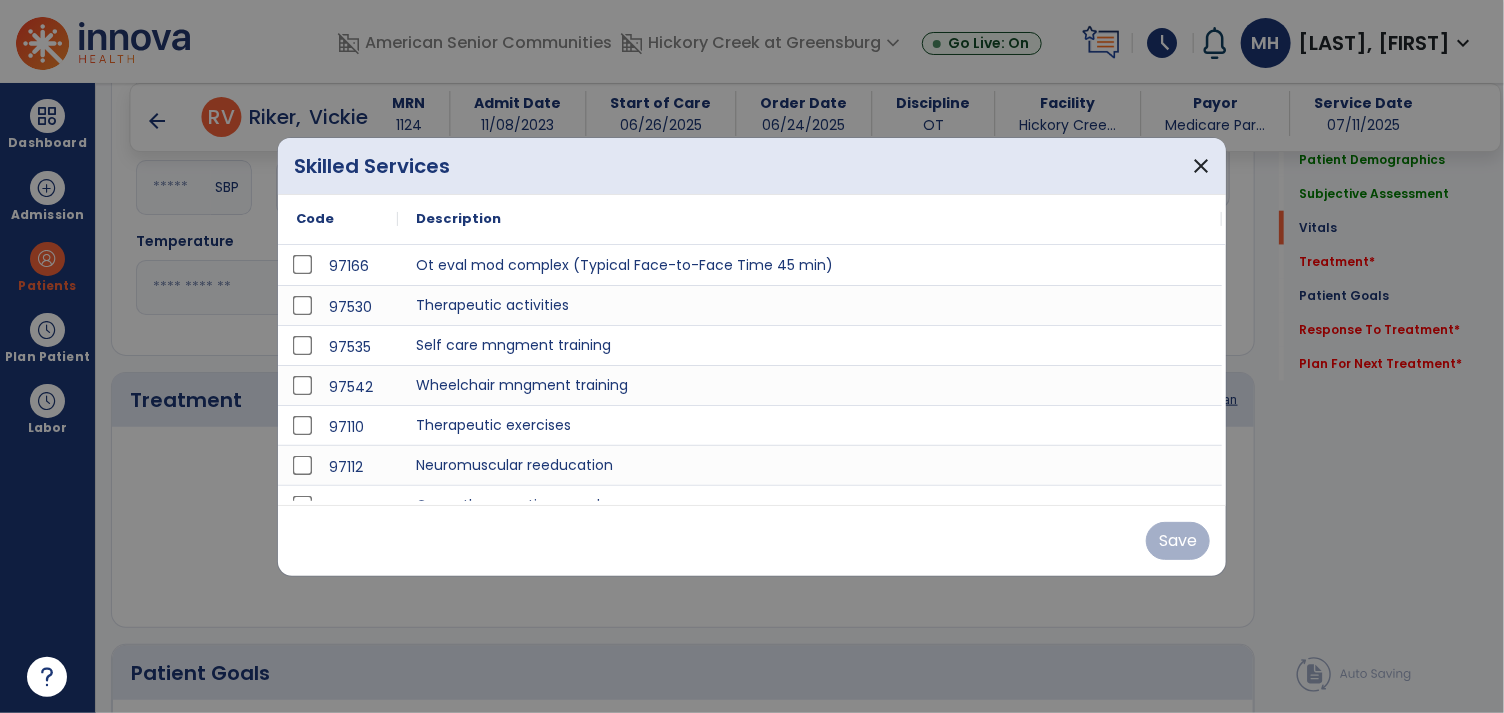 scroll, scrollTop: 961, scrollLeft: 0, axis: vertical 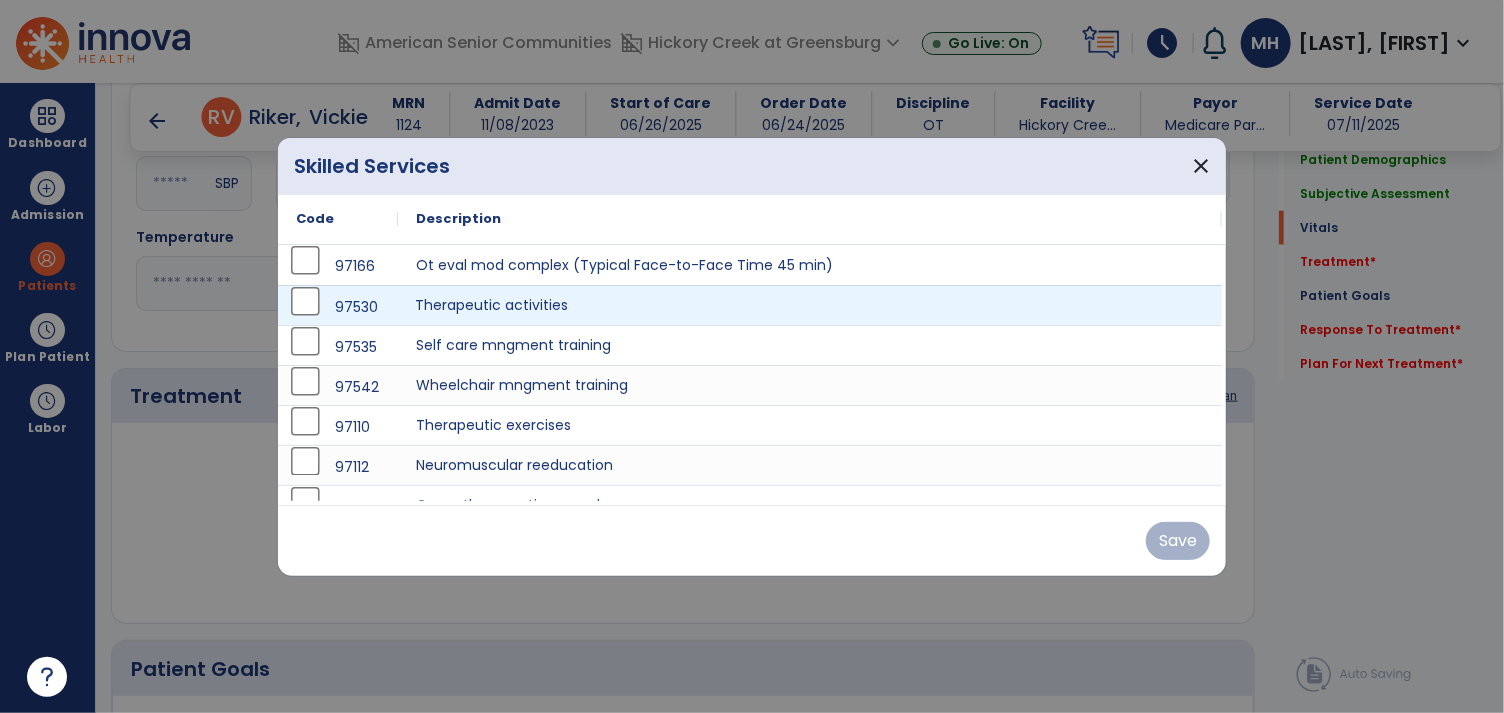 click on "Therapeutic activities" at bounding box center (810, 305) 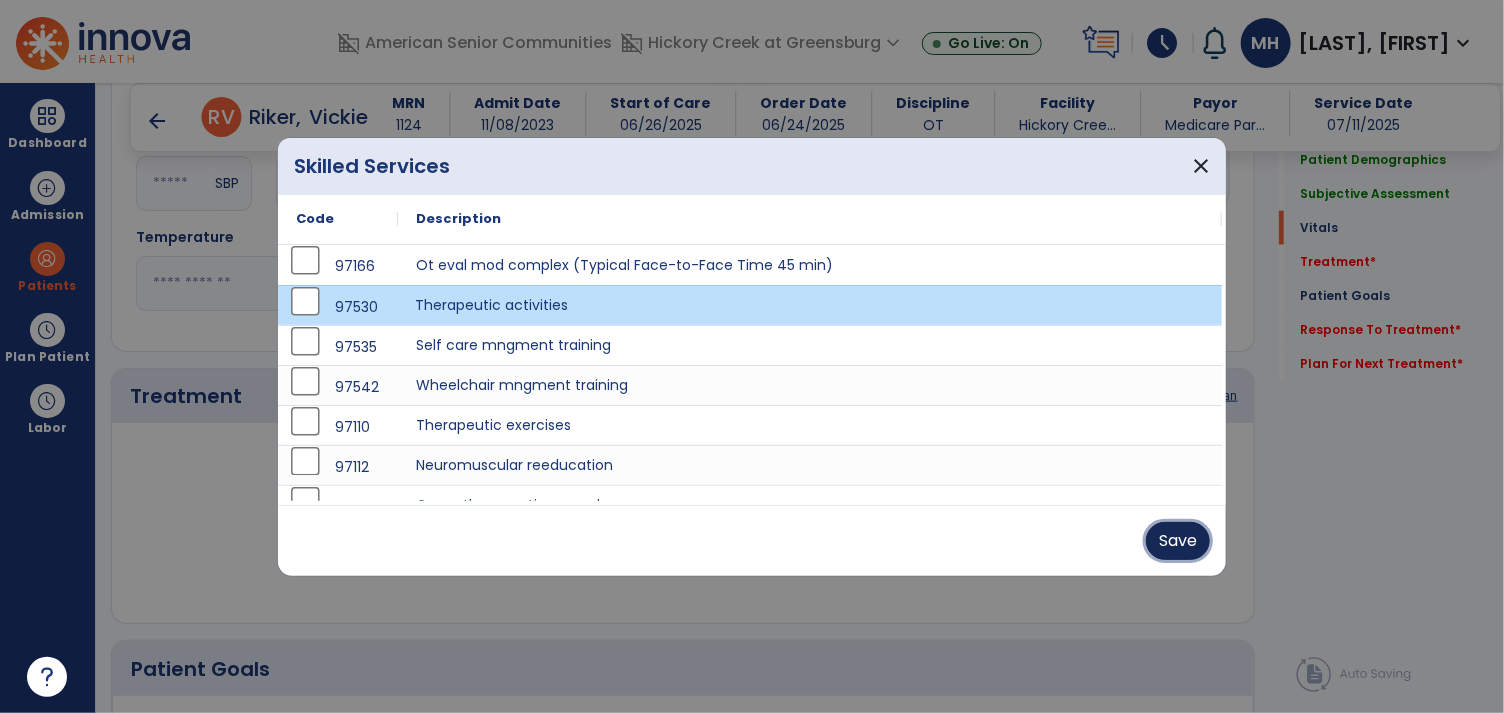 click on "Save" at bounding box center (1178, 541) 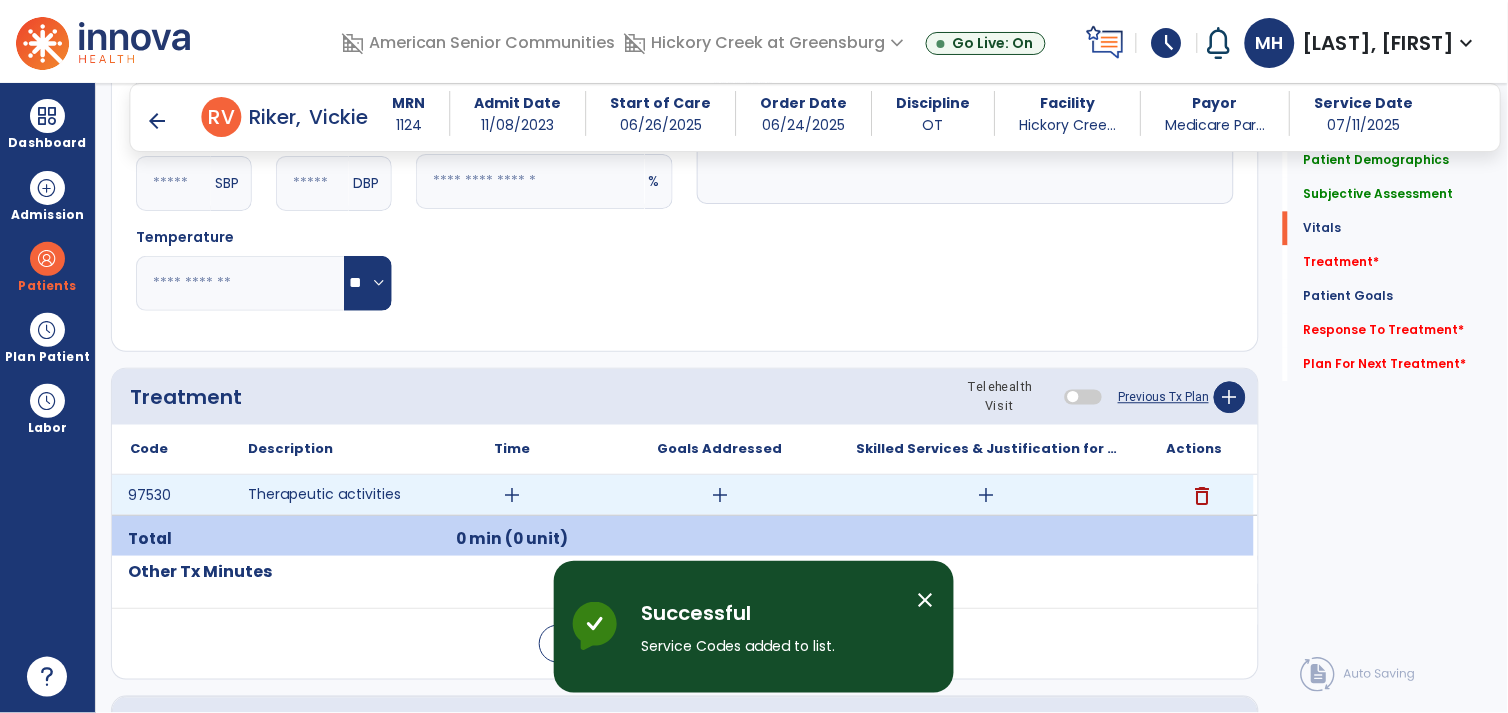 click on "add" at bounding box center (512, 495) 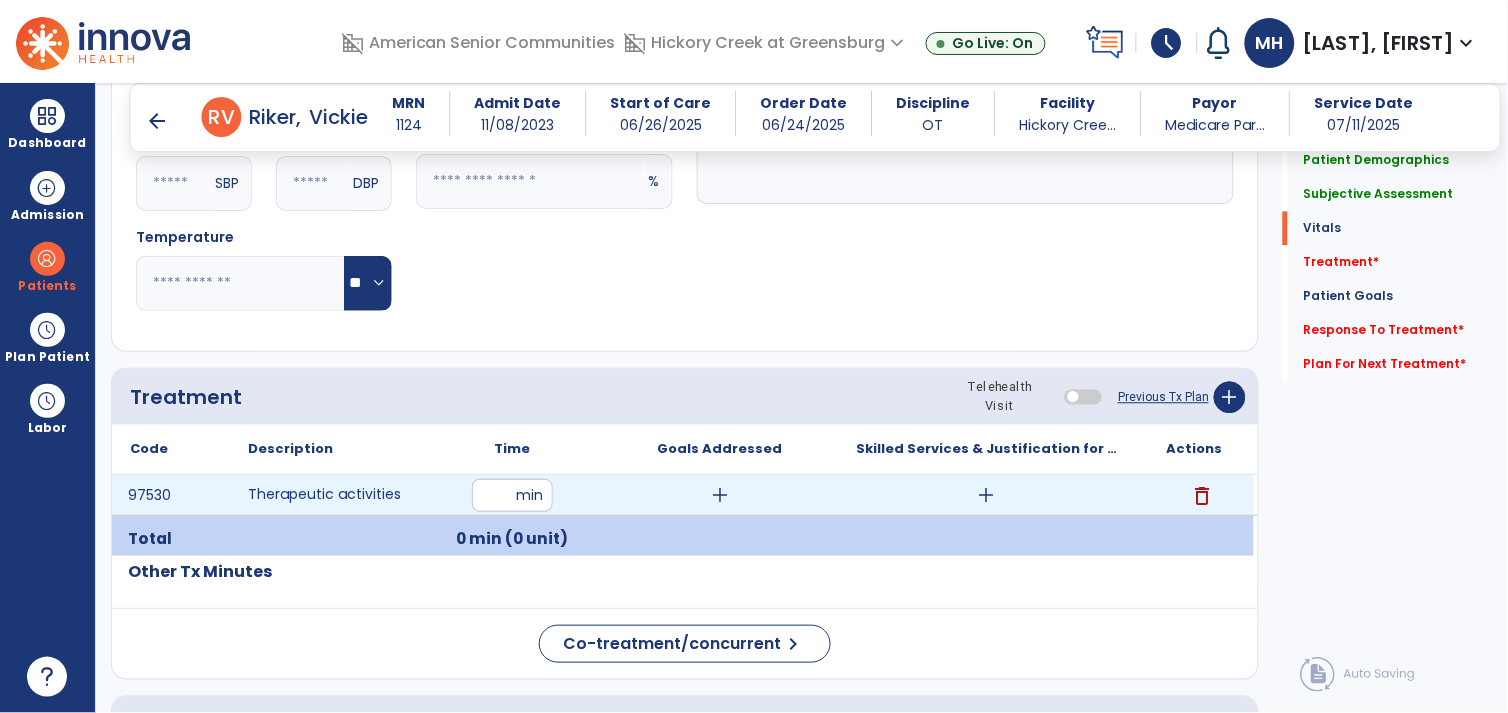 type on "**" 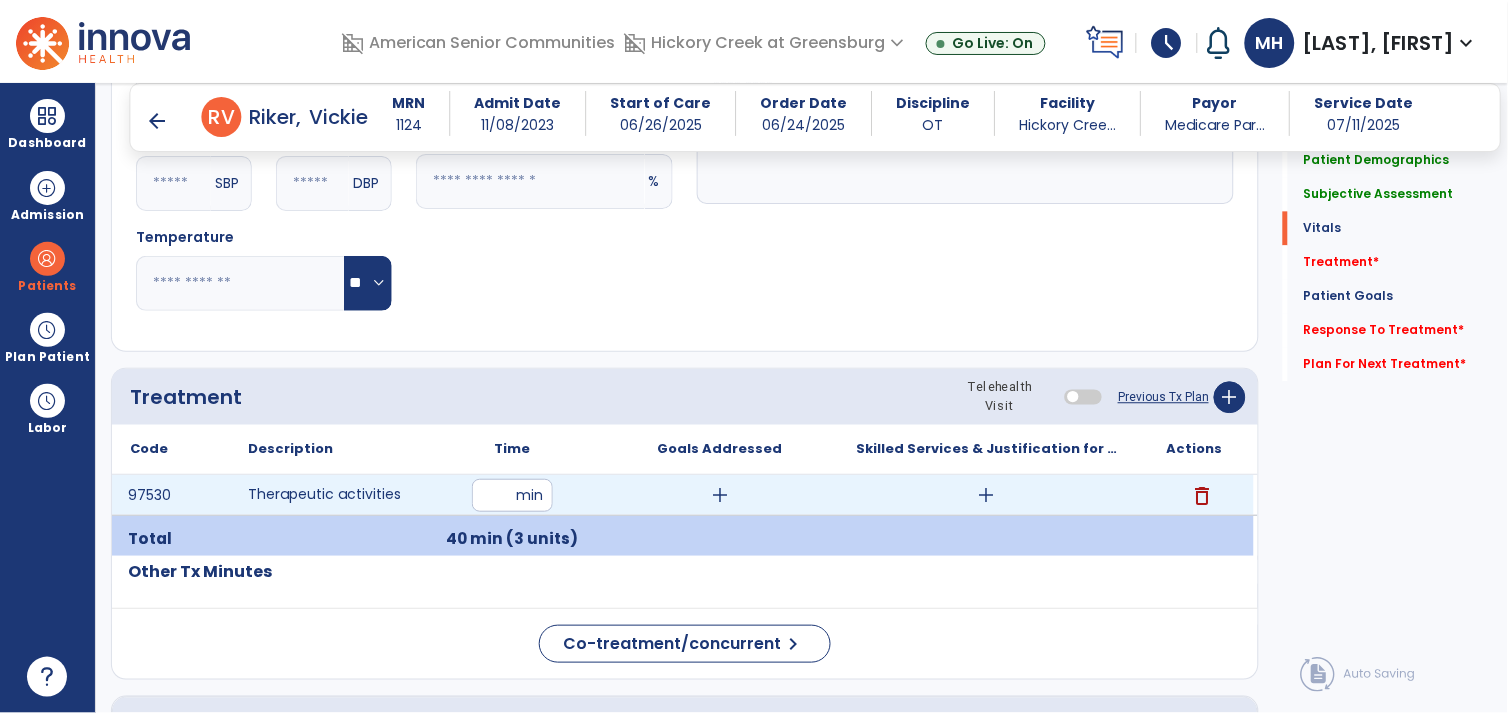 click on "add" at bounding box center (720, 495) 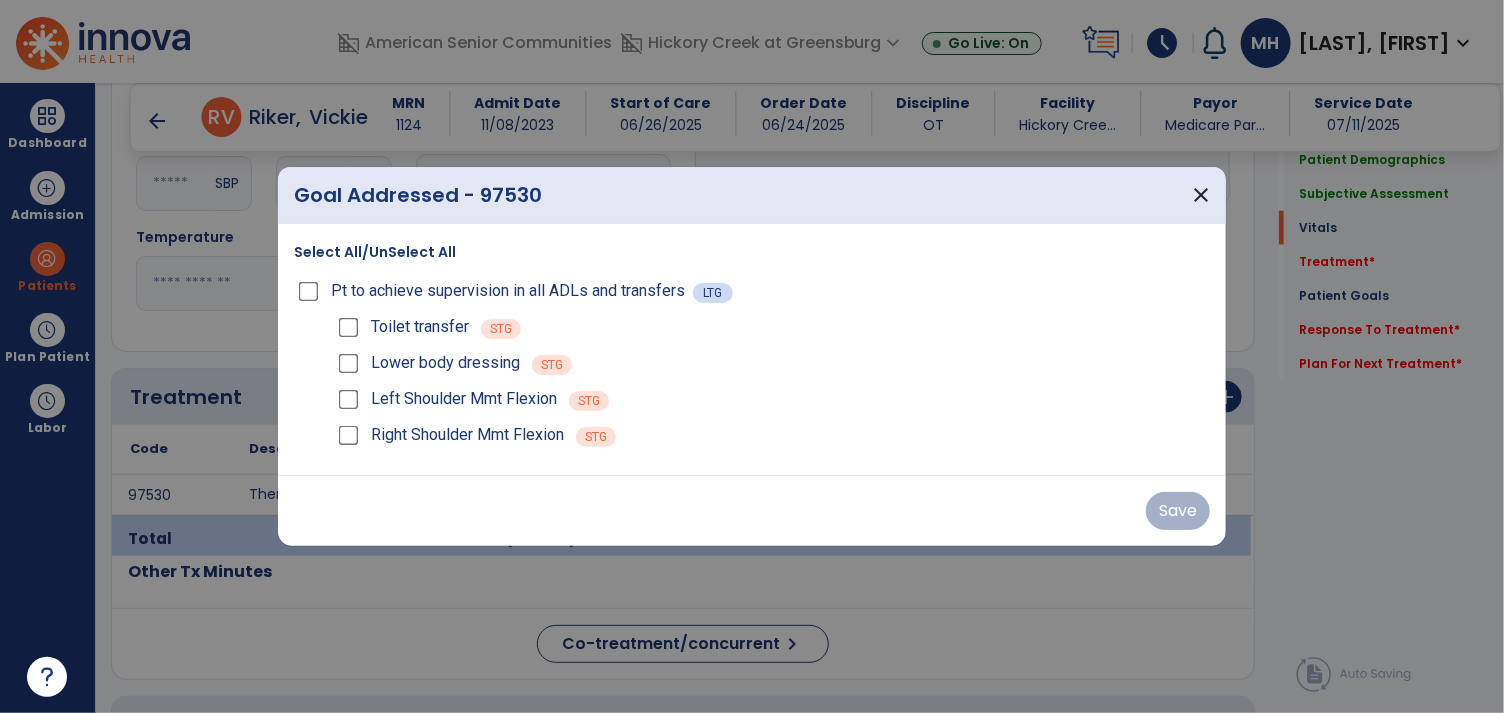 scroll, scrollTop: 961, scrollLeft: 0, axis: vertical 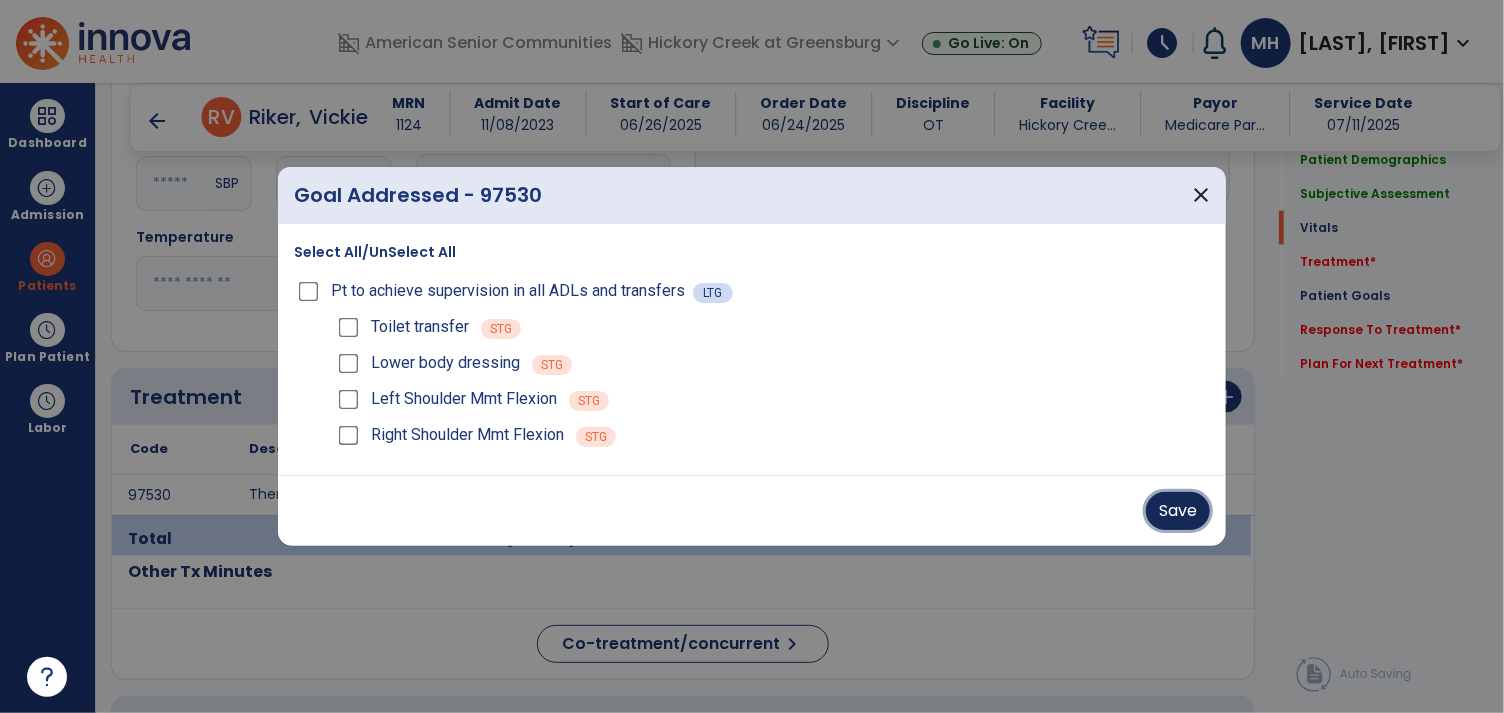 click on "Save" at bounding box center (1178, 511) 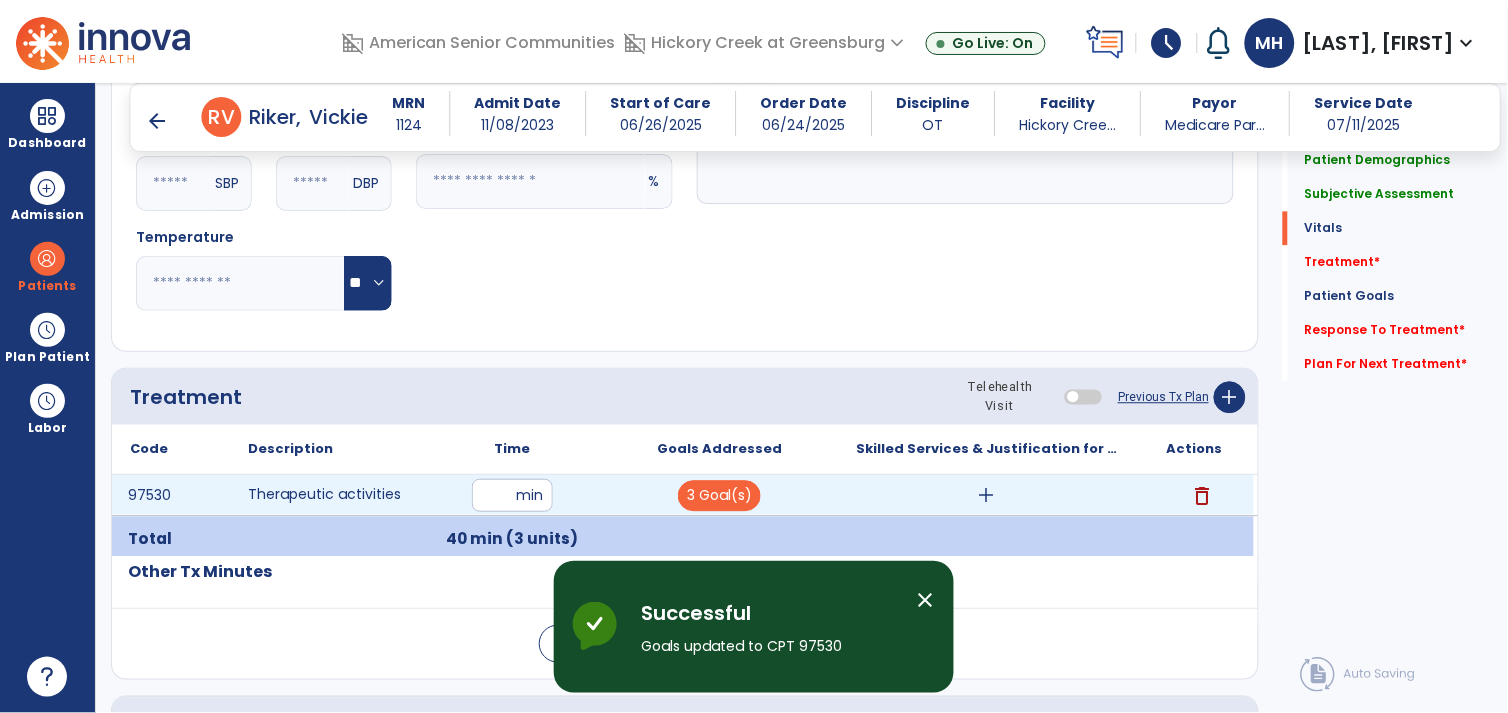 click on "add" at bounding box center (987, 495) 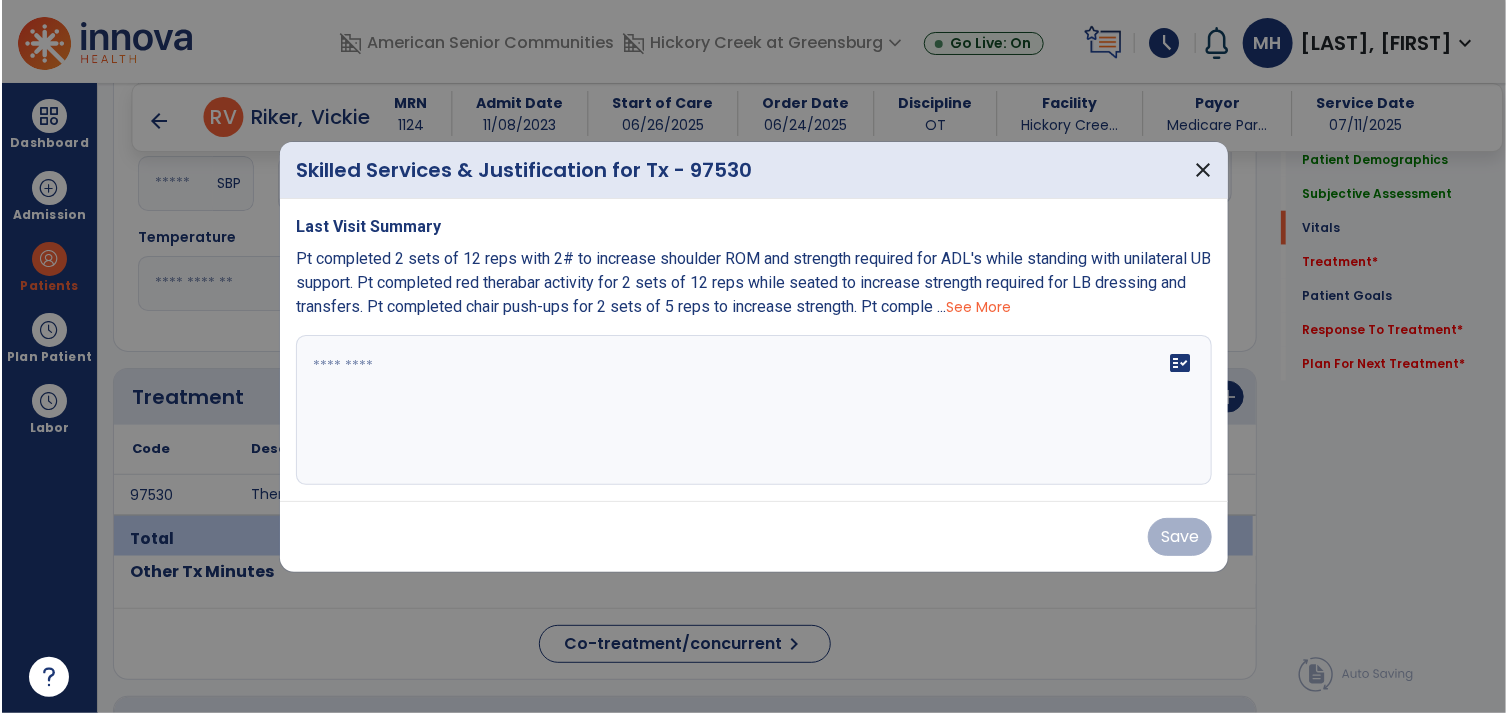 scroll, scrollTop: 961, scrollLeft: 0, axis: vertical 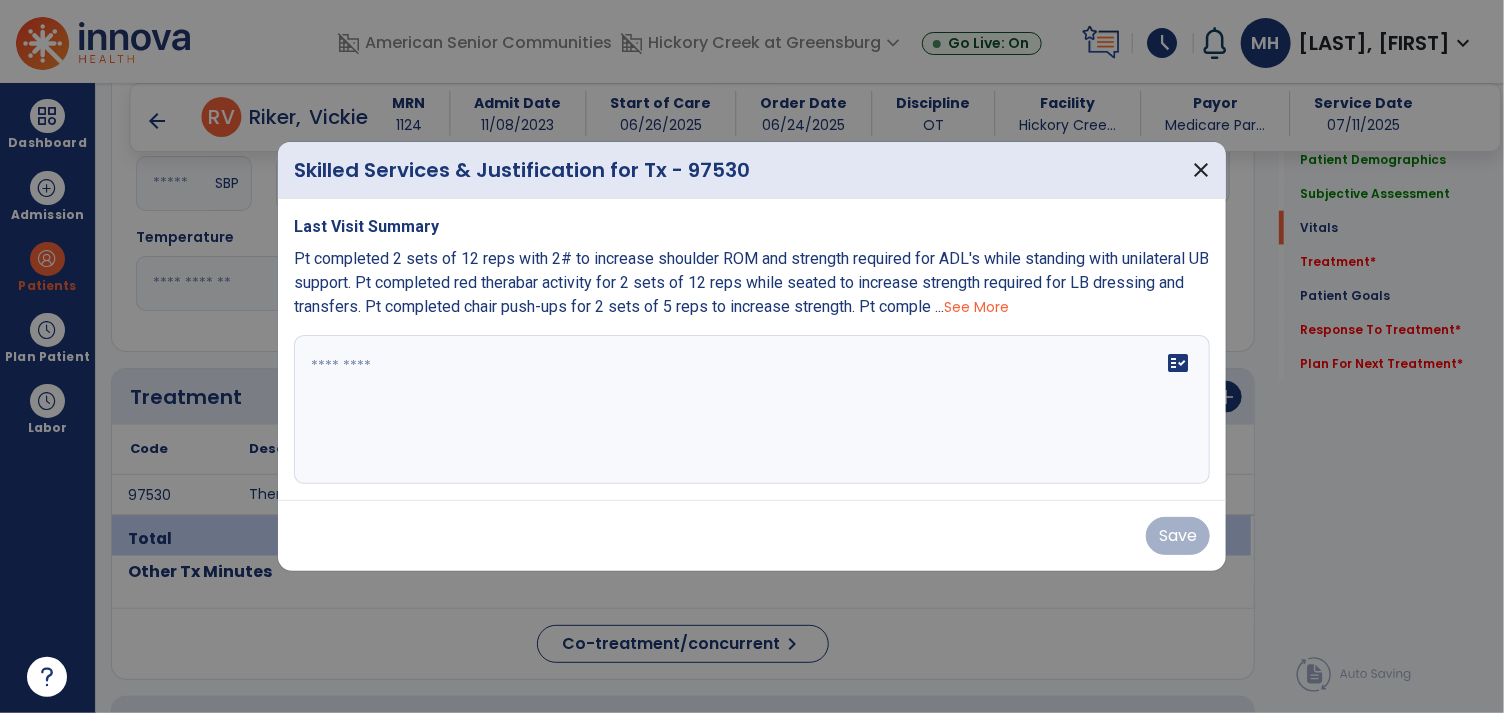 click on "See More" at bounding box center [976, 307] 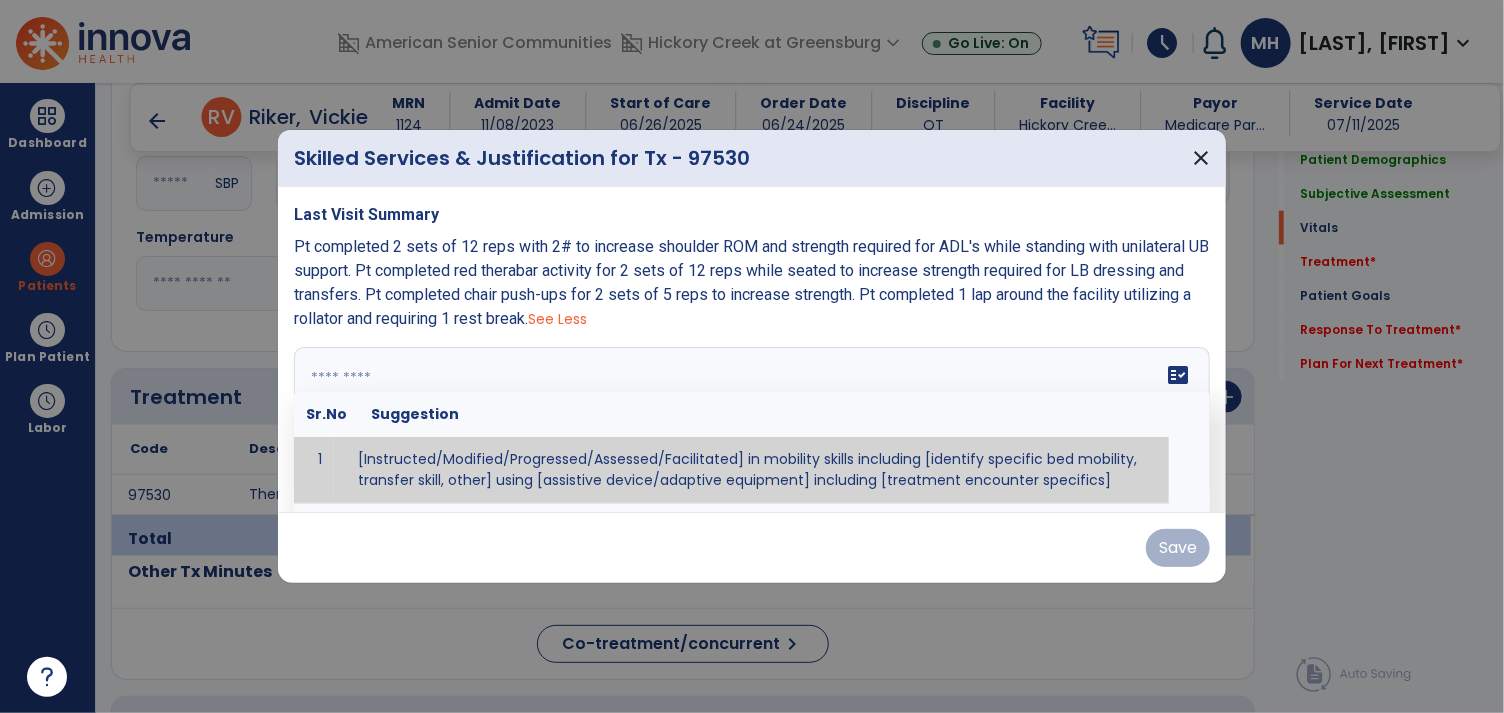 click on "fact_check  Sr.No Suggestion 1 [Instructed/Modified/Progressed/Assessed/Facilitated] in mobility skills including [identify specific bed mobility, transfer skill, other] using [assistive device/adaptive equipment] including [treatment encounter specifics]" at bounding box center (752, 422) 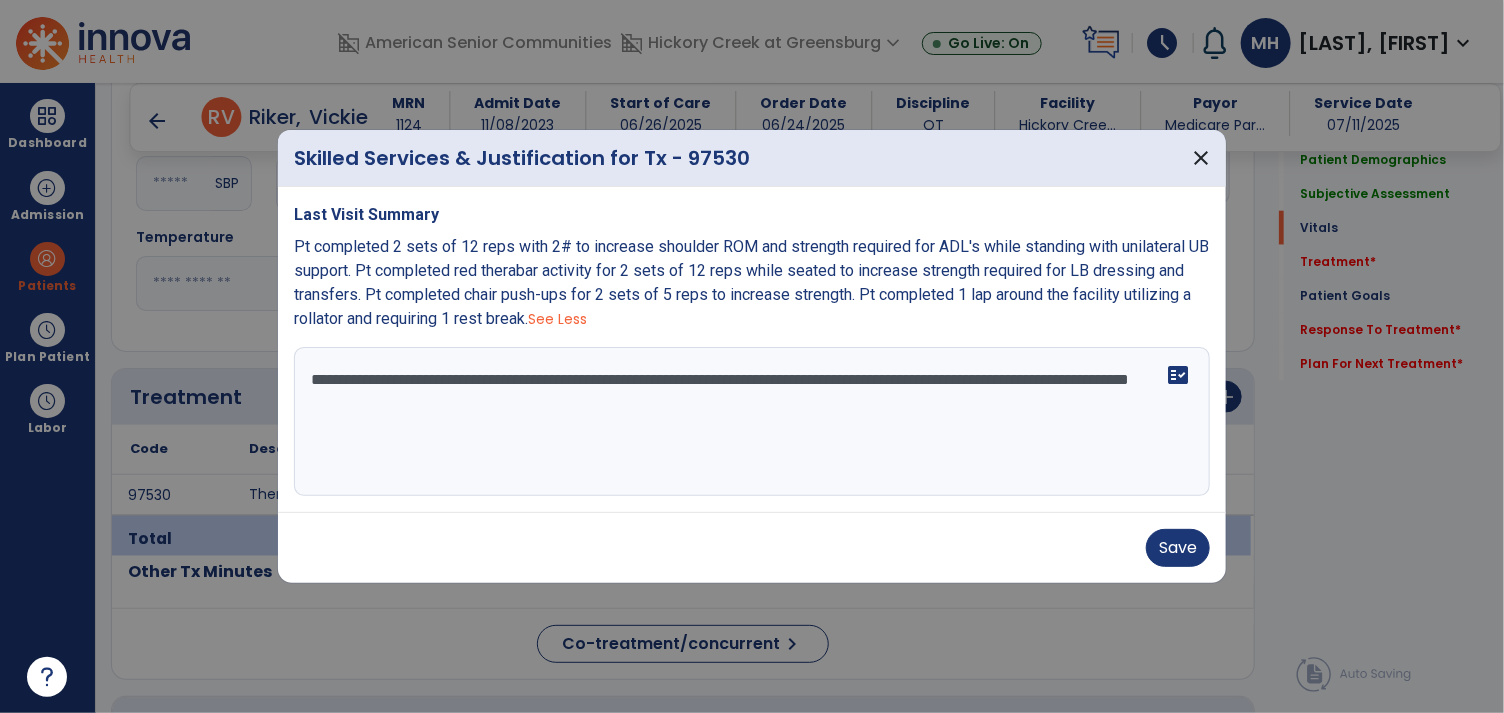 click on "**********" at bounding box center (752, 422) 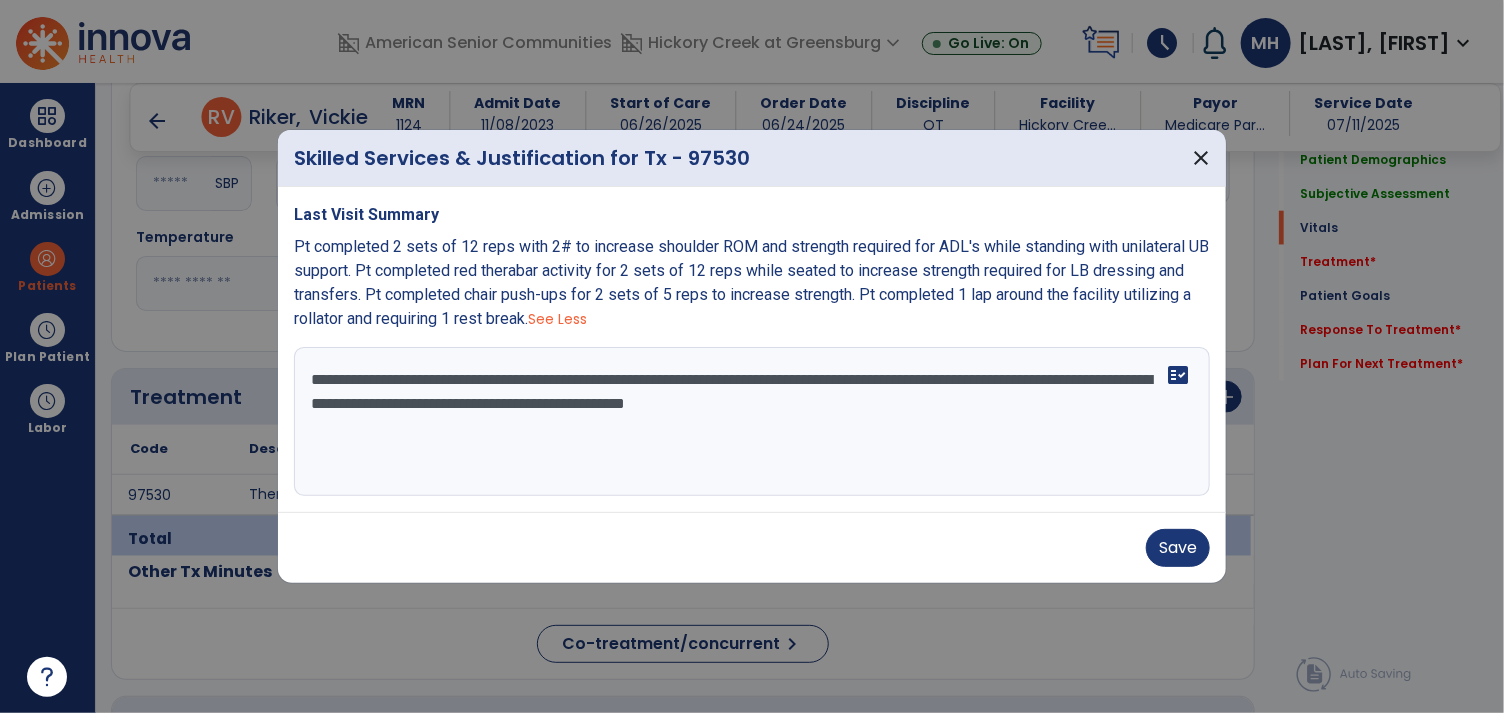 click on "**********" at bounding box center (752, 422) 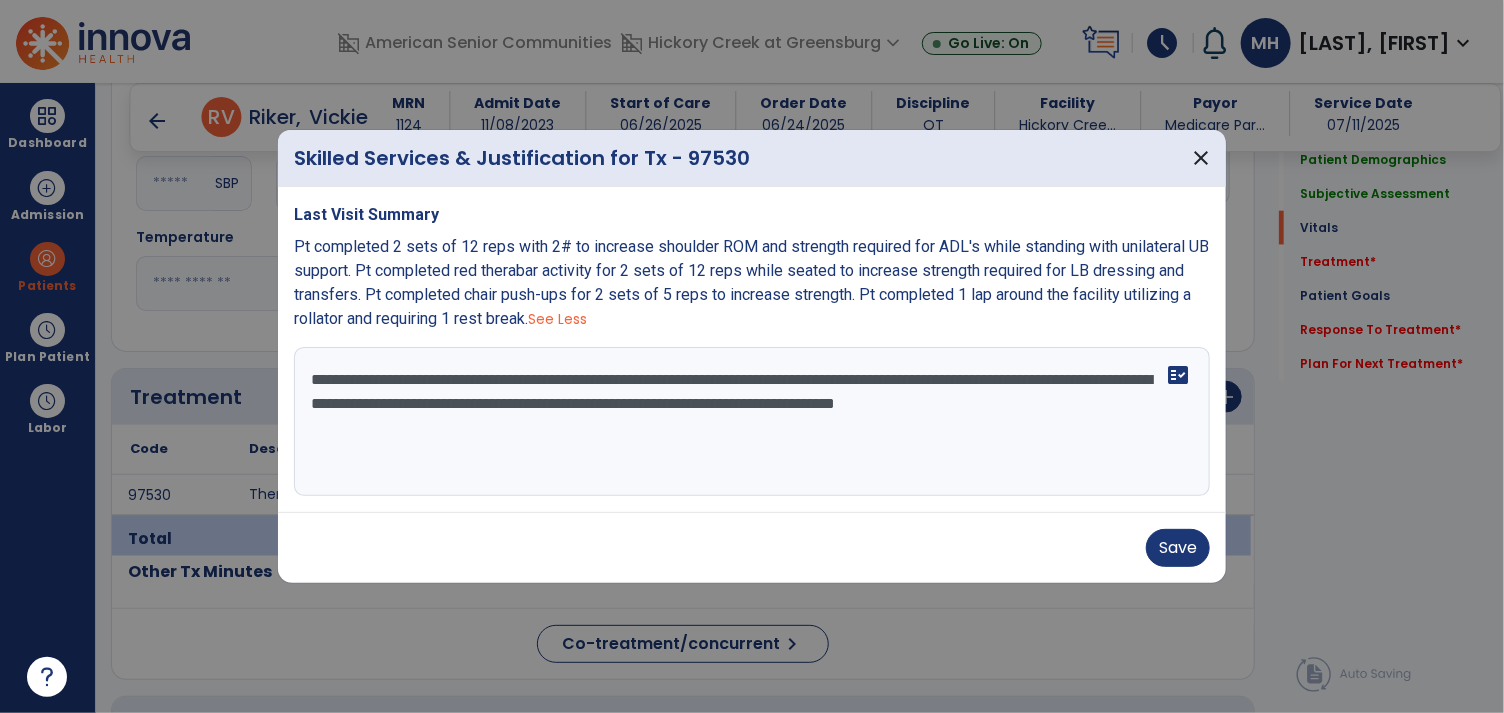 click on "**********" at bounding box center [752, 422] 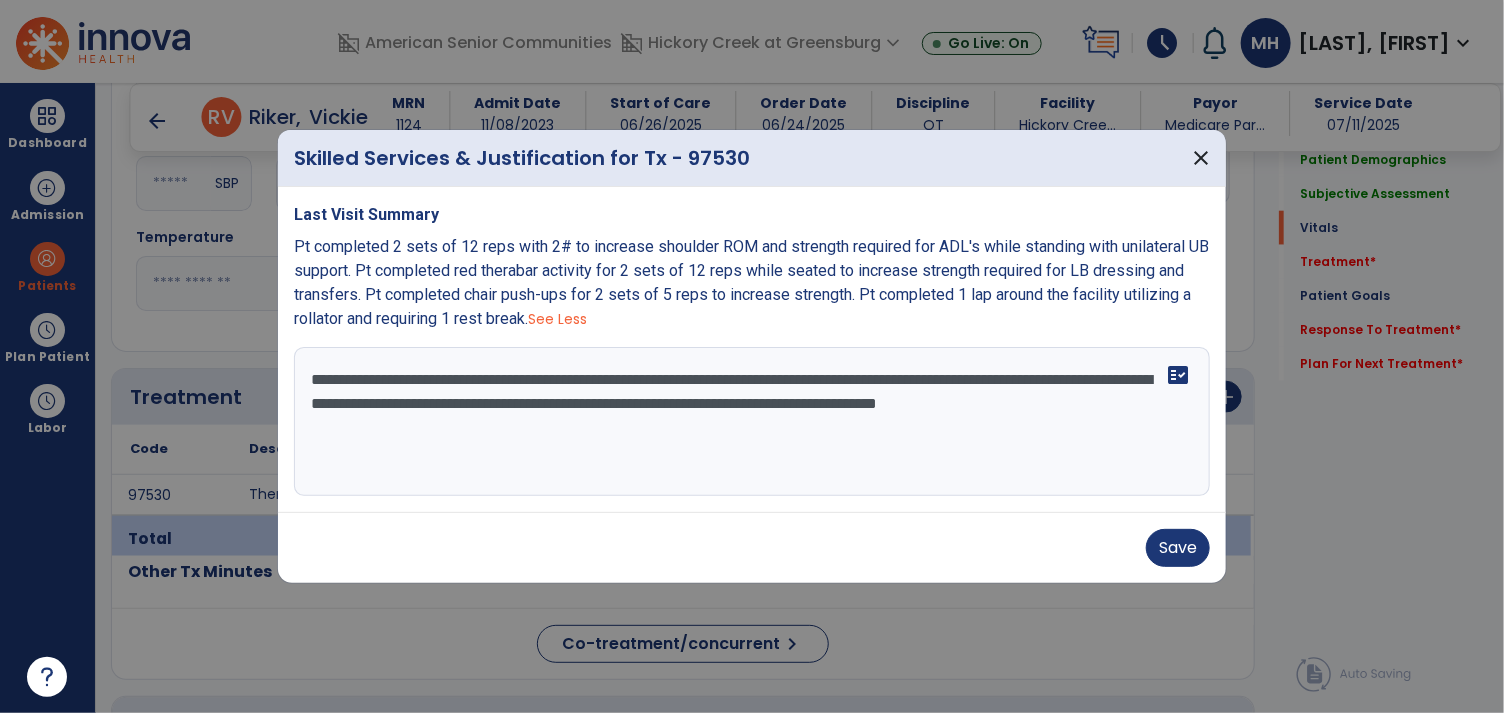 click on "**********" at bounding box center (752, 422) 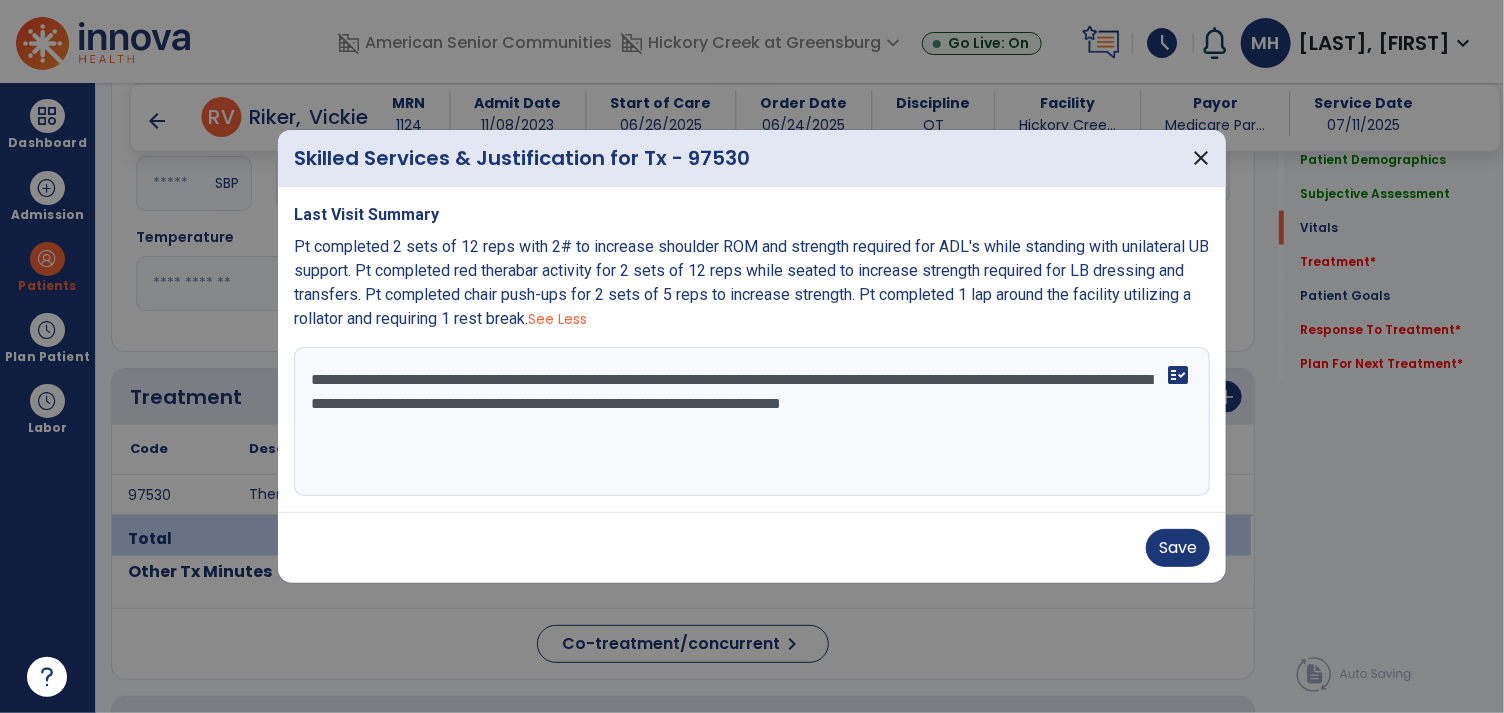 click on "**********" at bounding box center [752, 422] 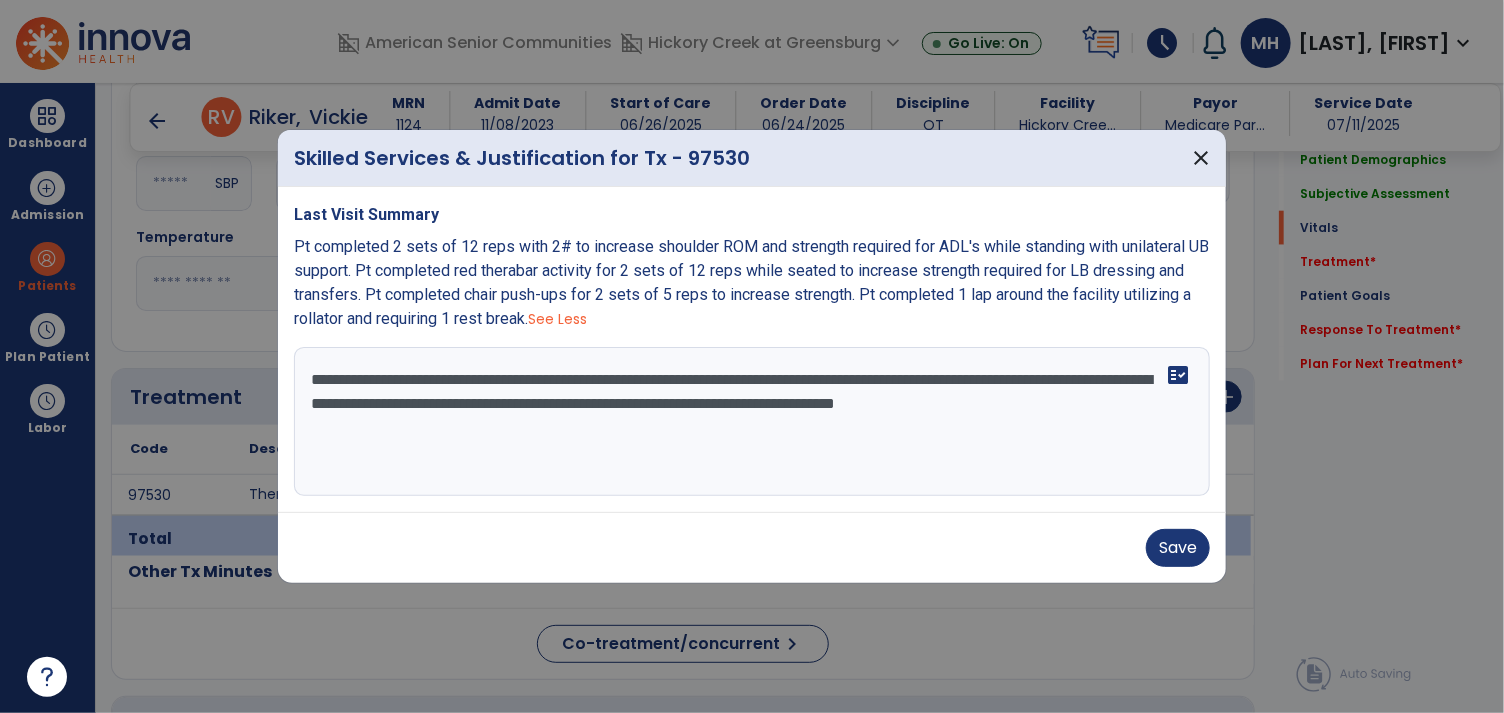 click on "**********" at bounding box center (752, 422) 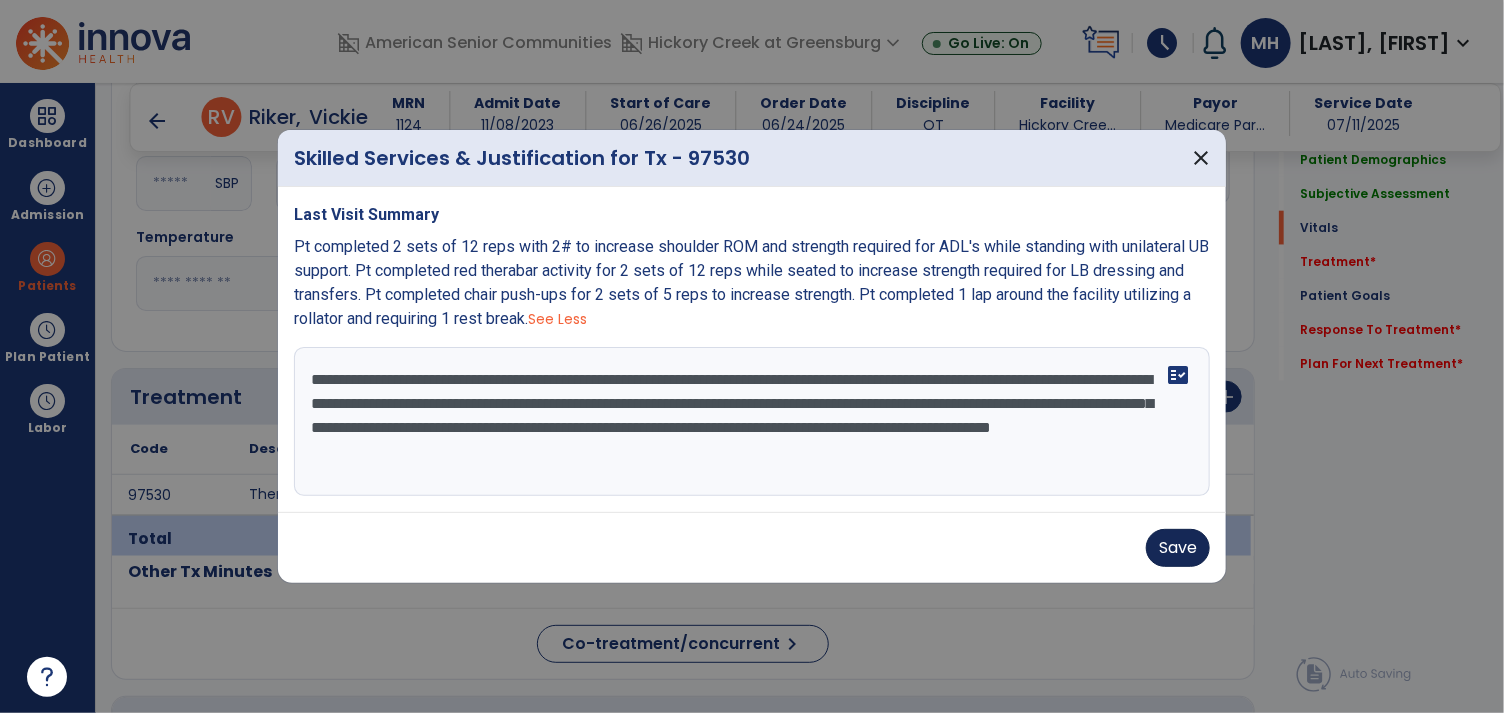 type on "**********" 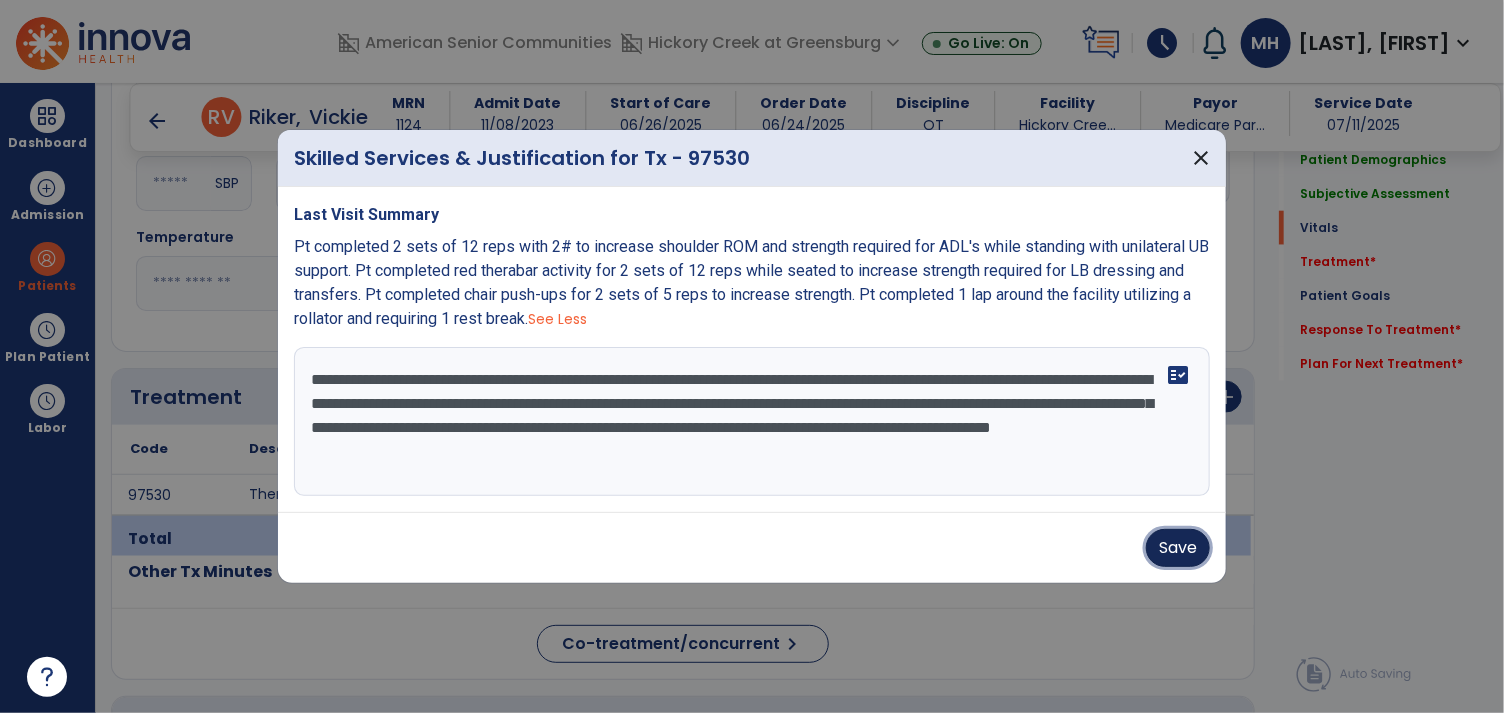 click on "Save" at bounding box center [1178, 548] 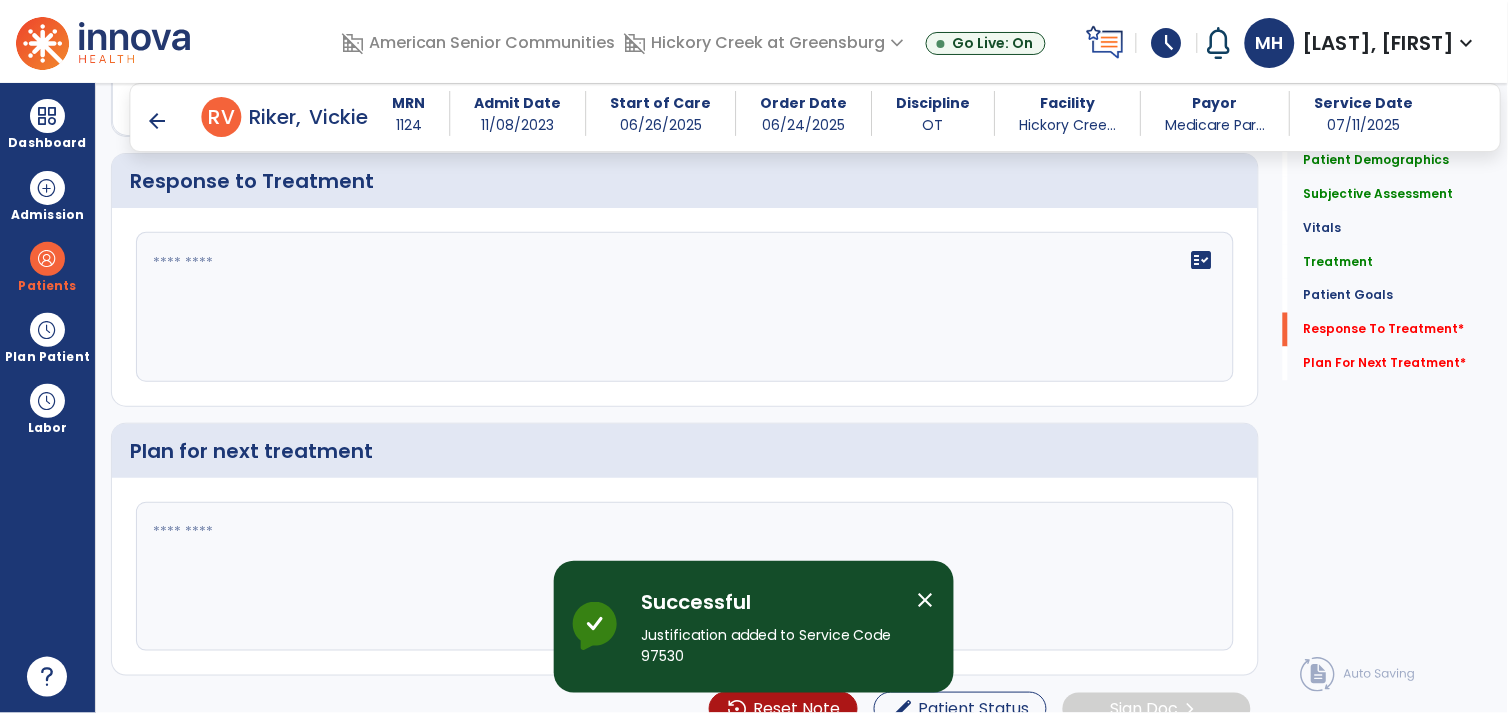 scroll, scrollTop: 2374, scrollLeft: 0, axis: vertical 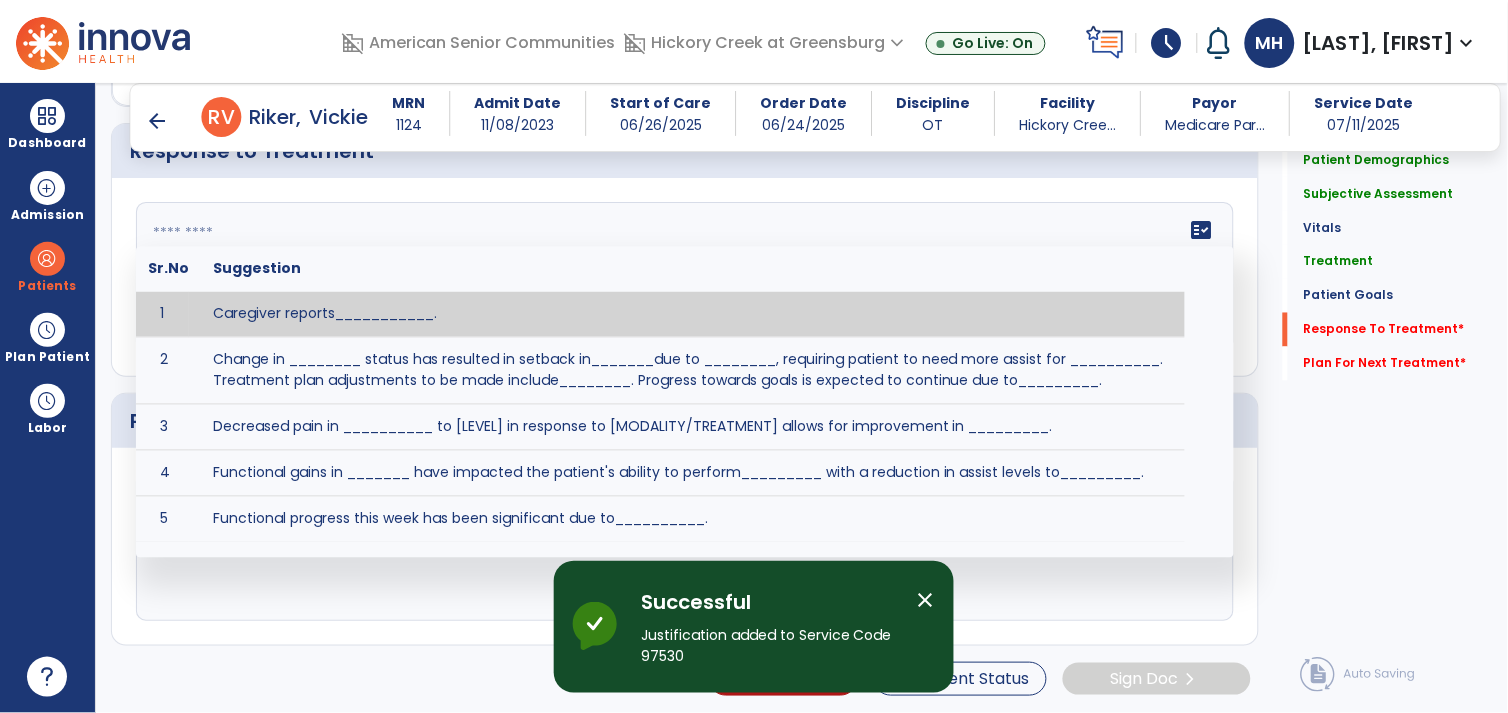 click on "fact_check  Sr.No Suggestion 1 Caregiver reports___________. 2 Change in ________ status has resulted in setback in_______due to ________, requiring patient to need more assist for __________.   Treatment plan adjustments to be made include________.  Progress towards goals is expected to continue due to_________. 3 Decreased pain in __________ to [LEVEL] in response to [MODALITY/TREATMENT] allows for improvement in _________. 4 Functional gains in _______ have impacted the patient's ability to perform_________ with a reduction in assist levels to_________. 5 Functional progress this week has been significant due to__________. 6 Gains in ________ have improved the patient's ability to perform ______with decreased levels of assist to___________. 7 Improvement in ________allows patient to tolerate higher levels of challenges in_________. 8 Pain in [AREA] has decreased to [LEVEL] in response to [TREATMENT/MODALITY], allowing fore ease in completing__________. 9 10 11 12 13 14 15 16 17 18 19 20 21" 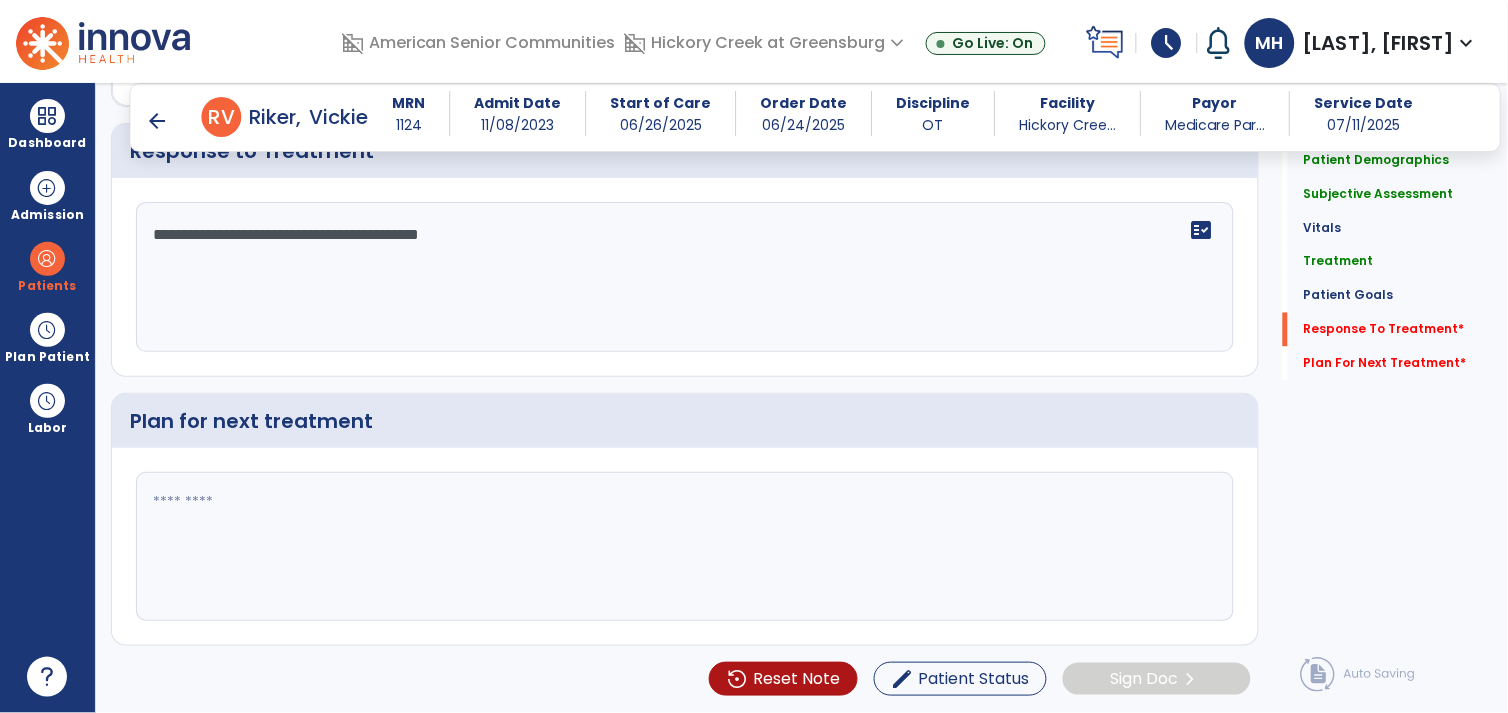 type on "**********" 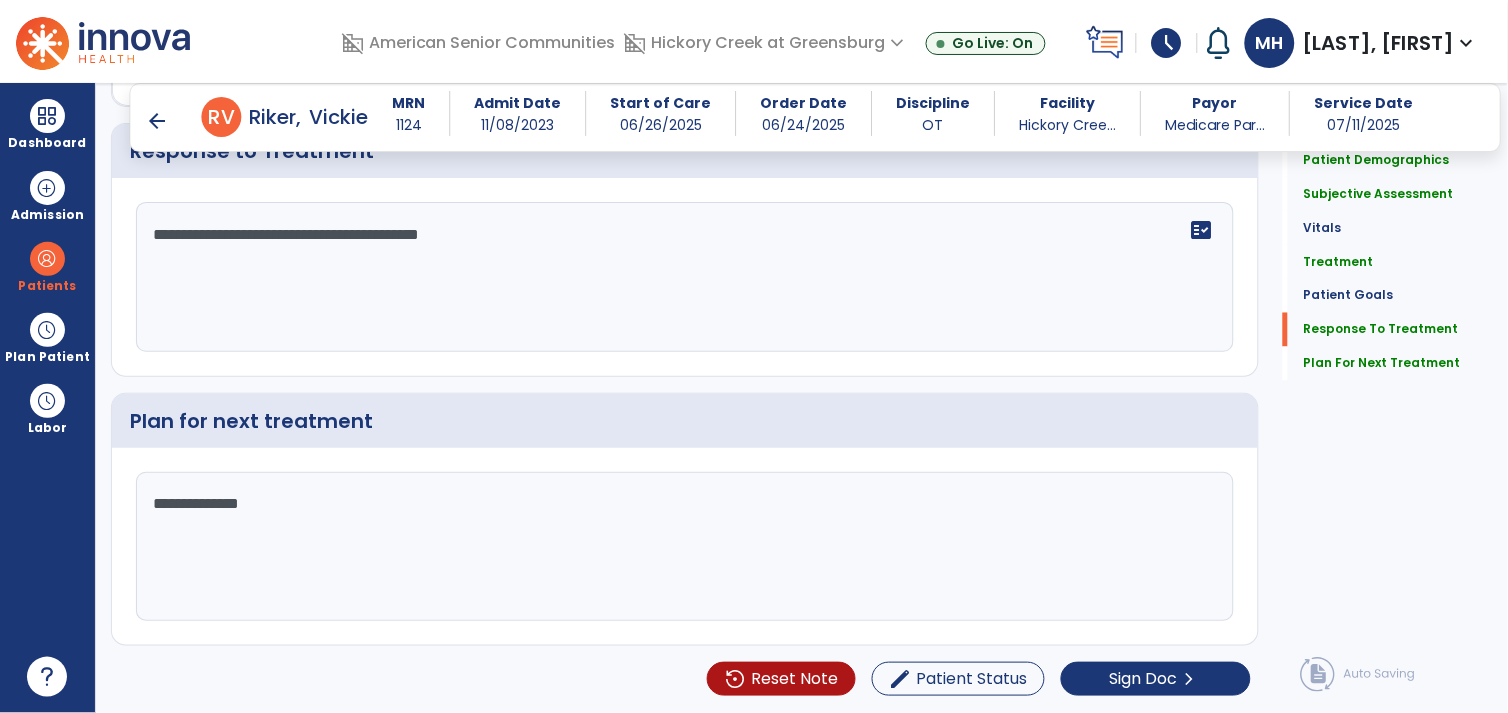 scroll, scrollTop: 2374, scrollLeft: 0, axis: vertical 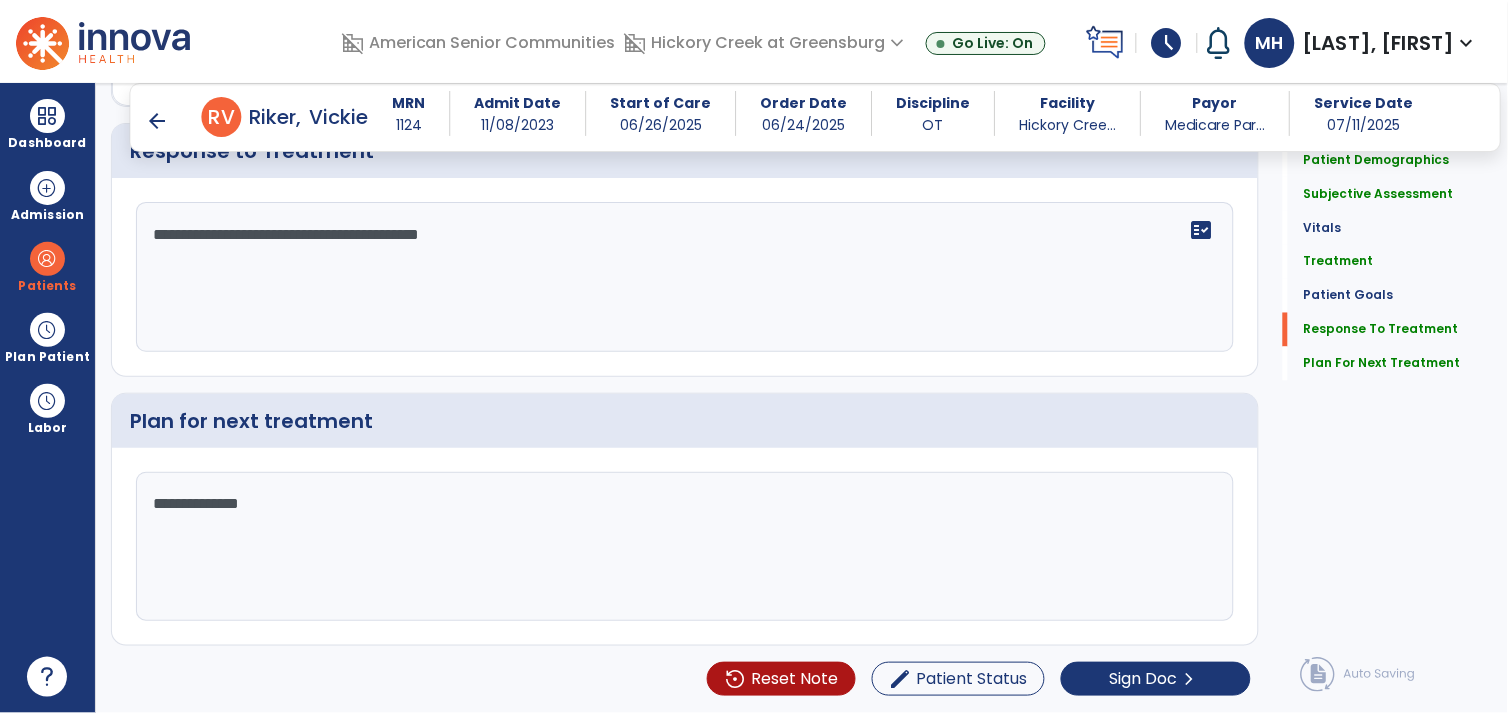 click on "**********" 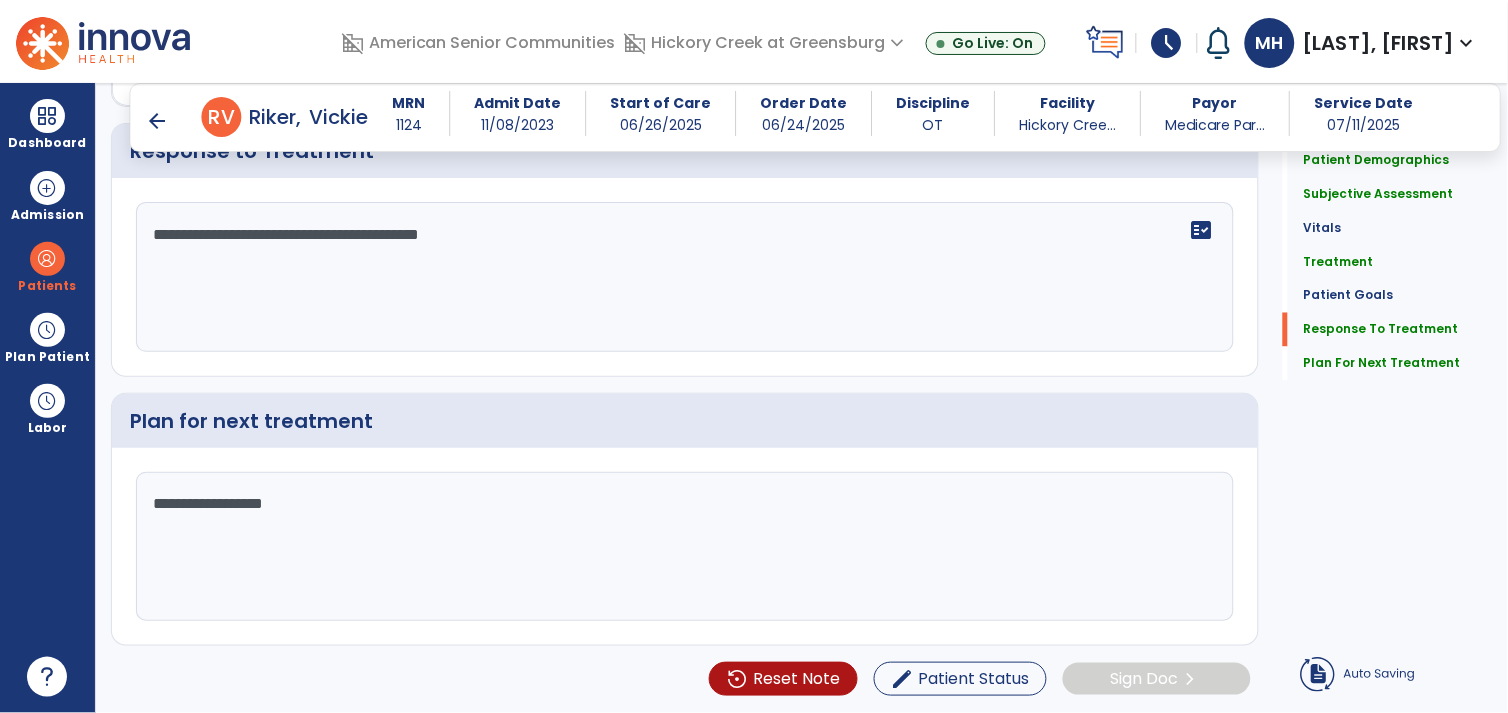 type on "**********" 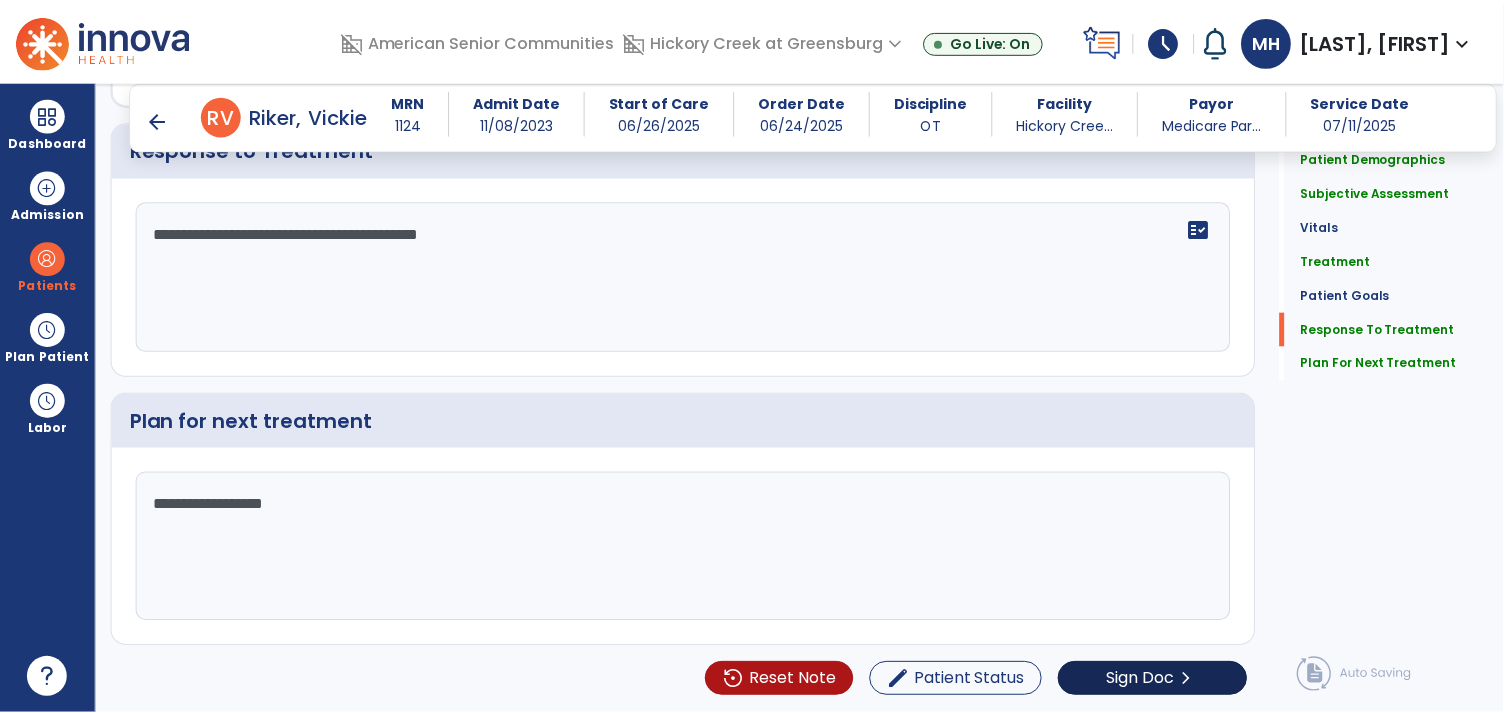 scroll, scrollTop: 2374, scrollLeft: 0, axis: vertical 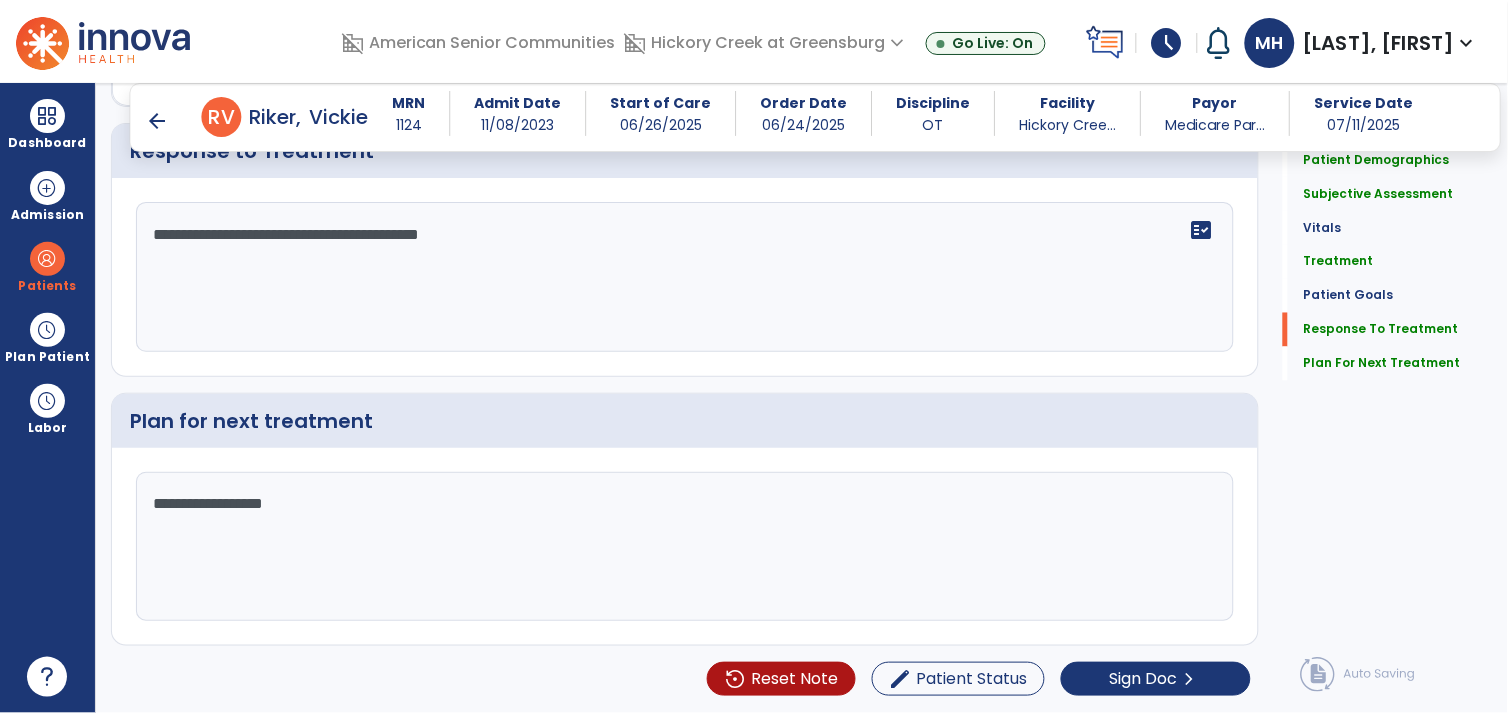 click on "arrow_back      R  V  [LAST],   [FIRST]" at bounding box center [257, 117] 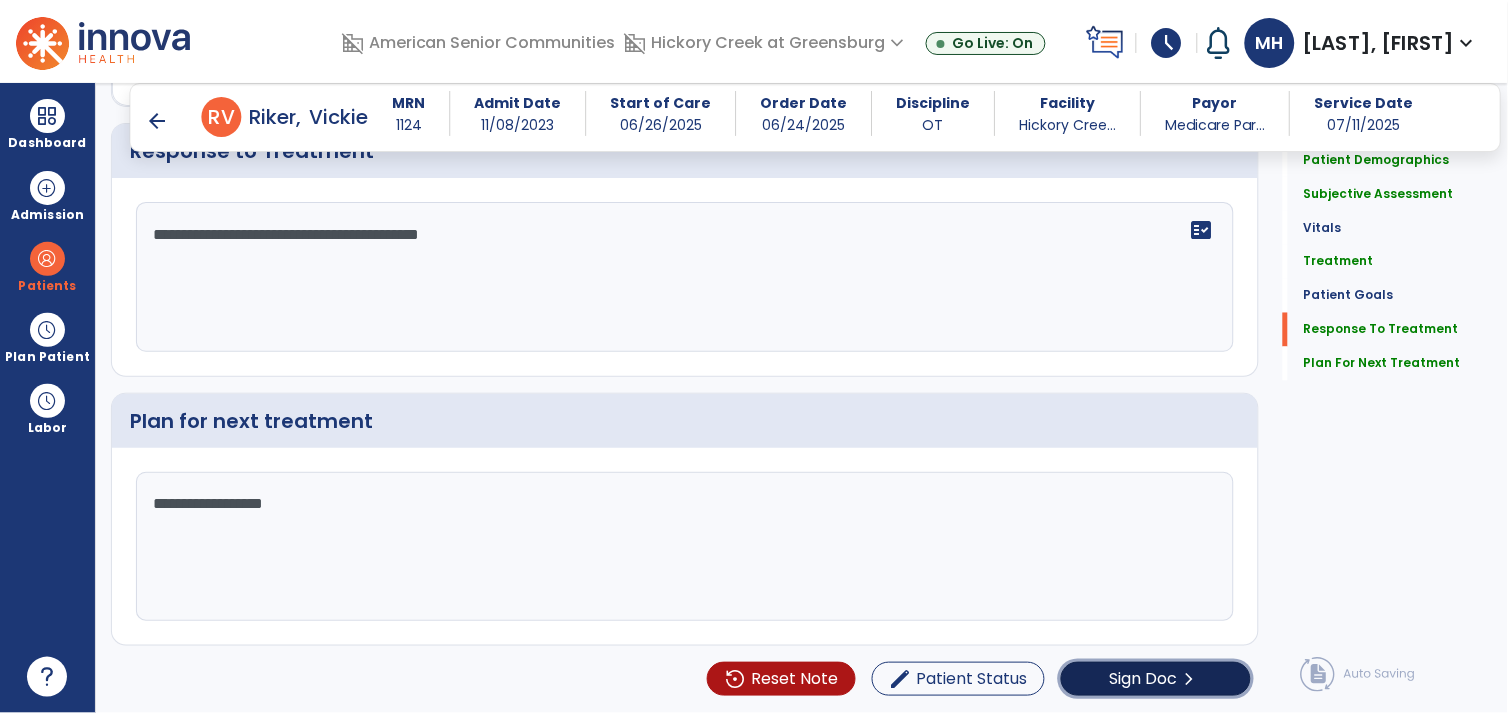 click on "Sign Doc" 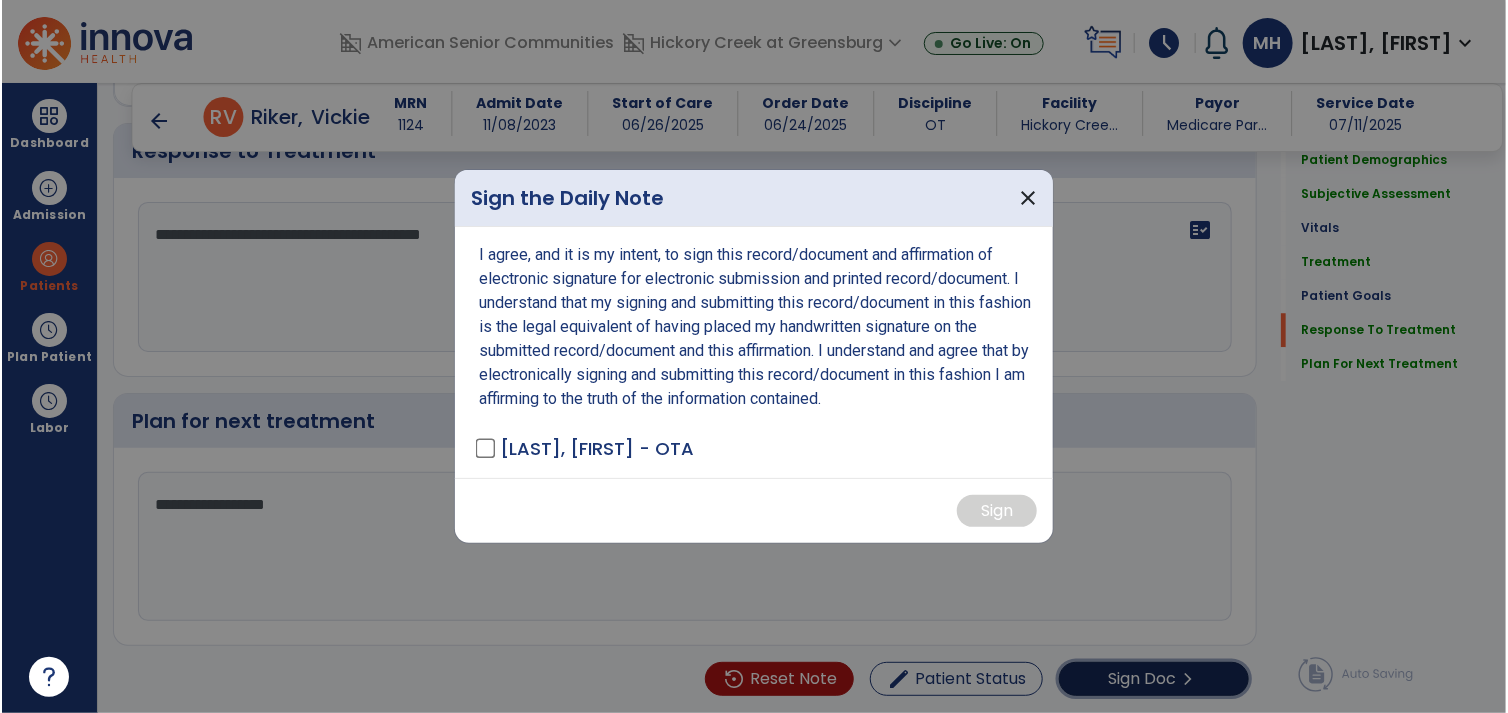 scroll, scrollTop: 2374, scrollLeft: 0, axis: vertical 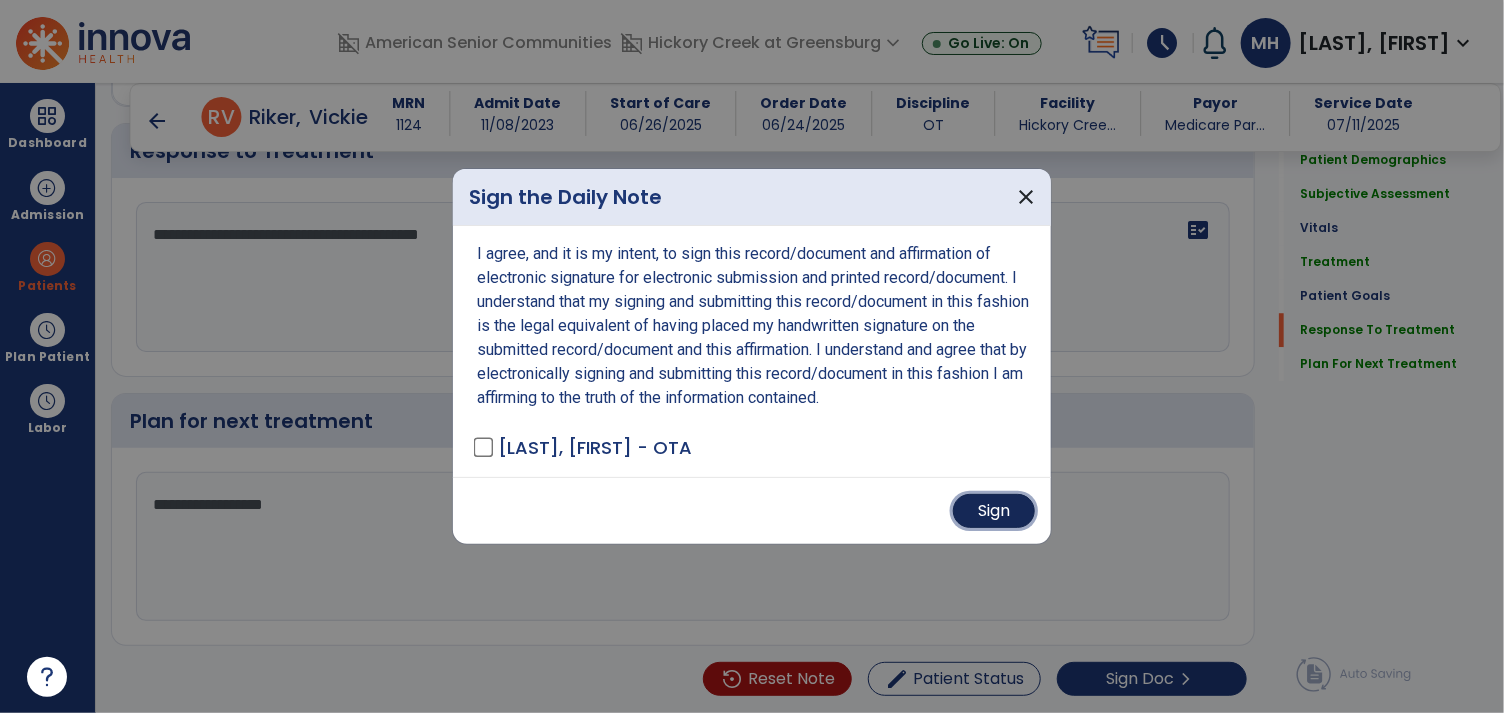 click on "Sign" at bounding box center (994, 511) 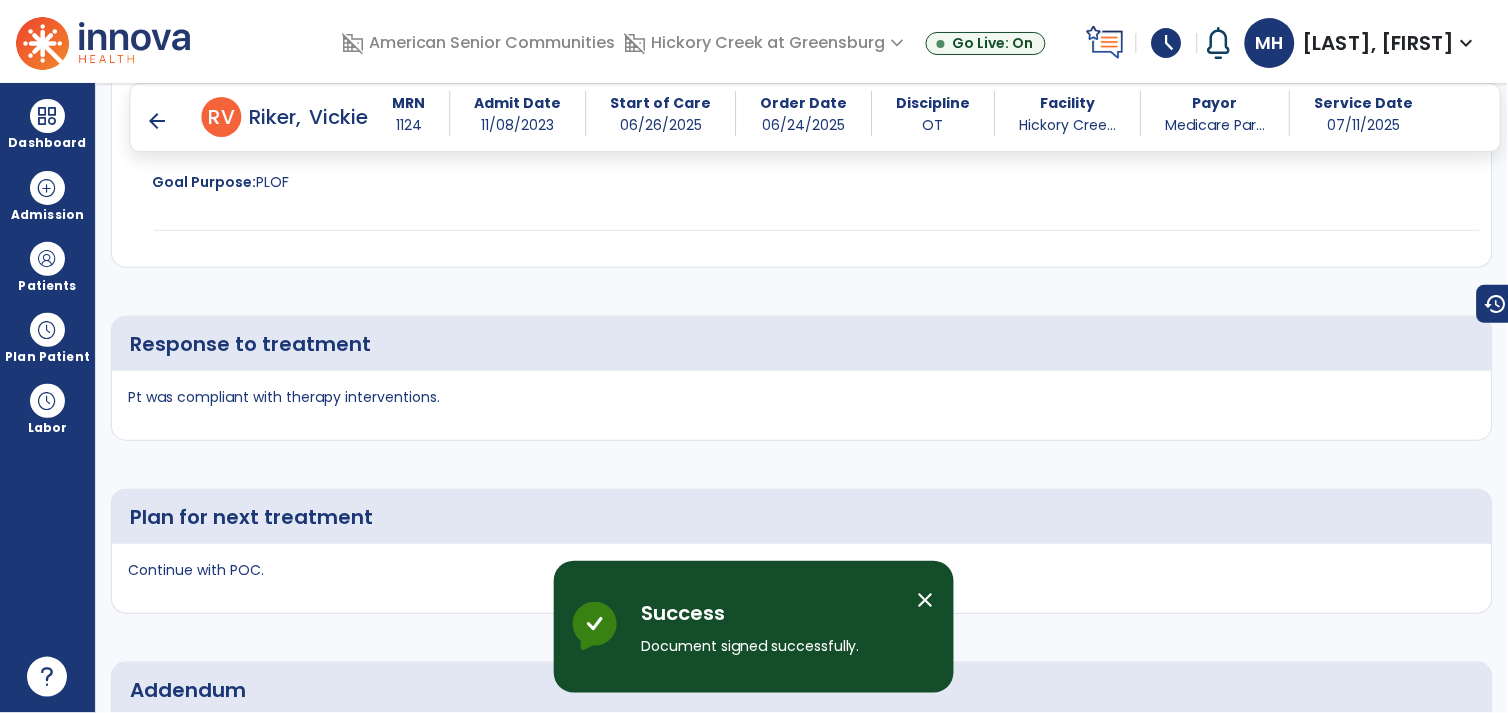 scroll, scrollTop: 3330, scrollLeft: 0, axis: vertical 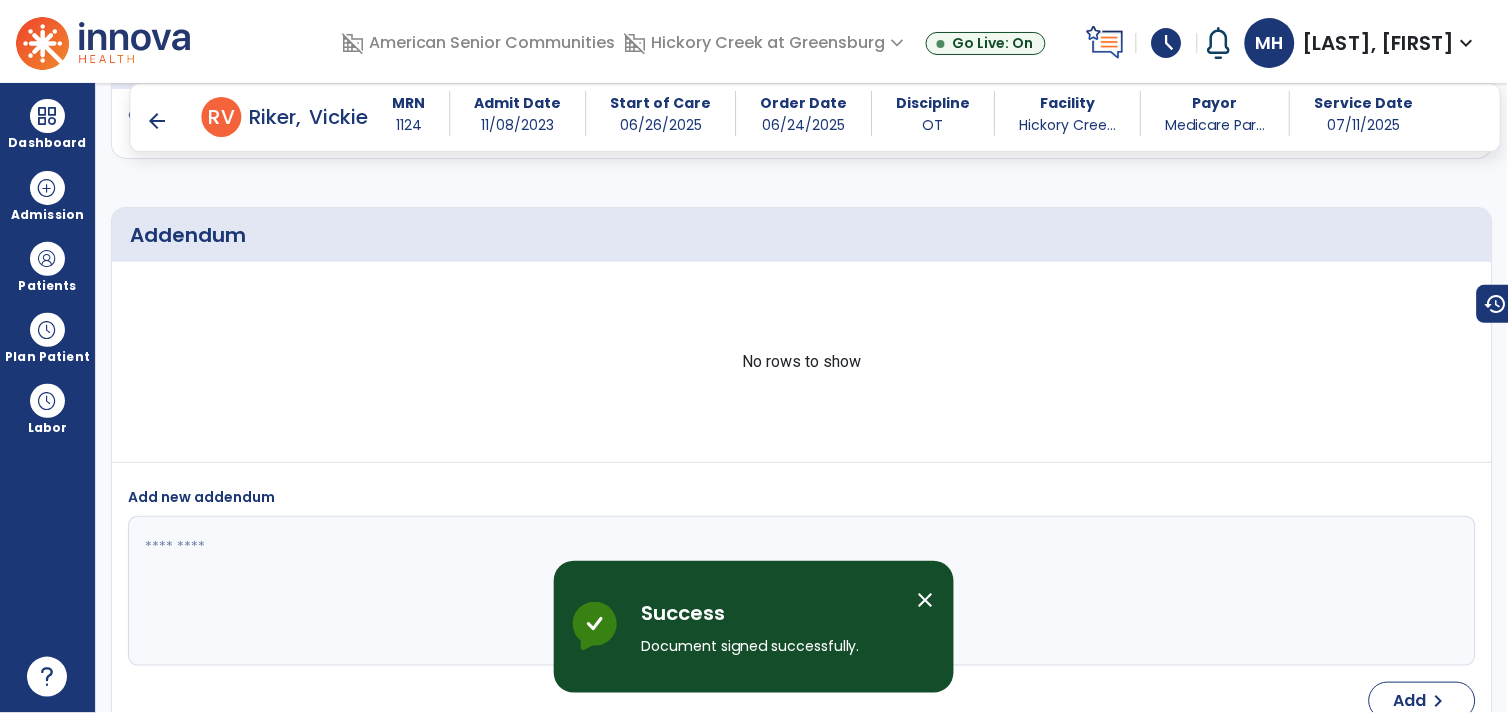 click on "arrow_back" at bounding box center (158, 121) 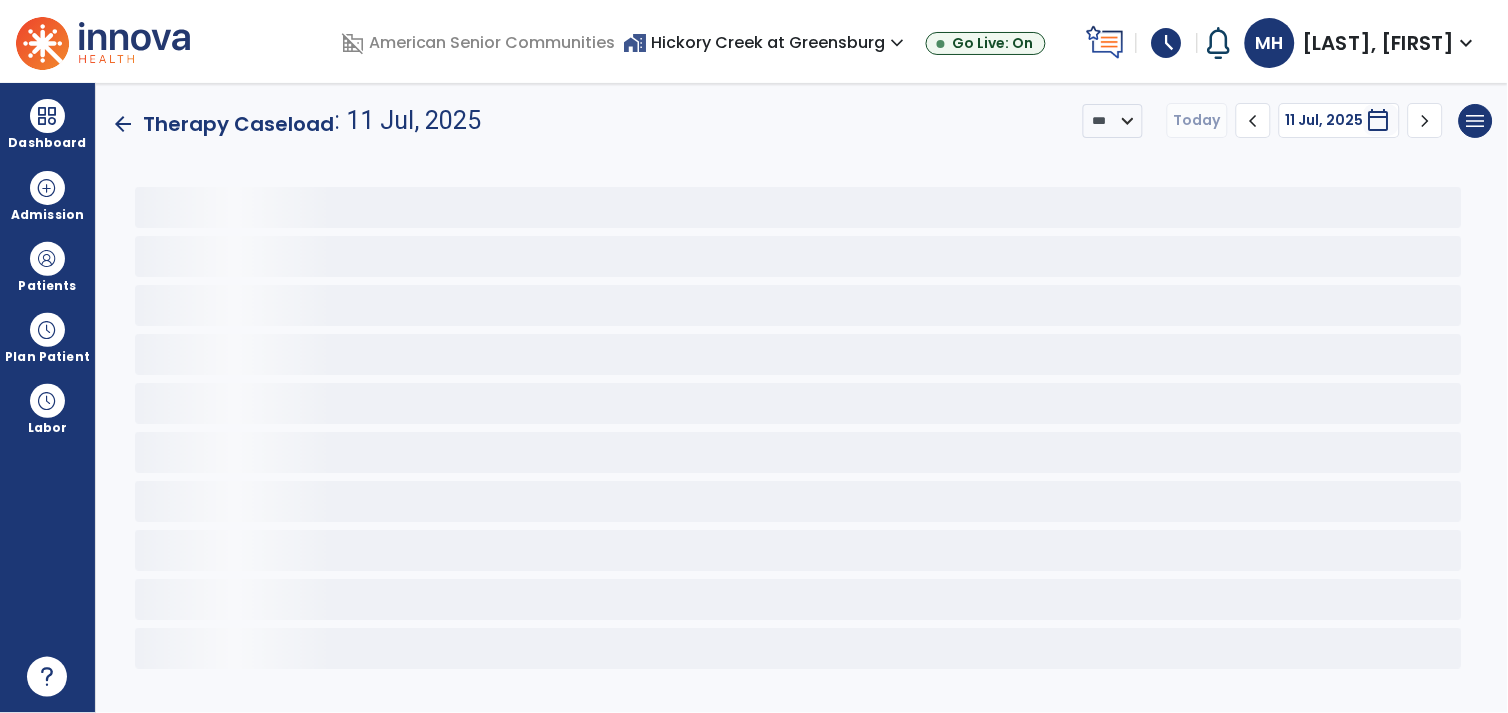 scroll, scrollTop: 0, scrollLeft: 0, axis: both 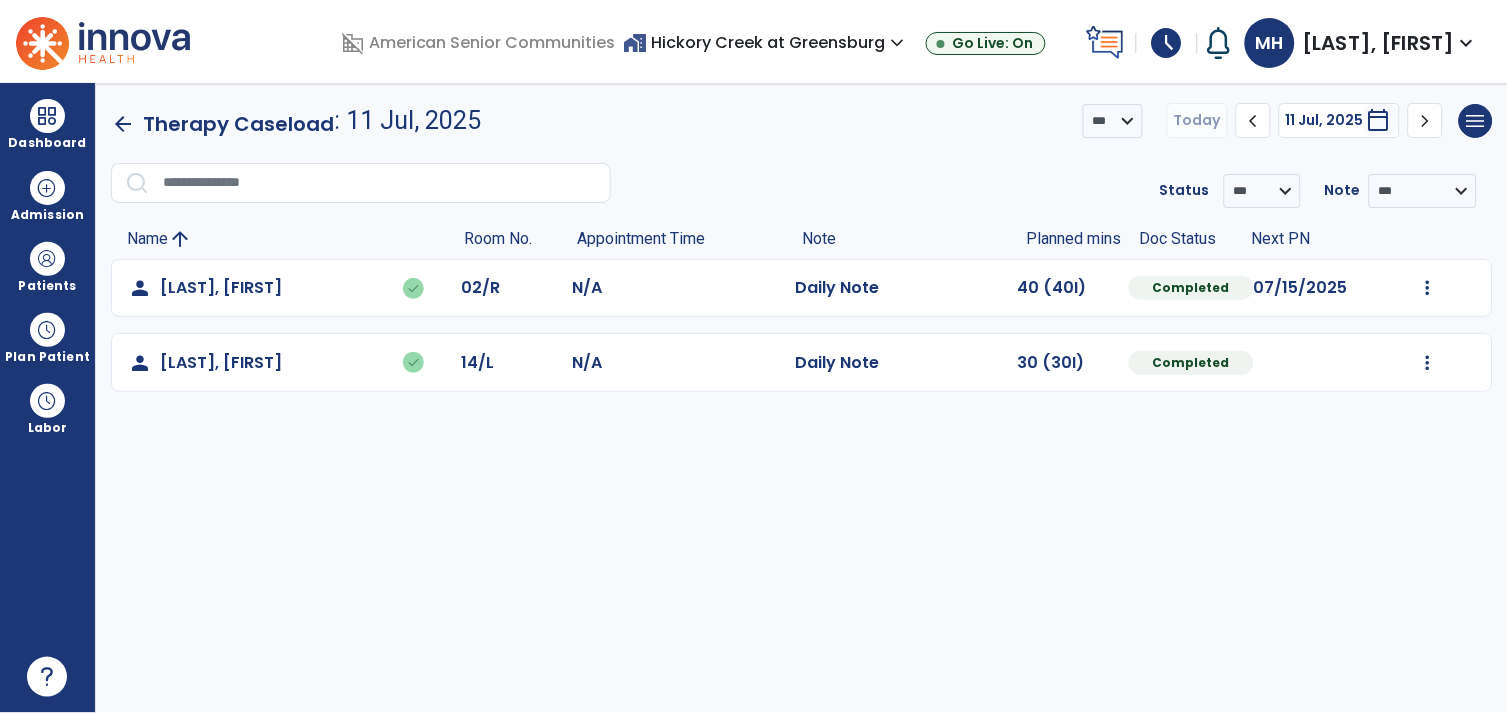 click on "schedule" at bounding box center [1167, 43] 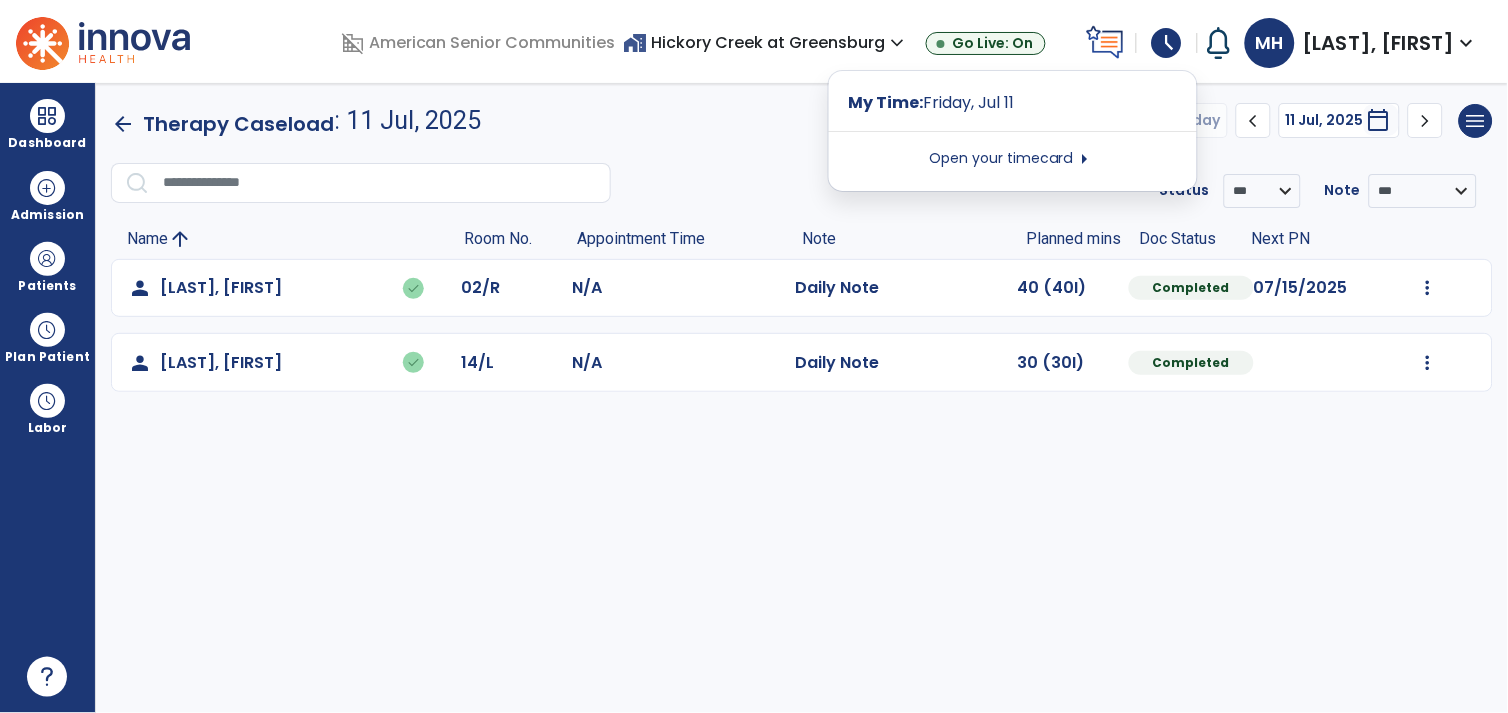 click on "Open your timecard  arrow_right" at bounding box center (1013, 159) 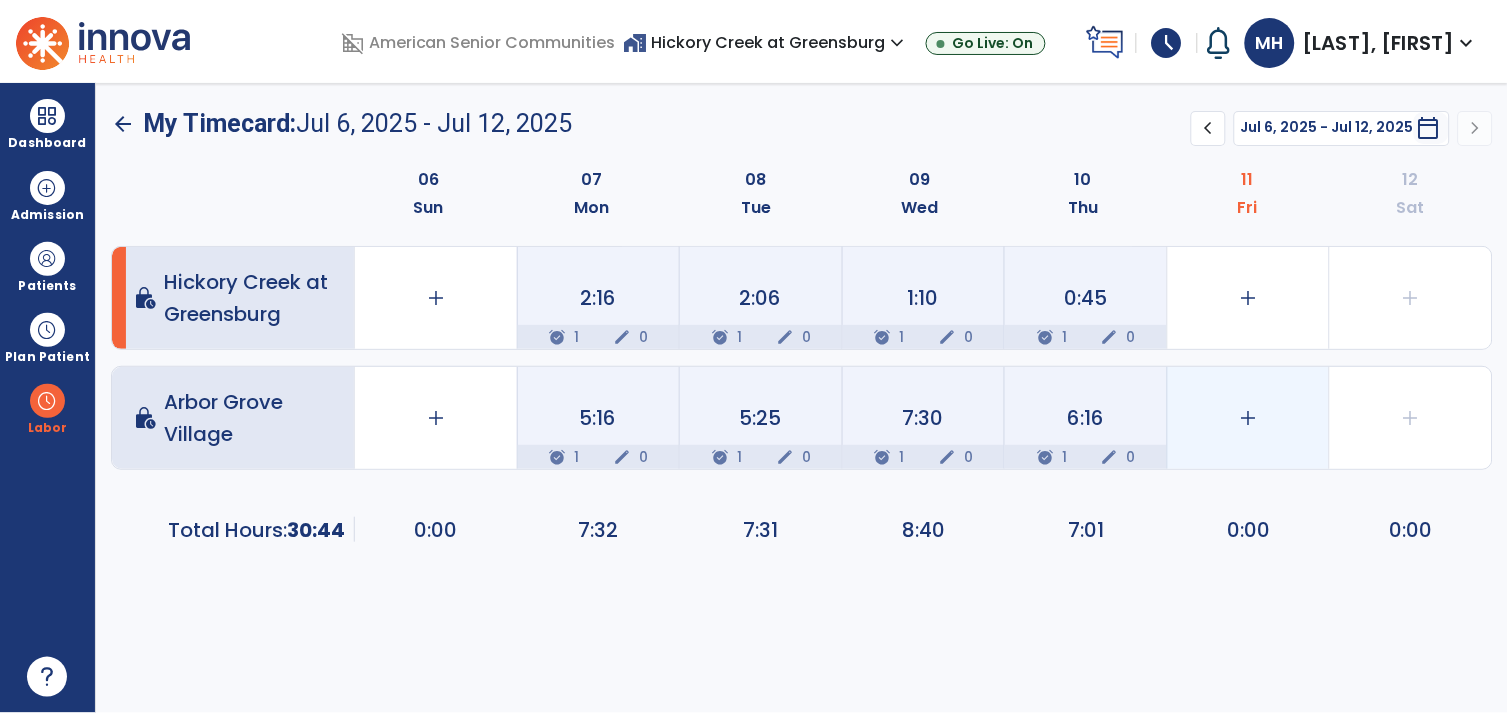 click on "add" 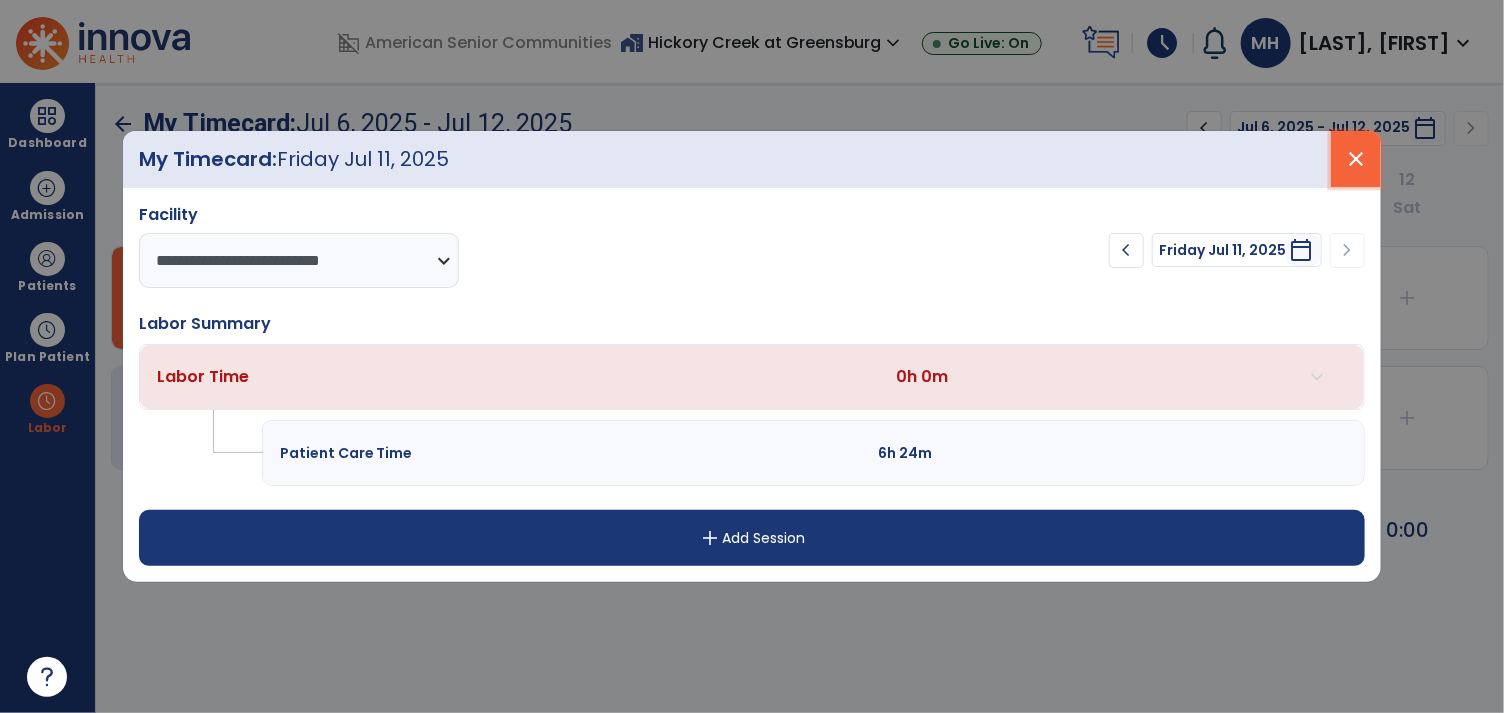 click on "close" at bounding box center (1356, 159) 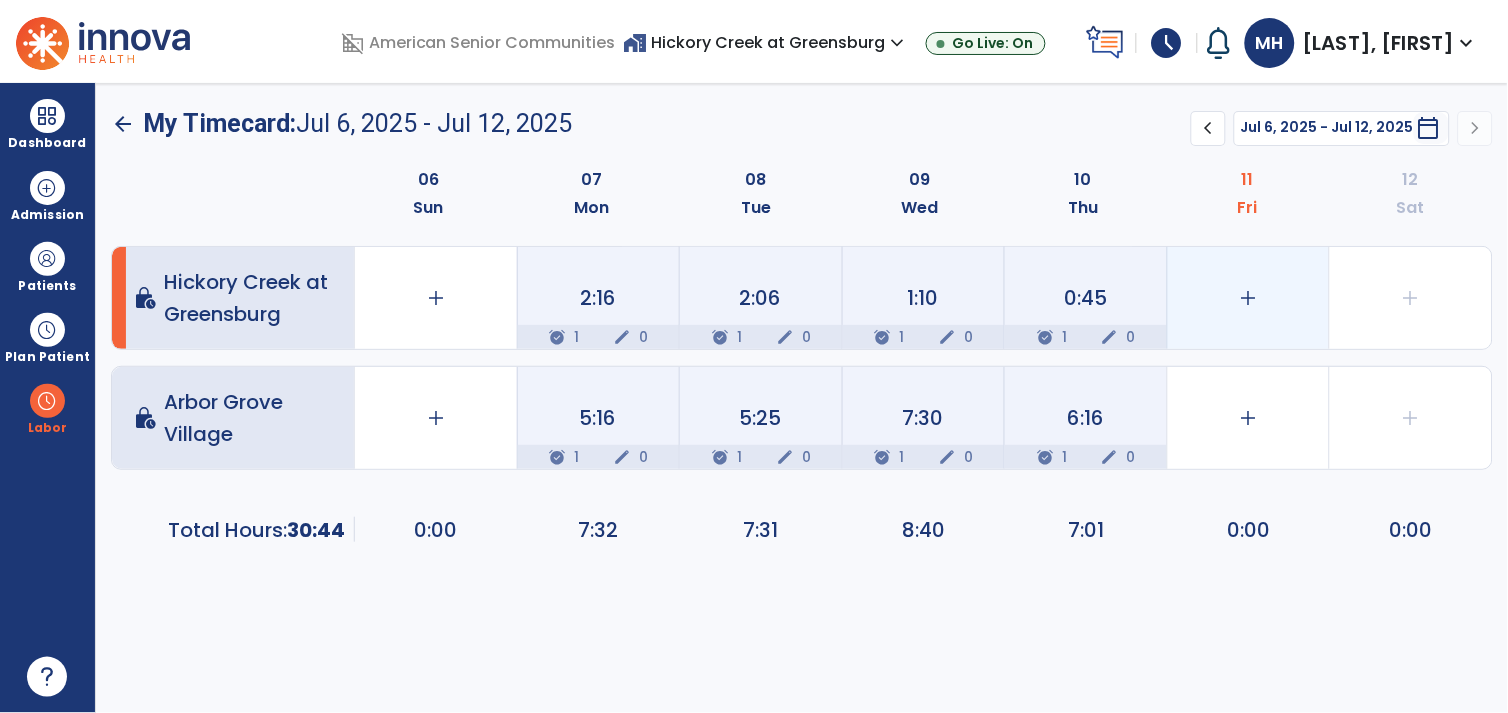 click on "add" 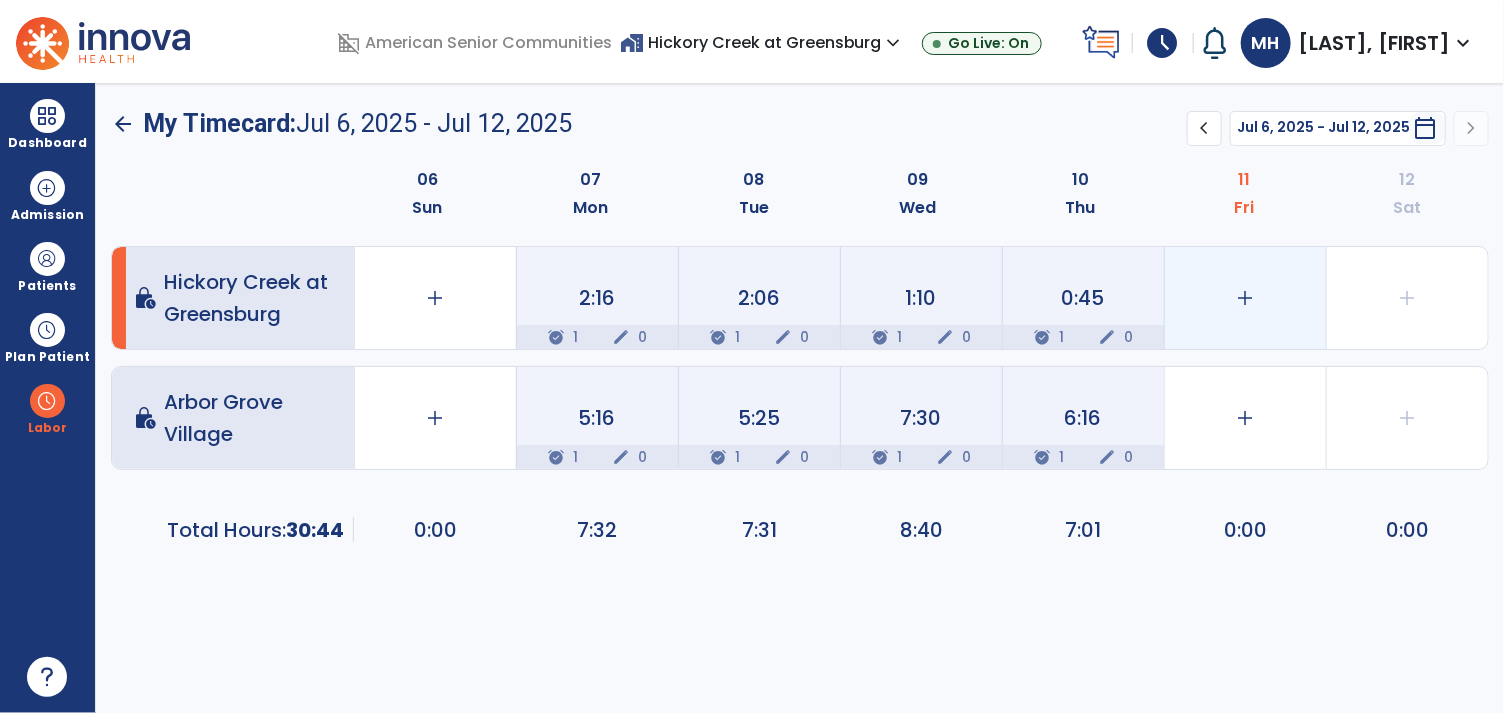select on "**********" 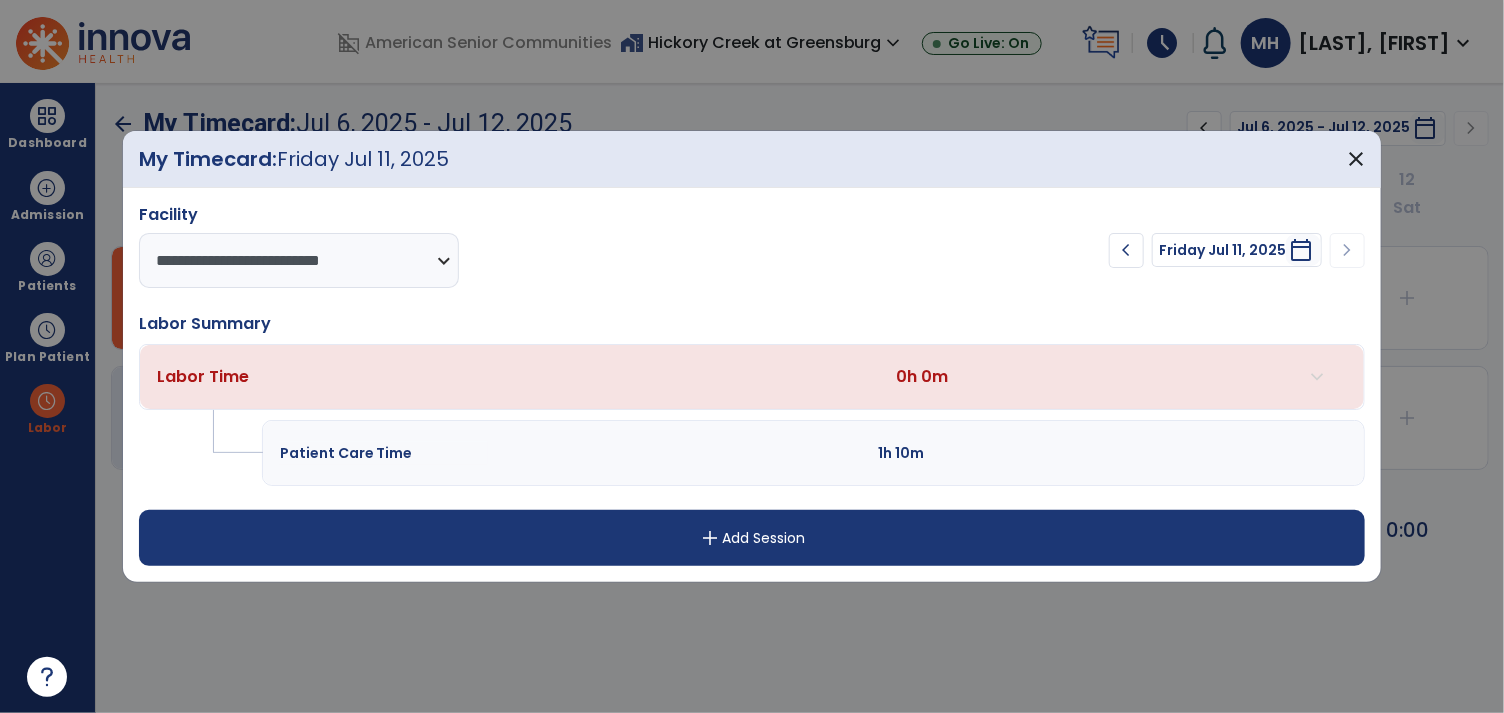 click on "add  Add Session" at bounding box center [752, 538] 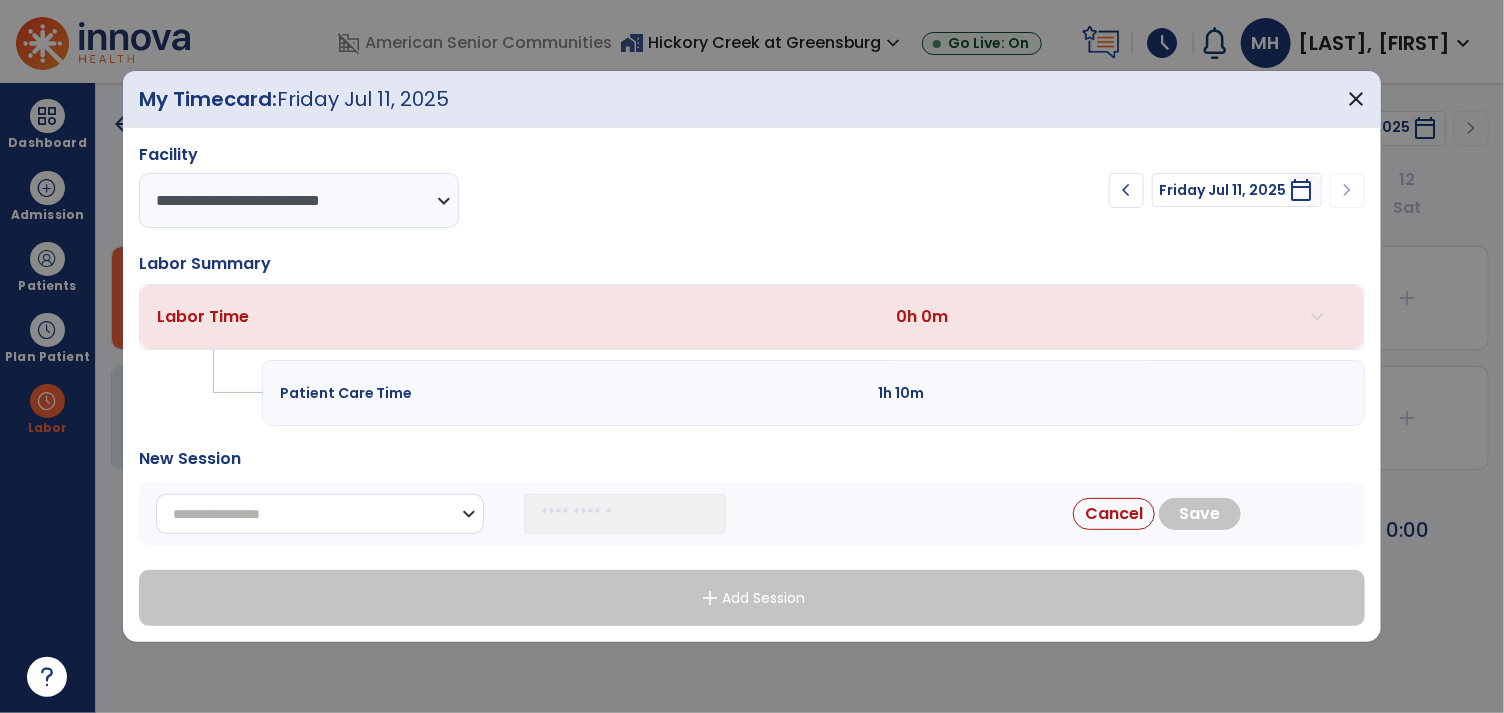 click on "**********" at bounding box center (320, 514) 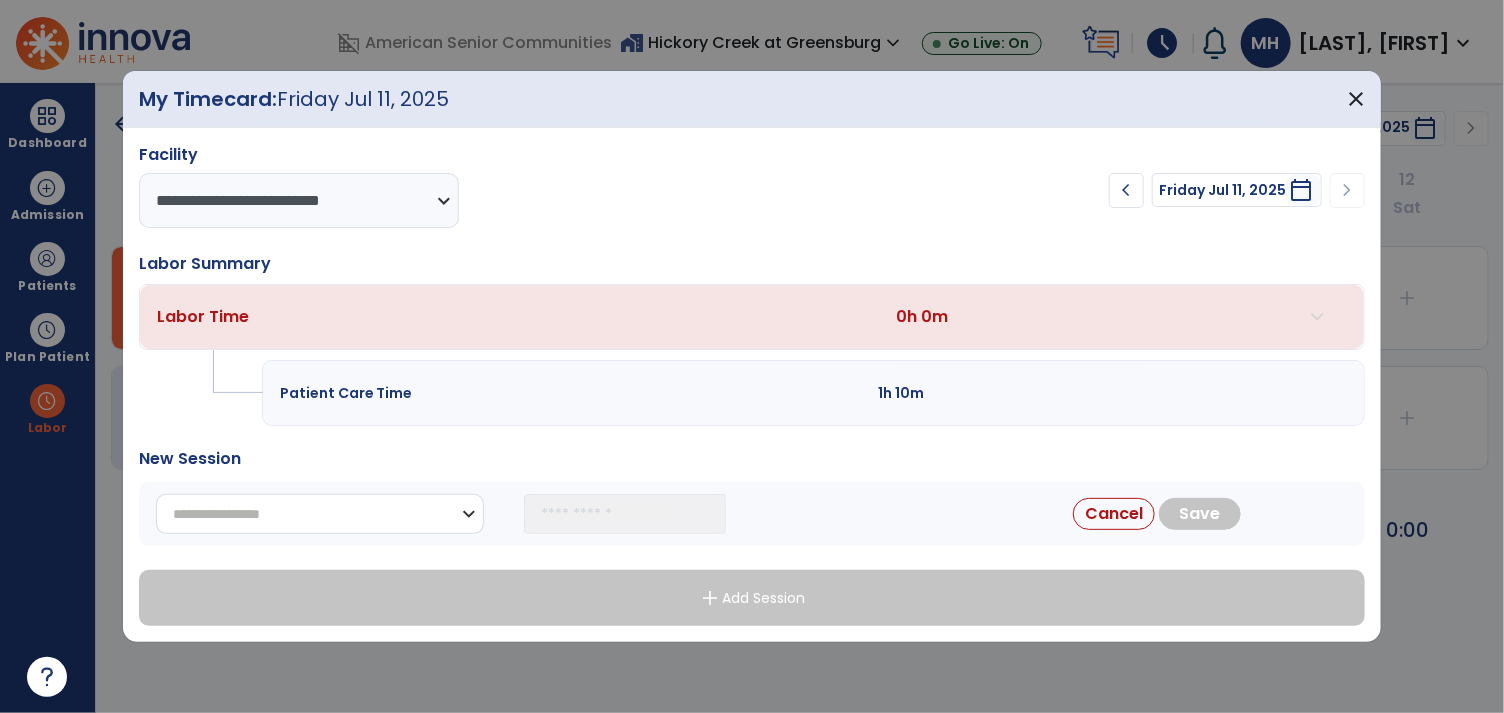 select on "**********" 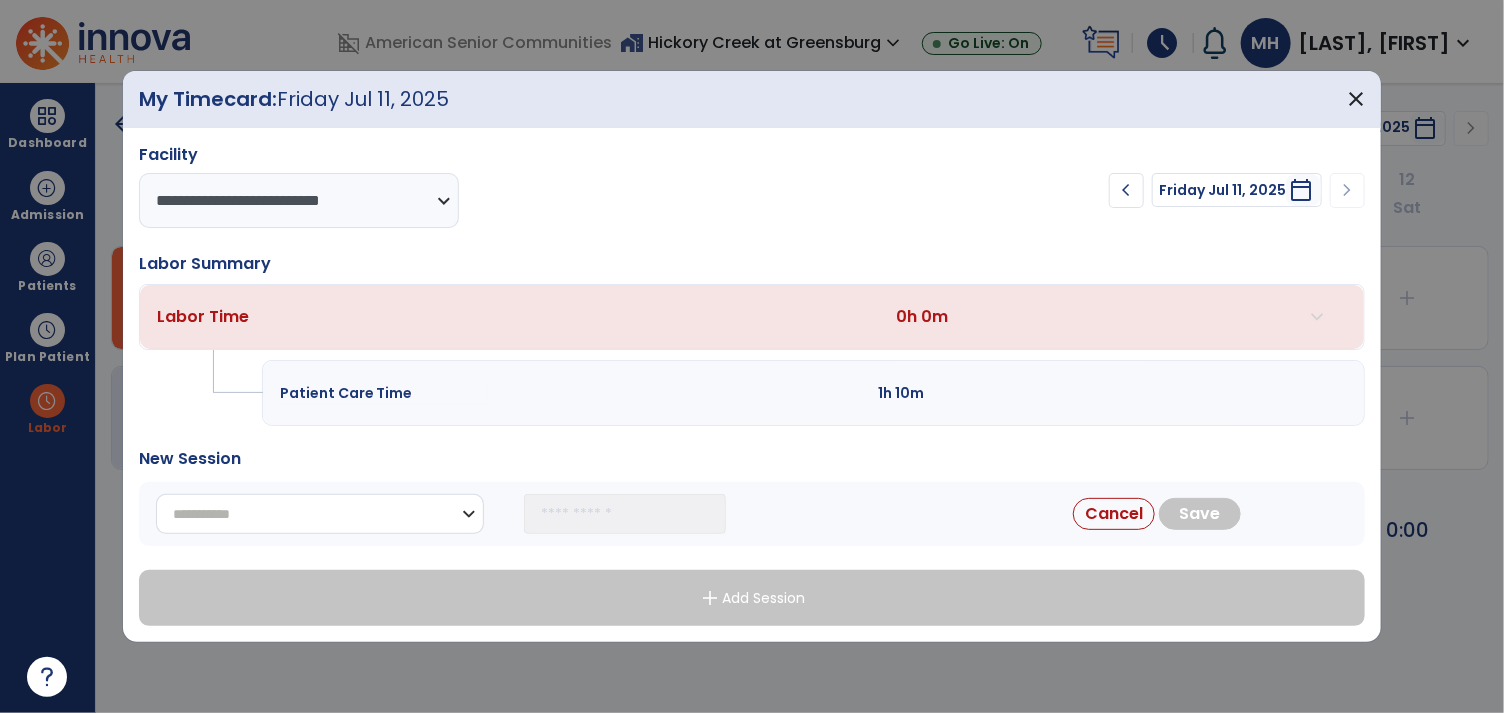 click on "**********" at bounding box center (320, 514) 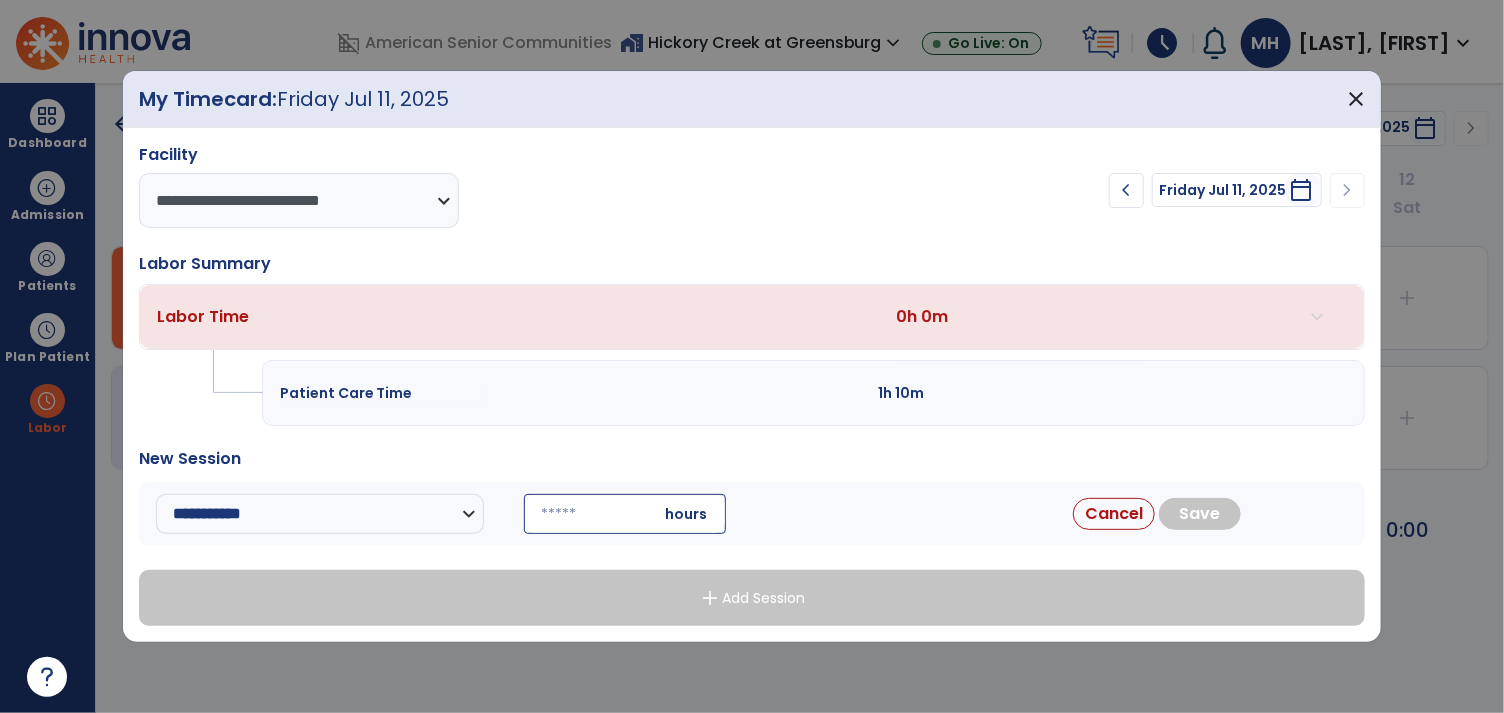 click at bounding box center [625, 514] 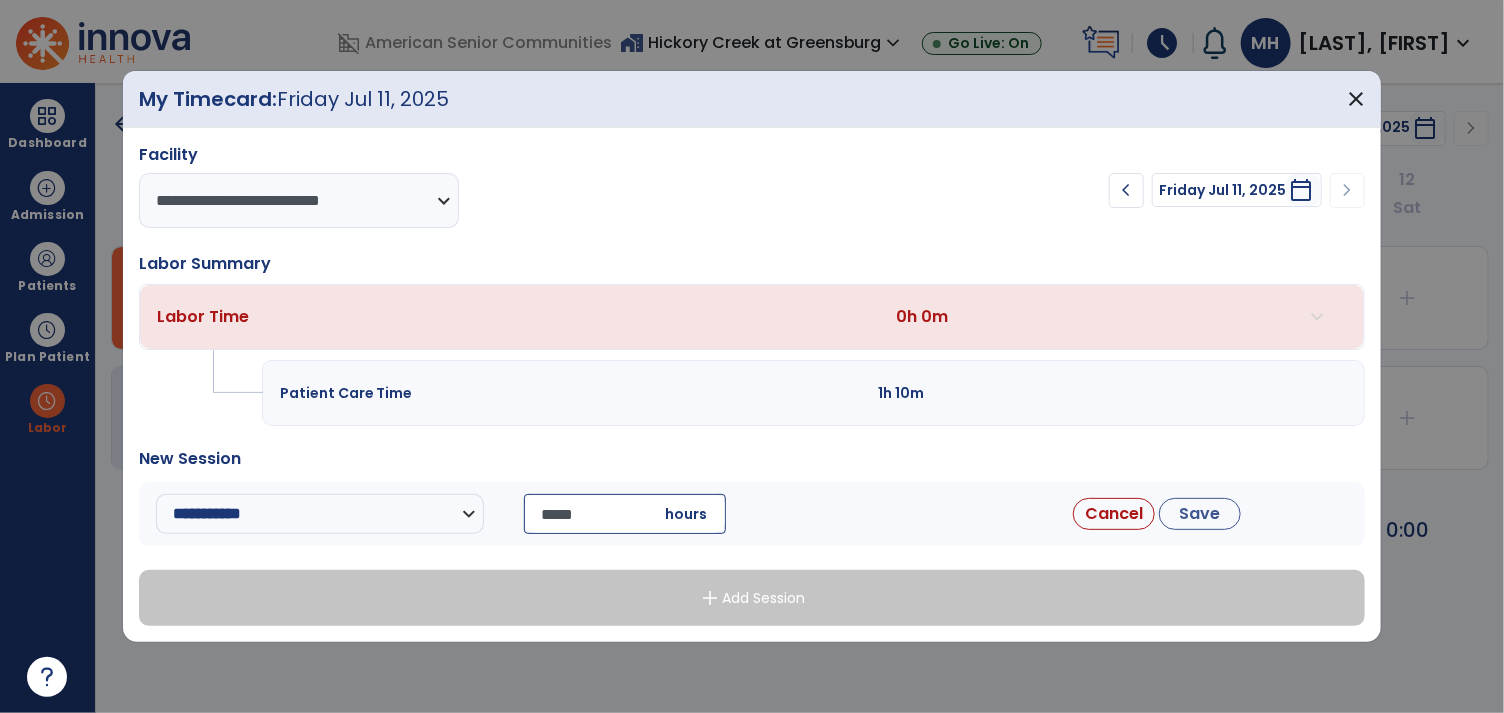 type on "*****" 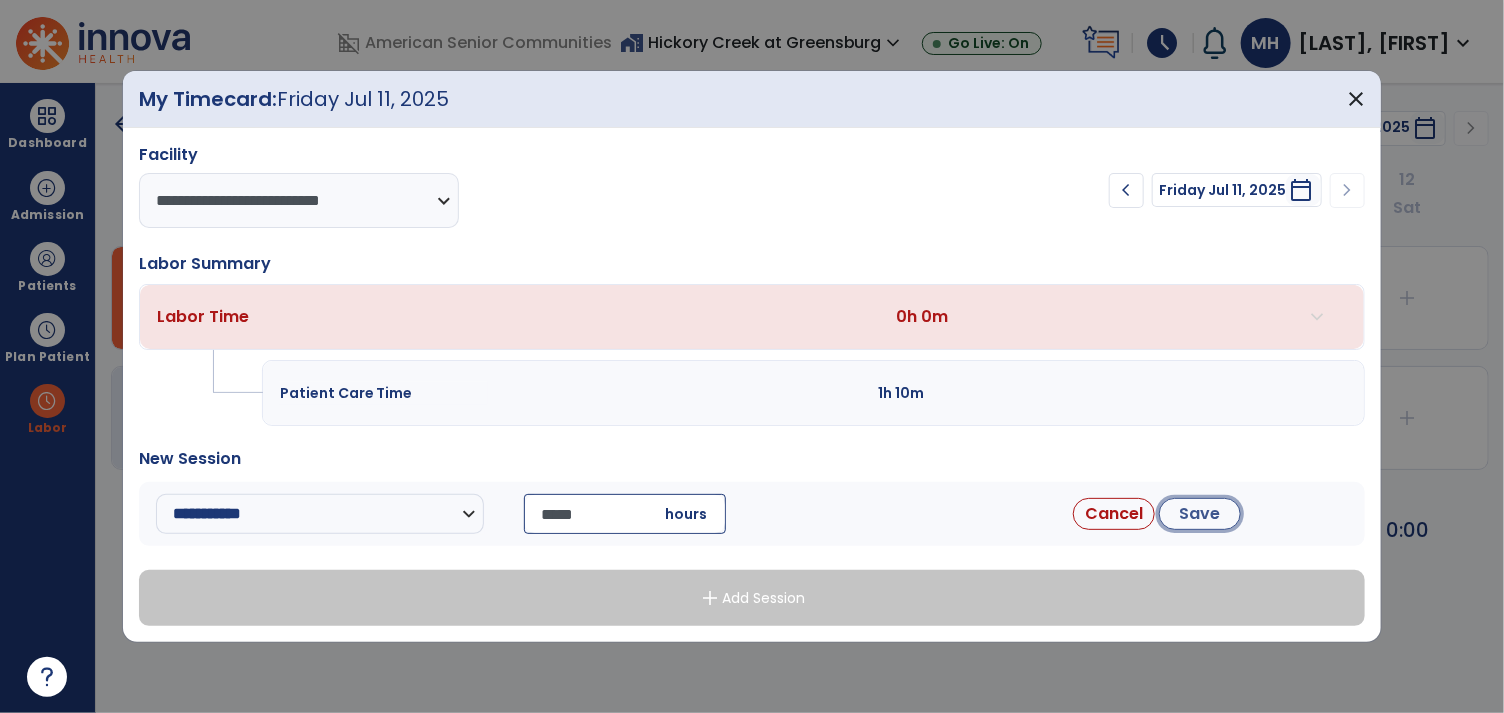 click on "Save" at bounding box center [1200, 514] 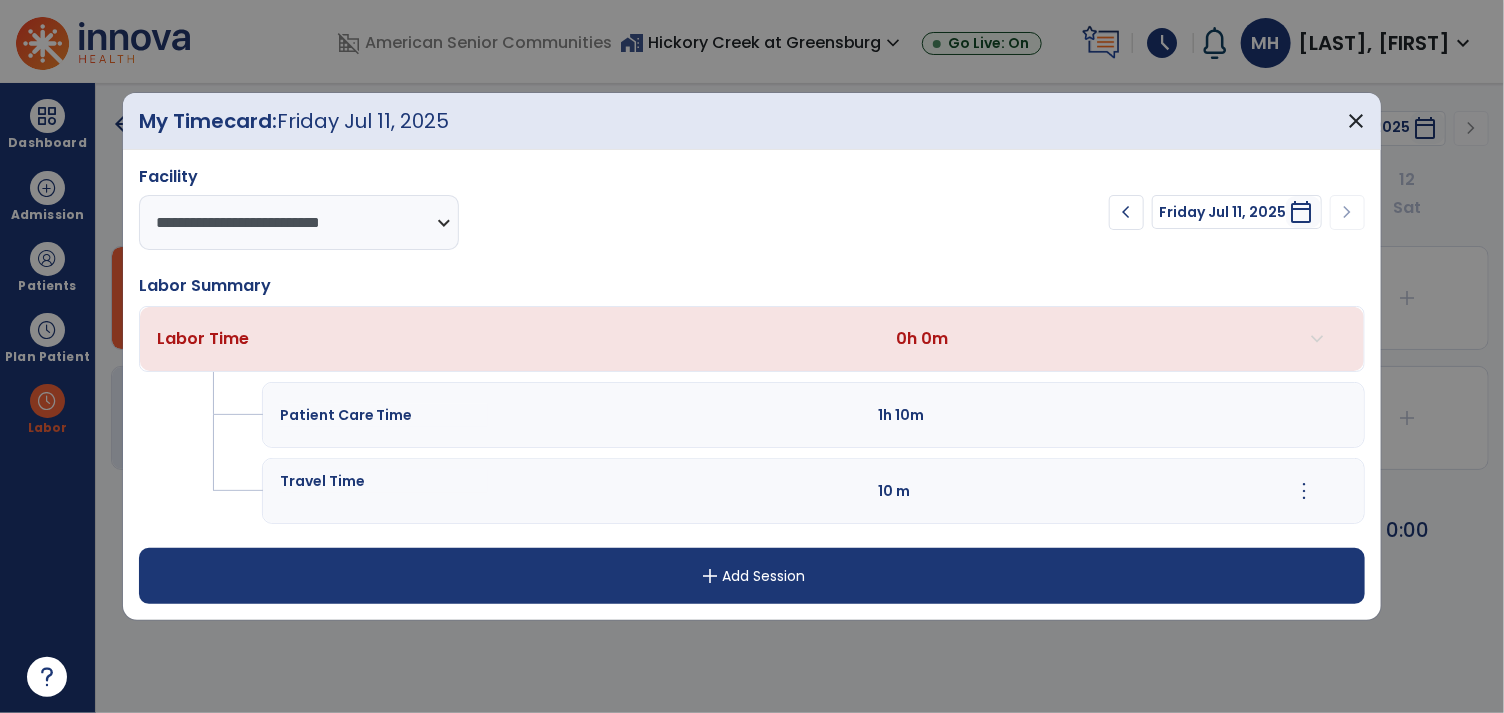 click on "add  Add Session" at bounding box center (752, 576) 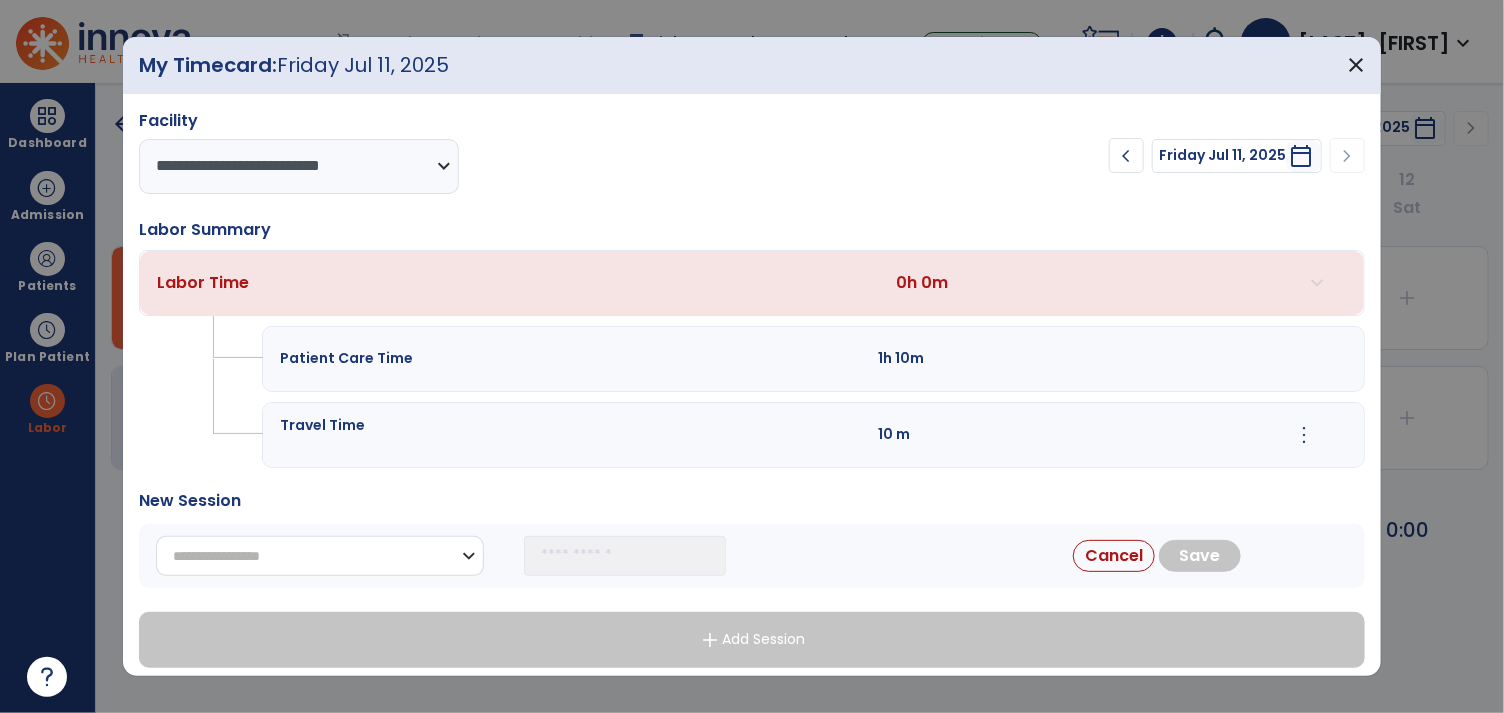 click on "**********" at bounding box center [320, 556] 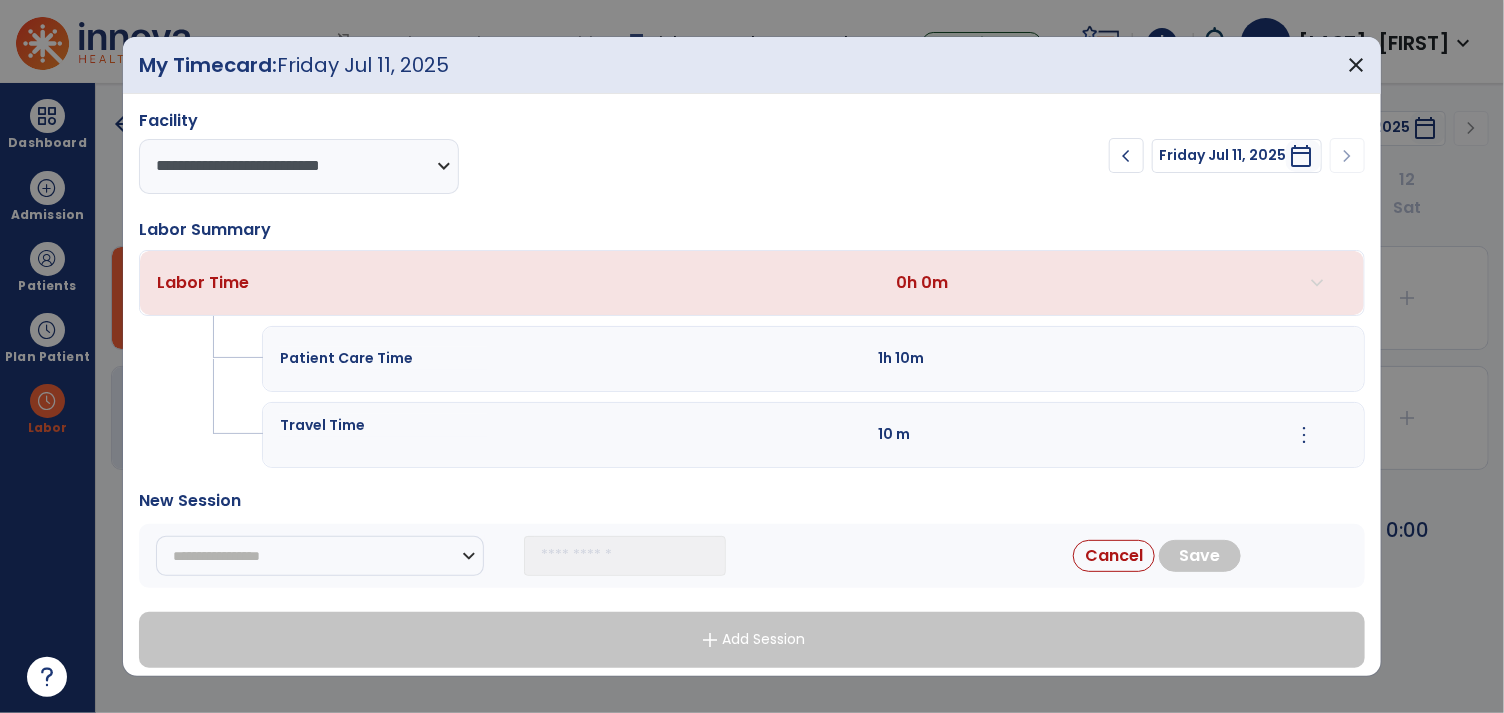 click on "chevron_left Friday Jul 11, 2025  *********  calendar_today  chevron_right" at bounding box center [1116, 156] 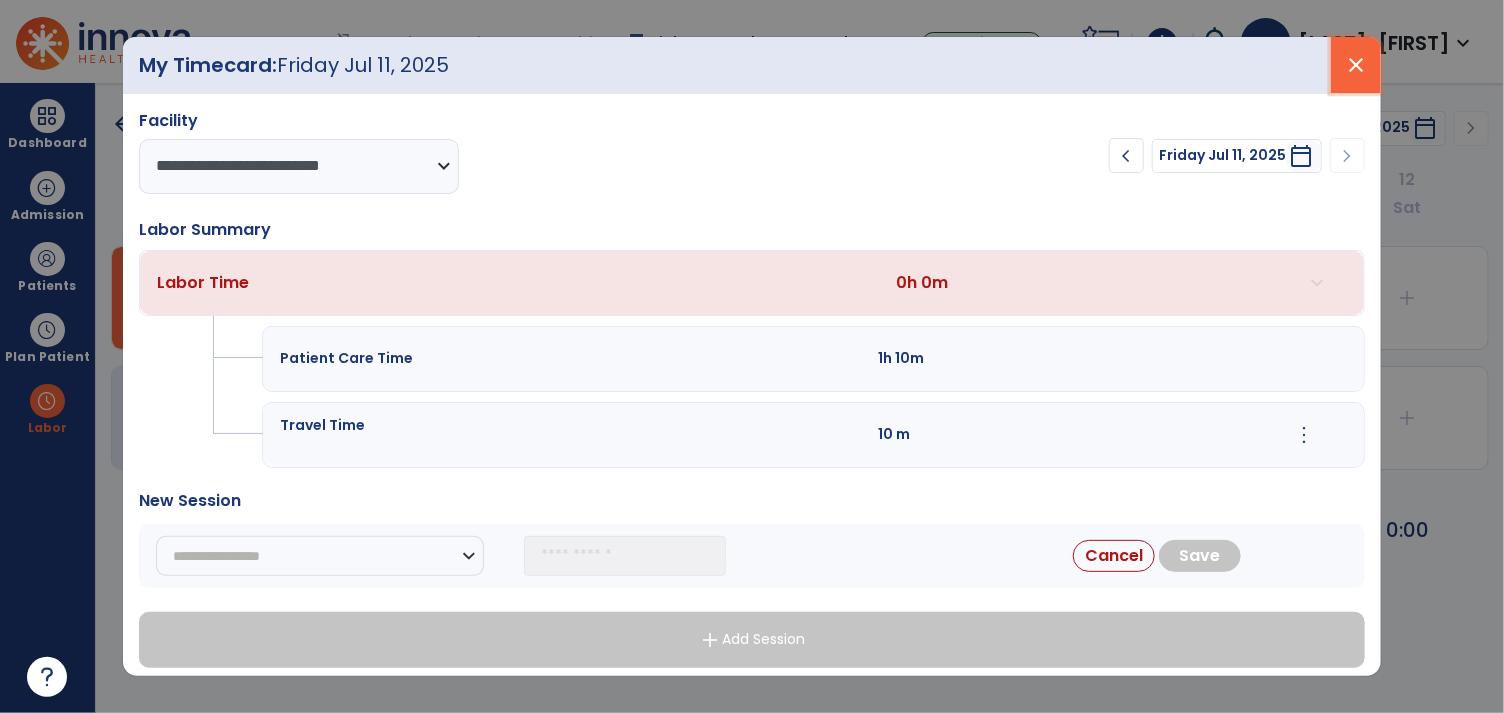 click on "close" at bounding box center (1356, 65) 